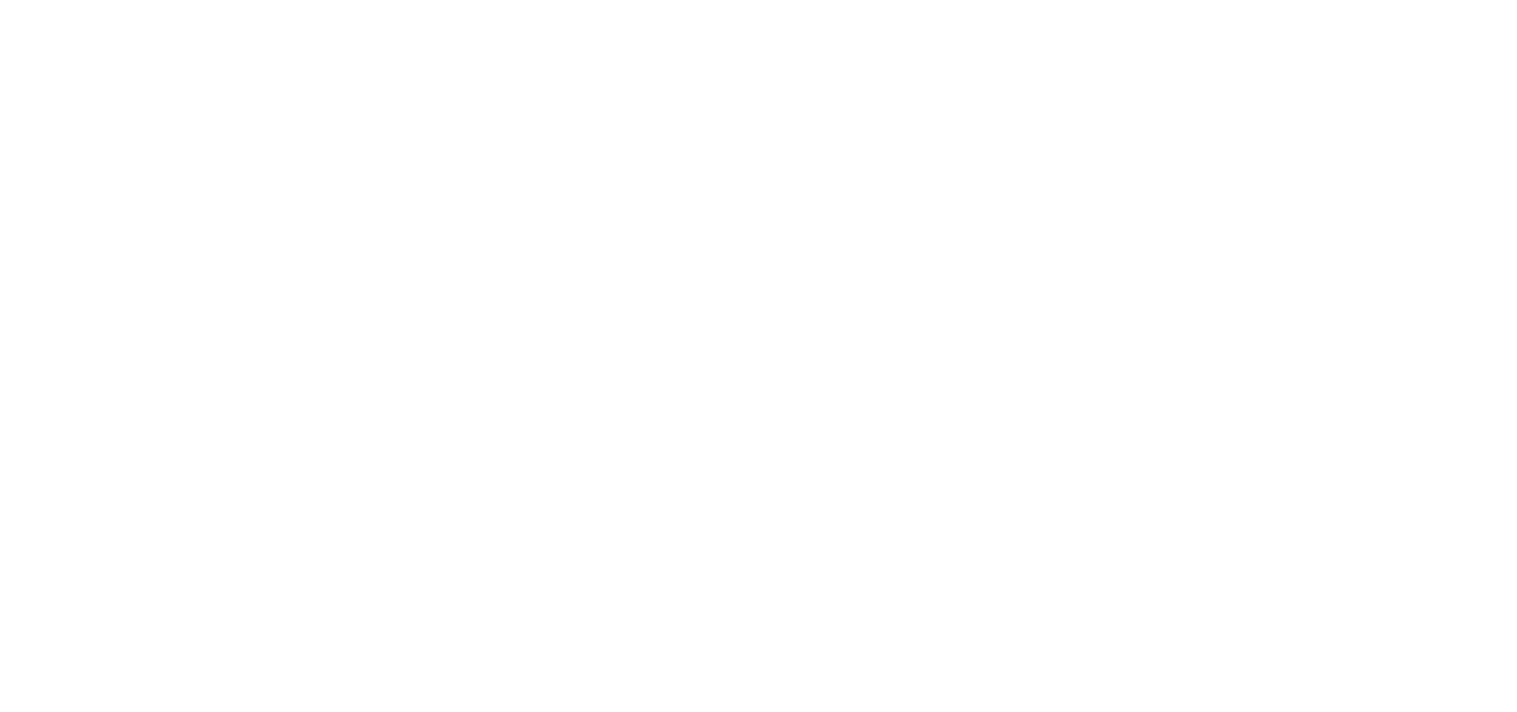 scroll, scrollTop: 0, scrollLeft: 0, axis: both 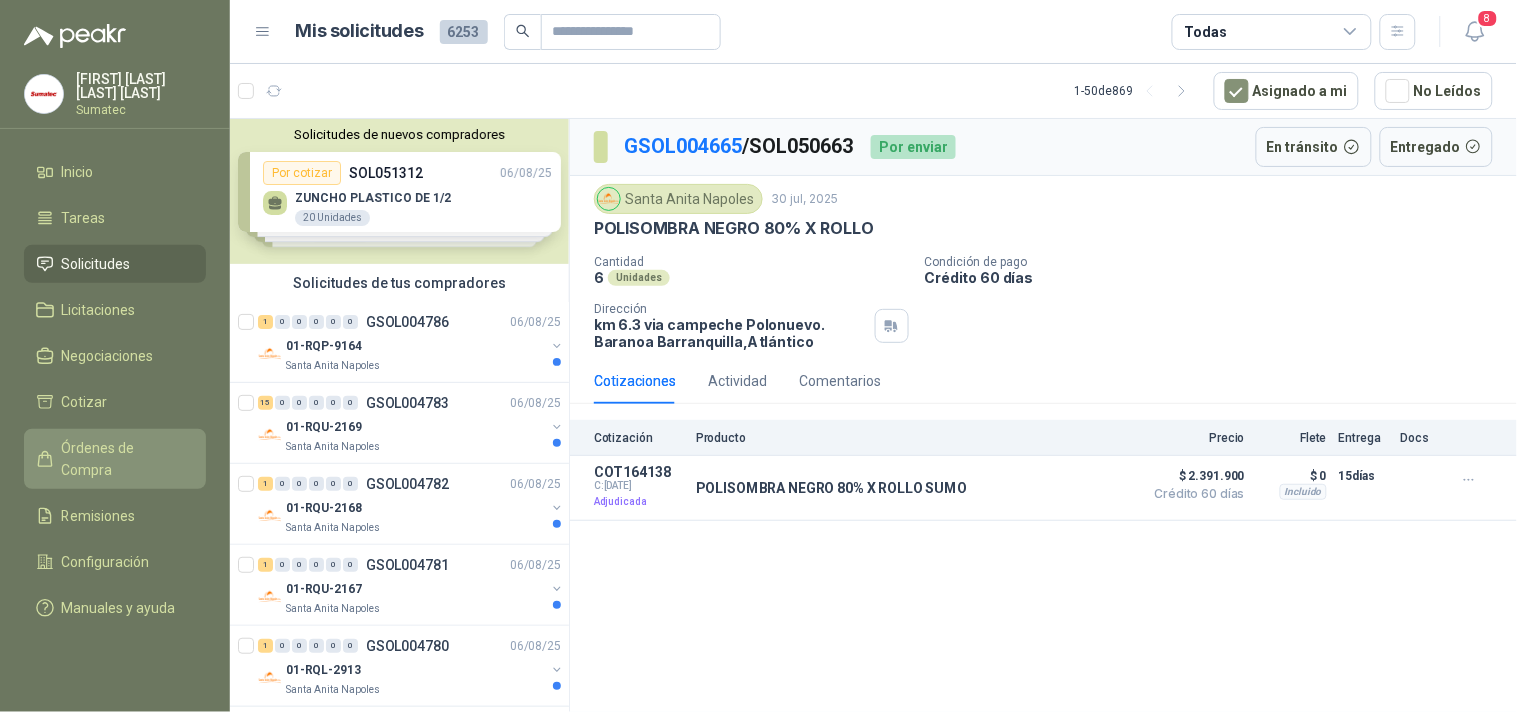 click on "Órdenes de Compra" at bounding box center (124, 459) 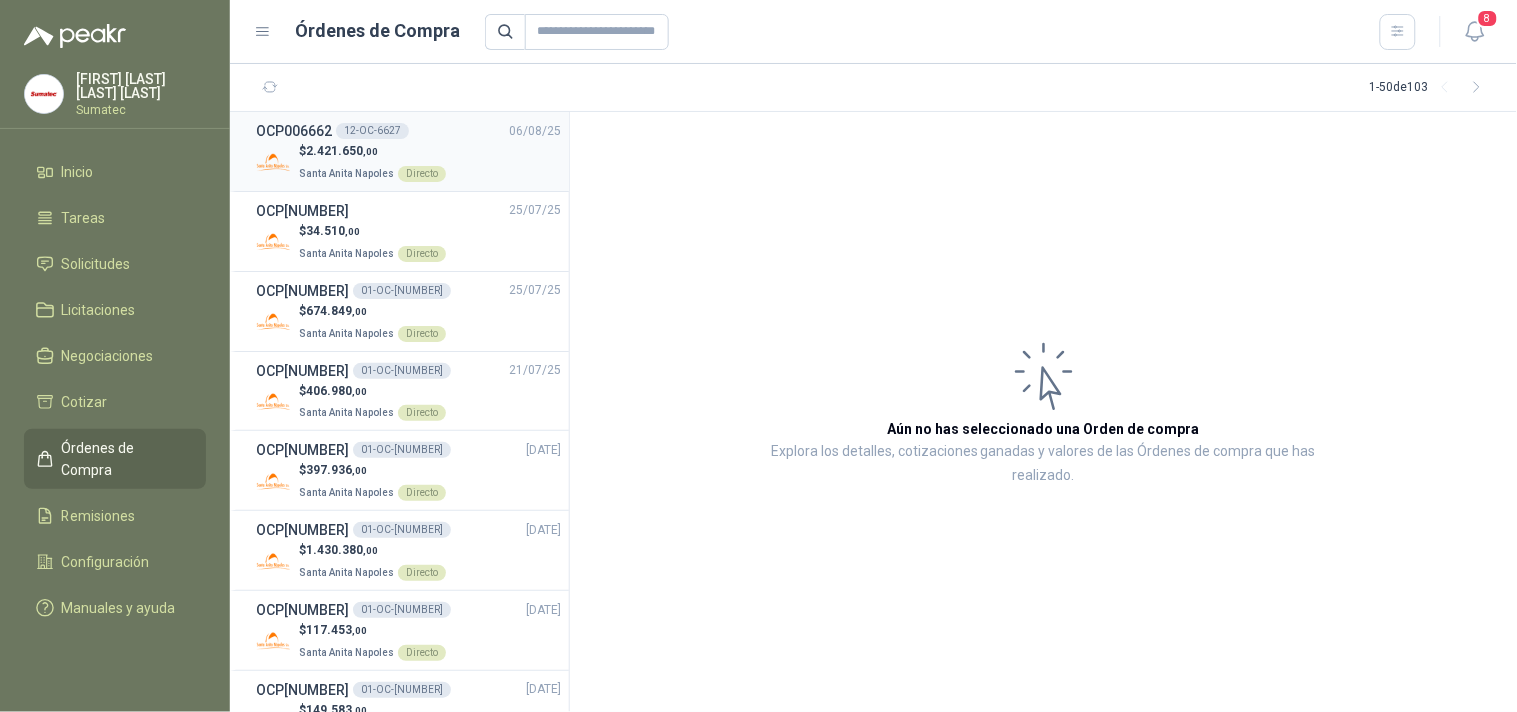 click on "2.421.650 ,00" at bounding box center [342, 151] 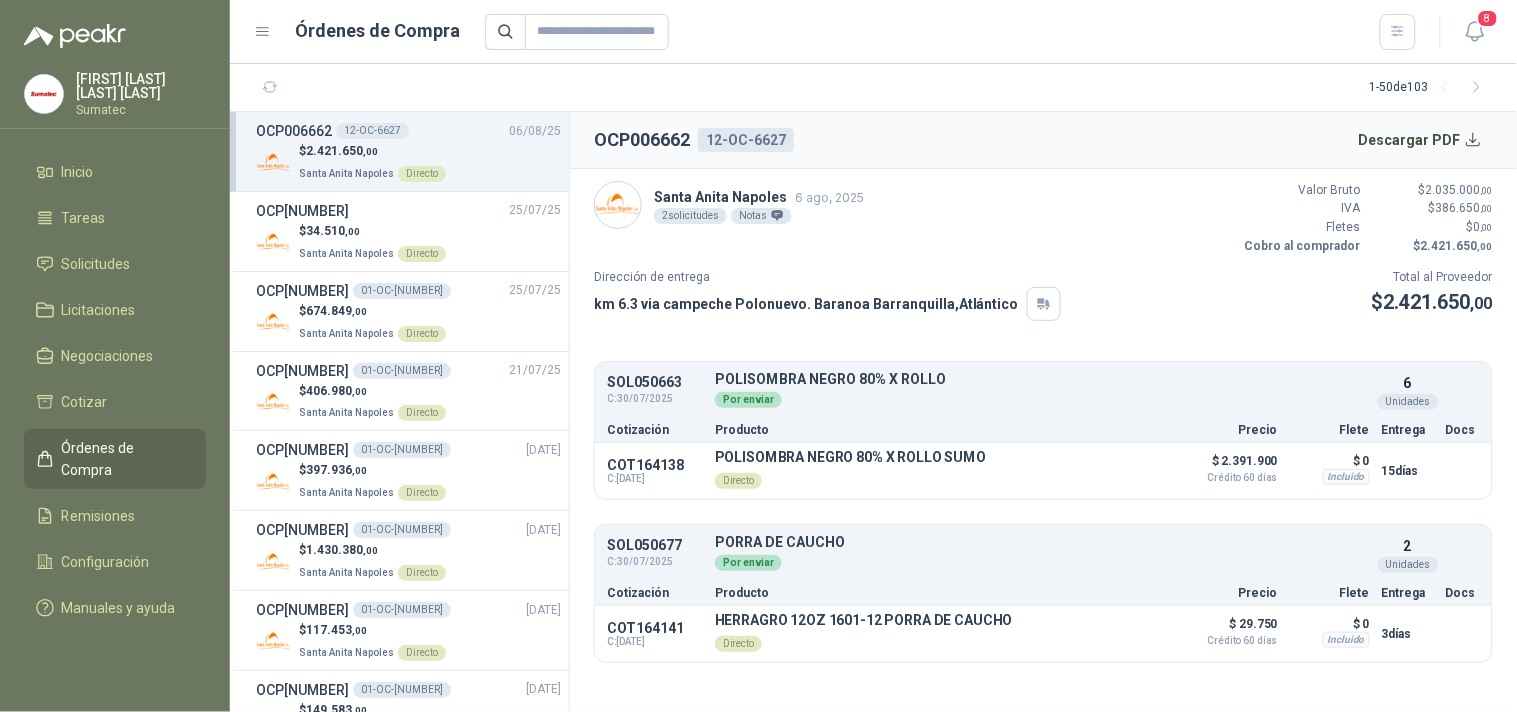 click on "Órdenes de Compra" at bounding box center [124, 459] 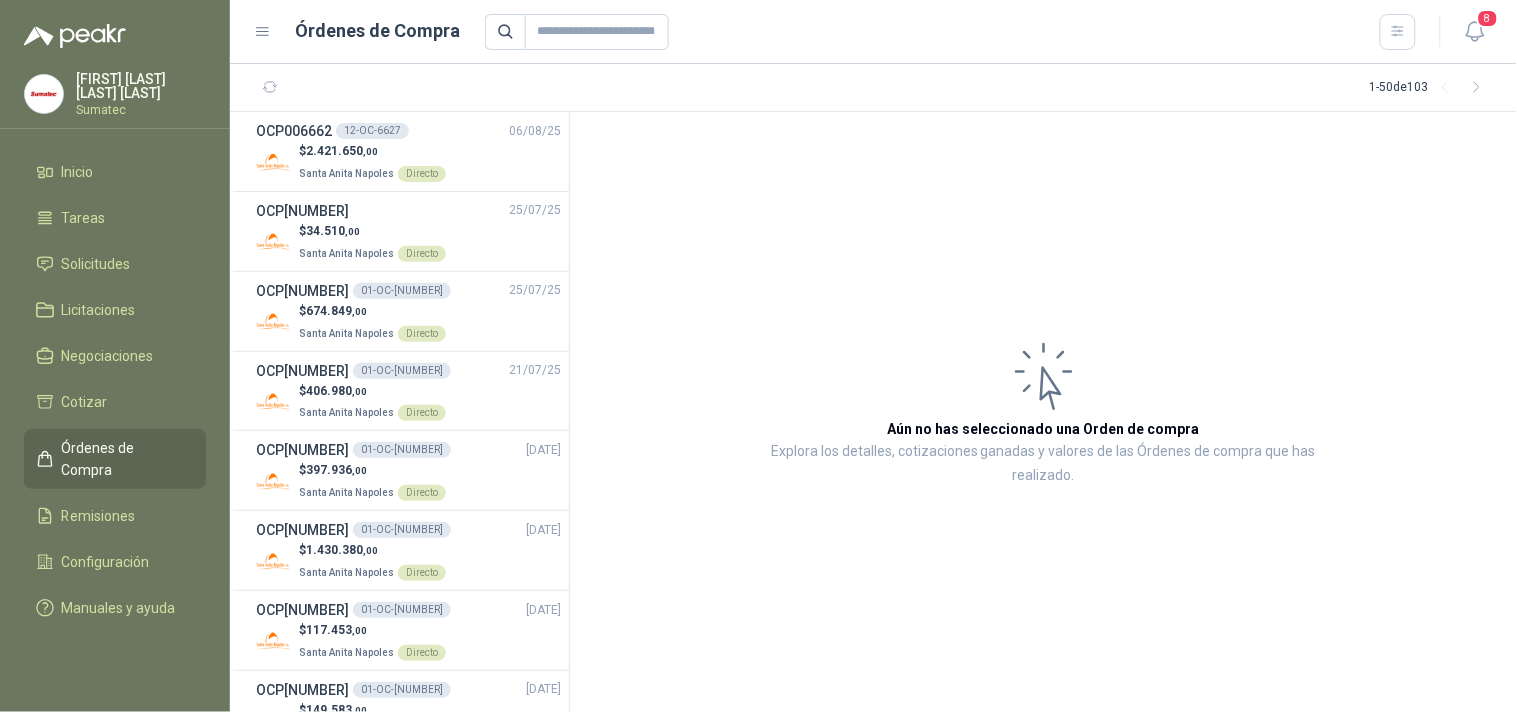 click on "Órdenes de Compra" at bounding box center (124, 459) 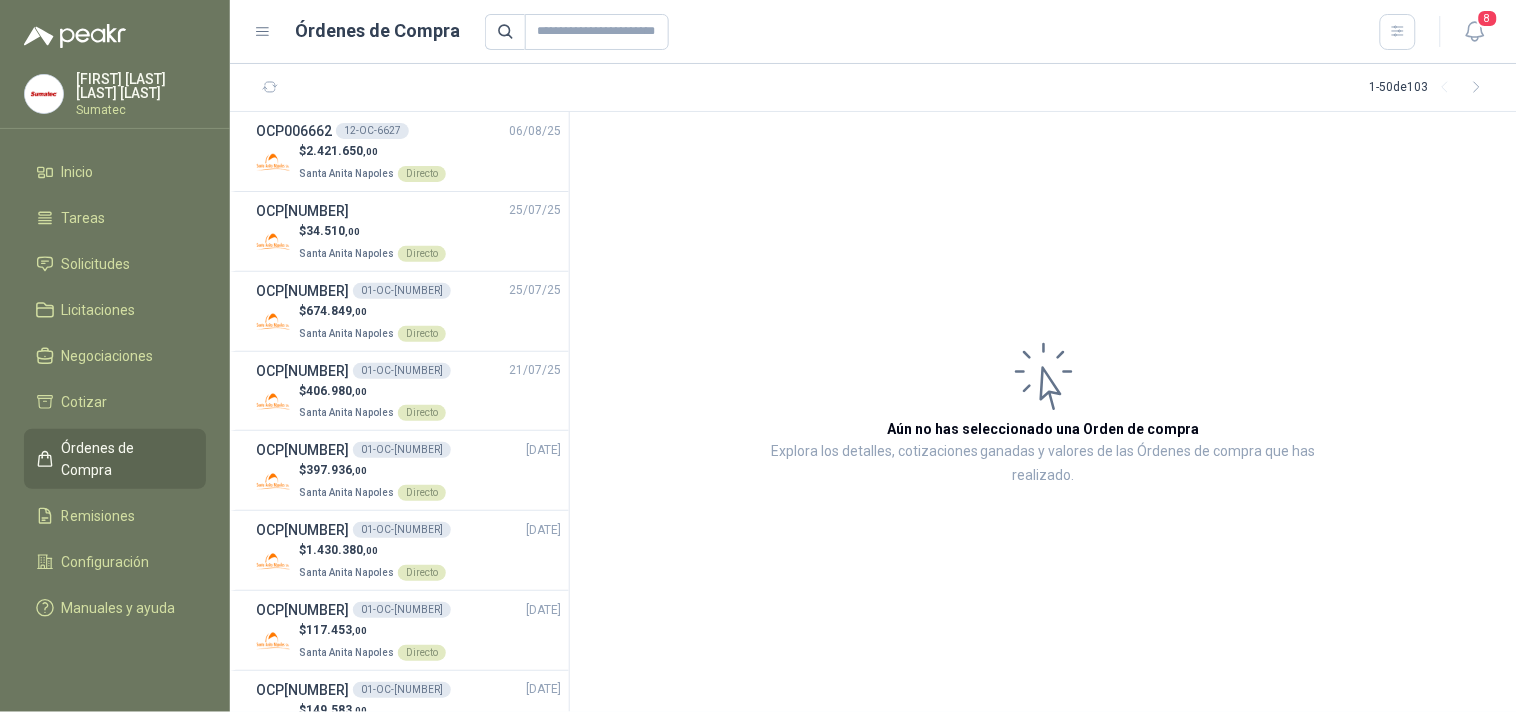 click on "Órdenes de Compra" at bounding box center [124, 459] 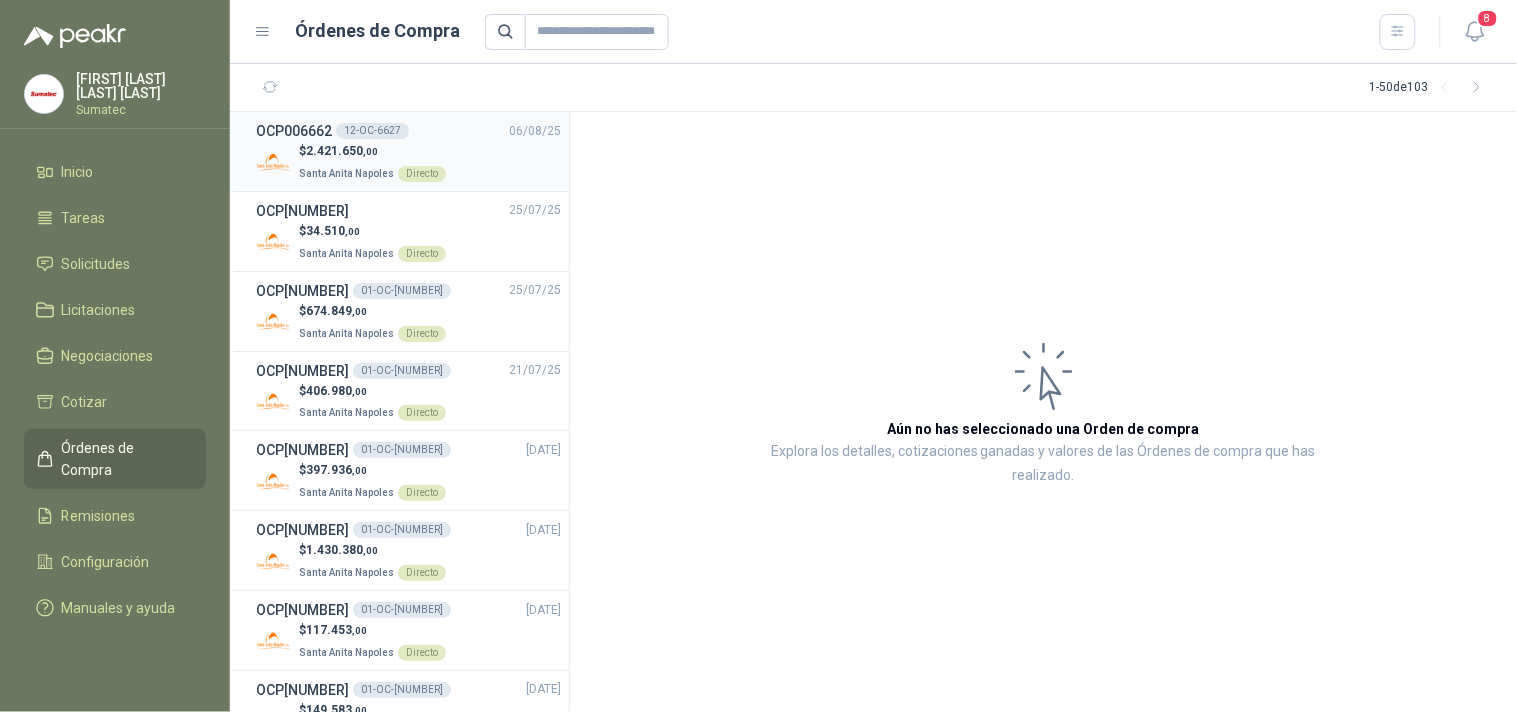 click on "OCP006662" at bounding box center [294, 131] 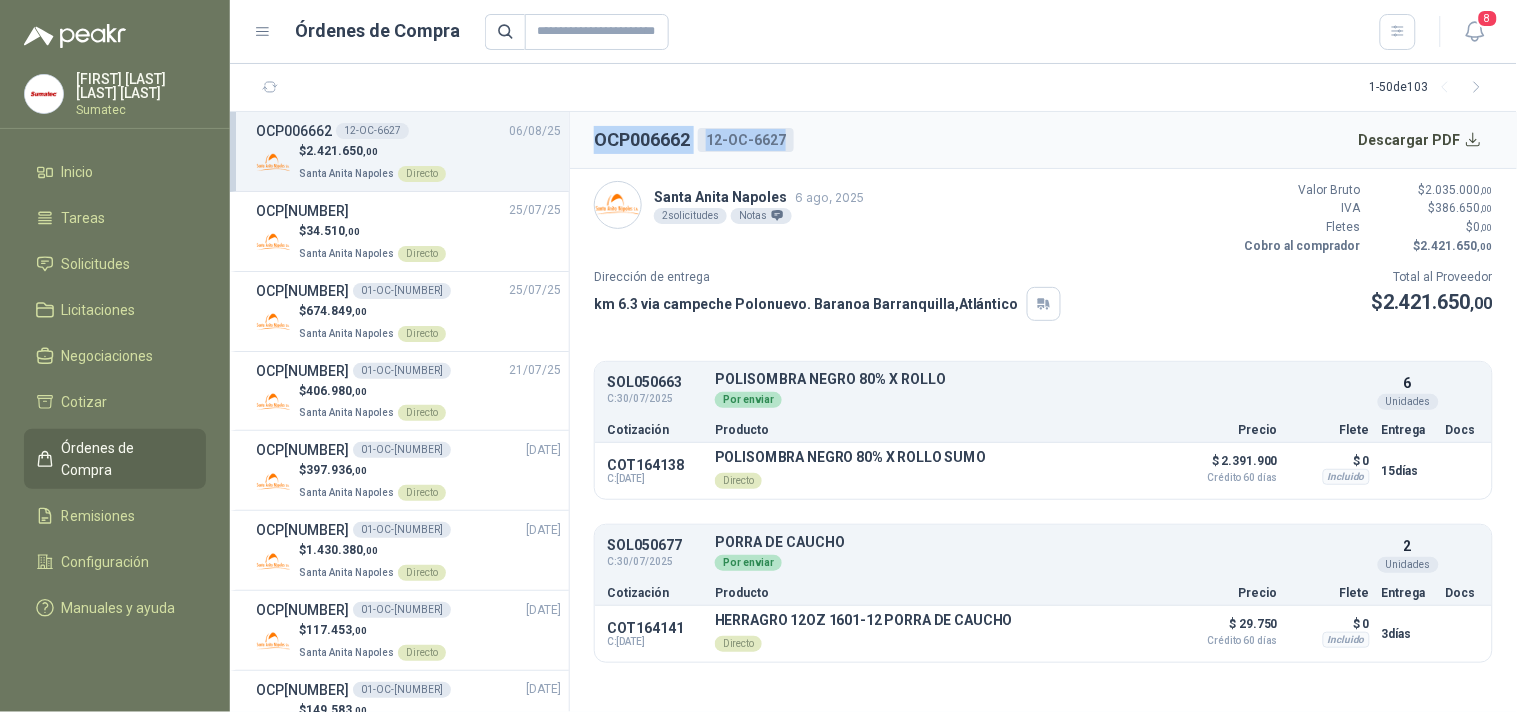 drag, startPoint x: 596, startPoint y: 136, endPoint x: 791, endPoint y: 131, distance: 195.06409 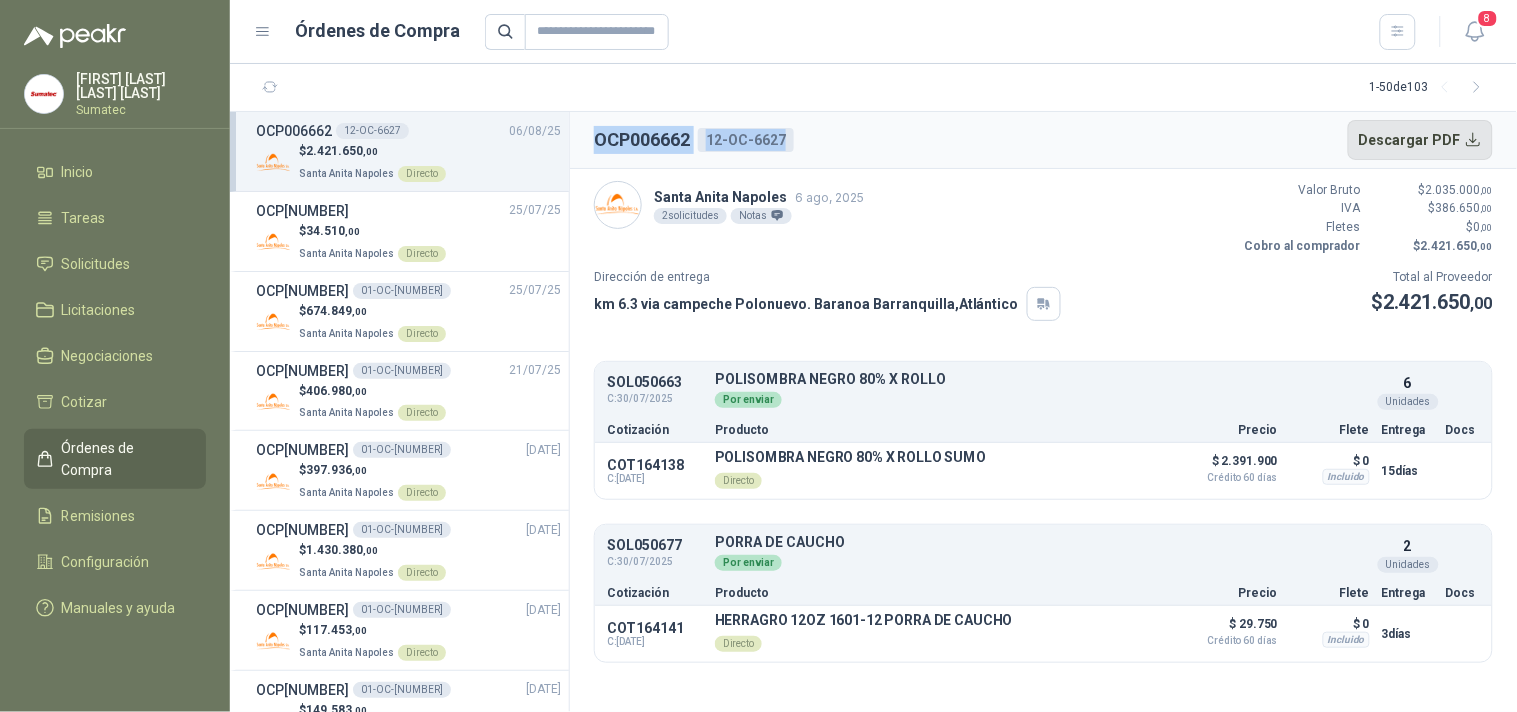click on "Descargar PDF" at bounding box center (1421, 140) 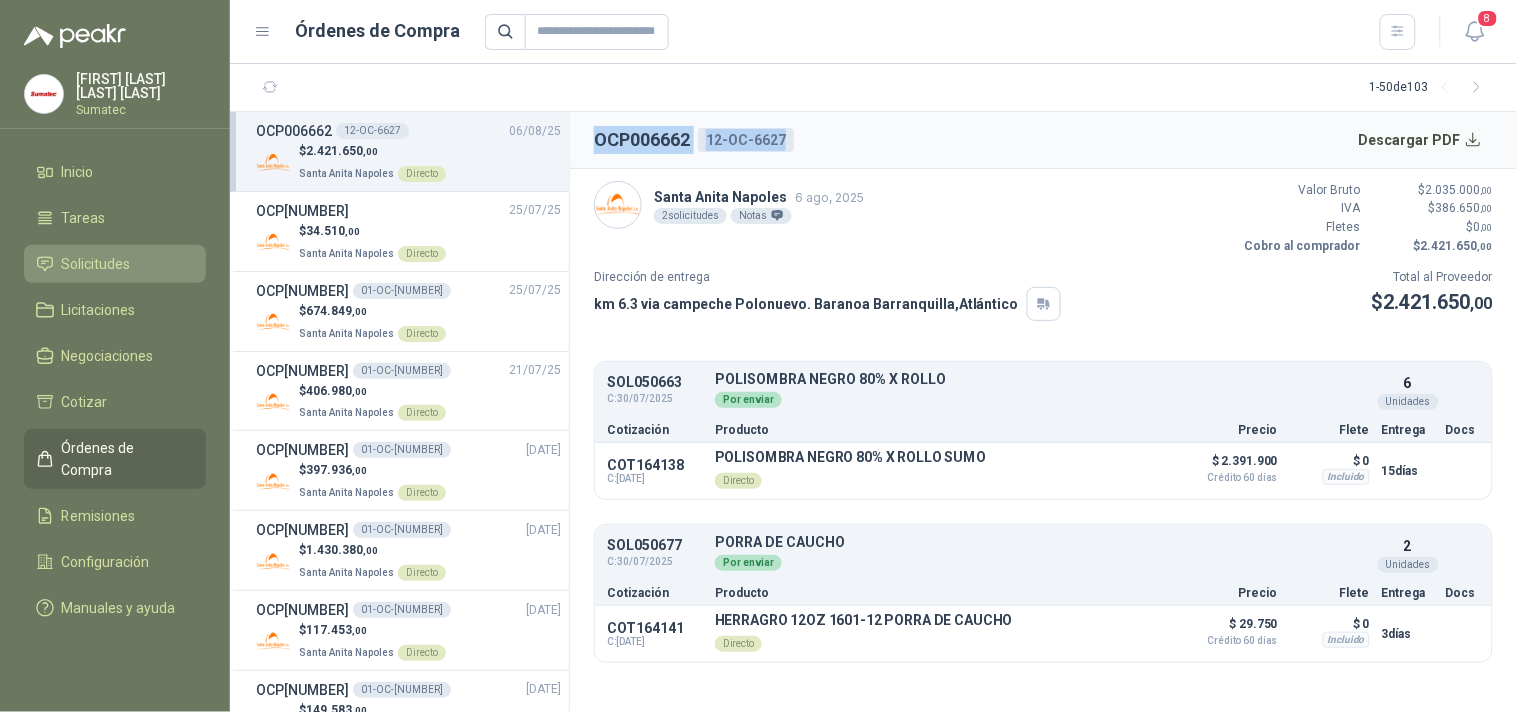 click on "Solicitudes" at bounding box center [115, 264] 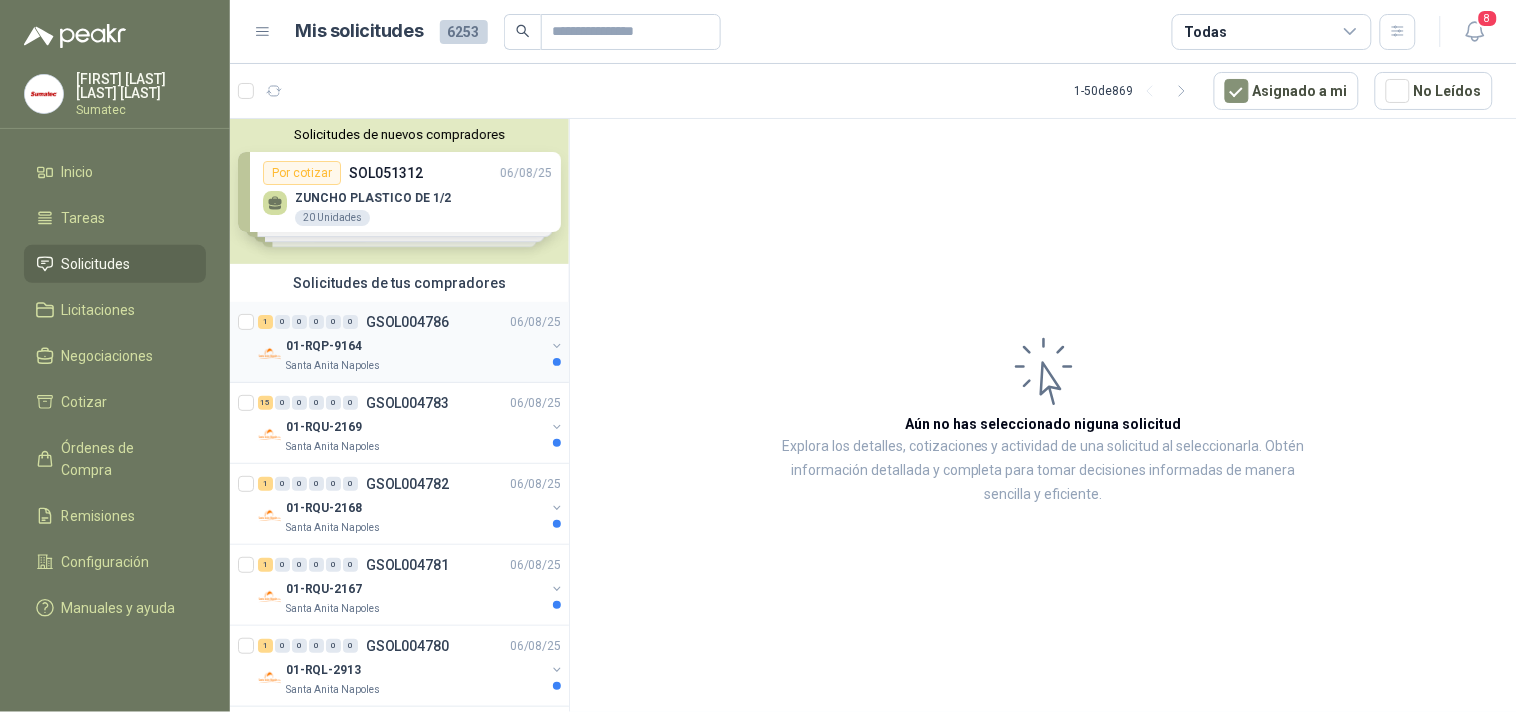 click on "06/08/25" at bounding box center [411, 322] 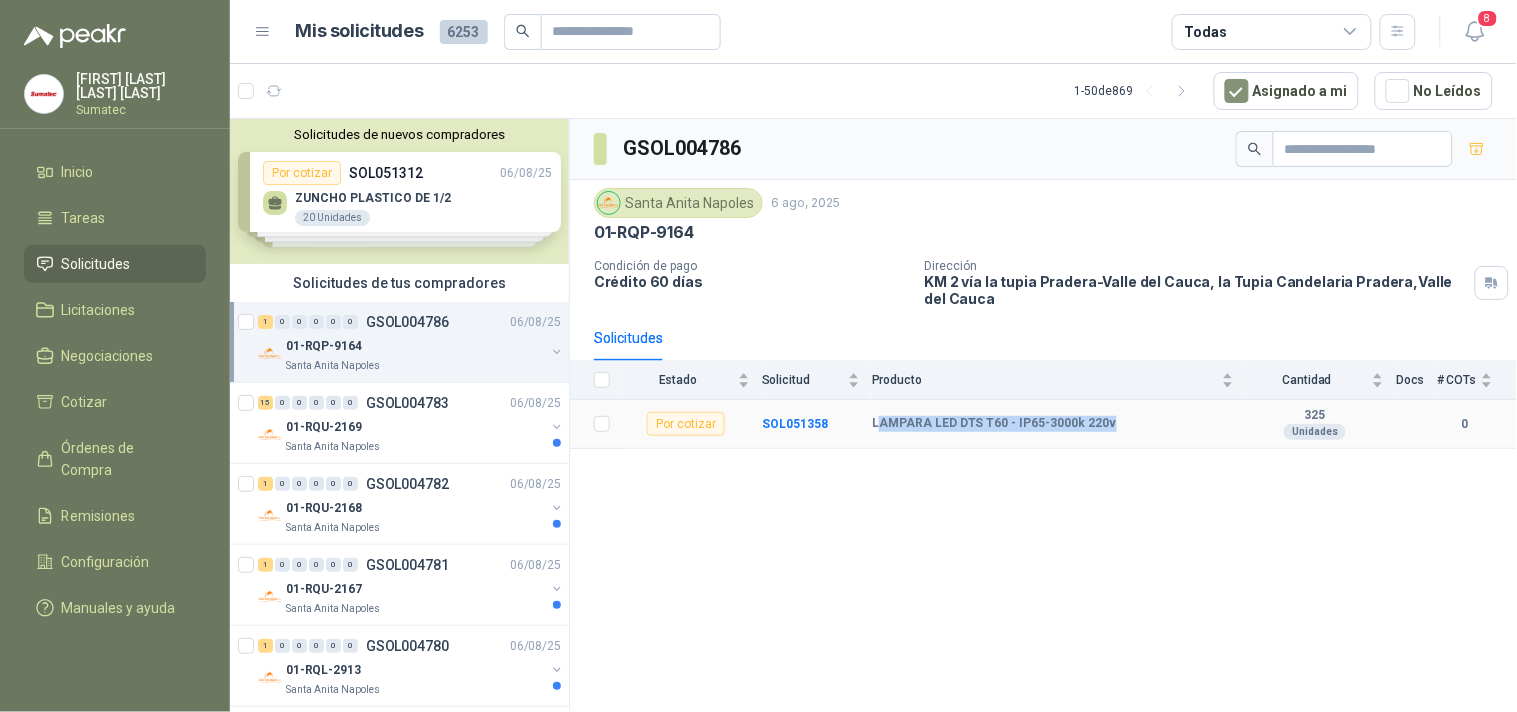 drag, startPoint x: 1107, startPoint y: 418, endPoint x: 876, endPoint y: 424, distance: 231.07791 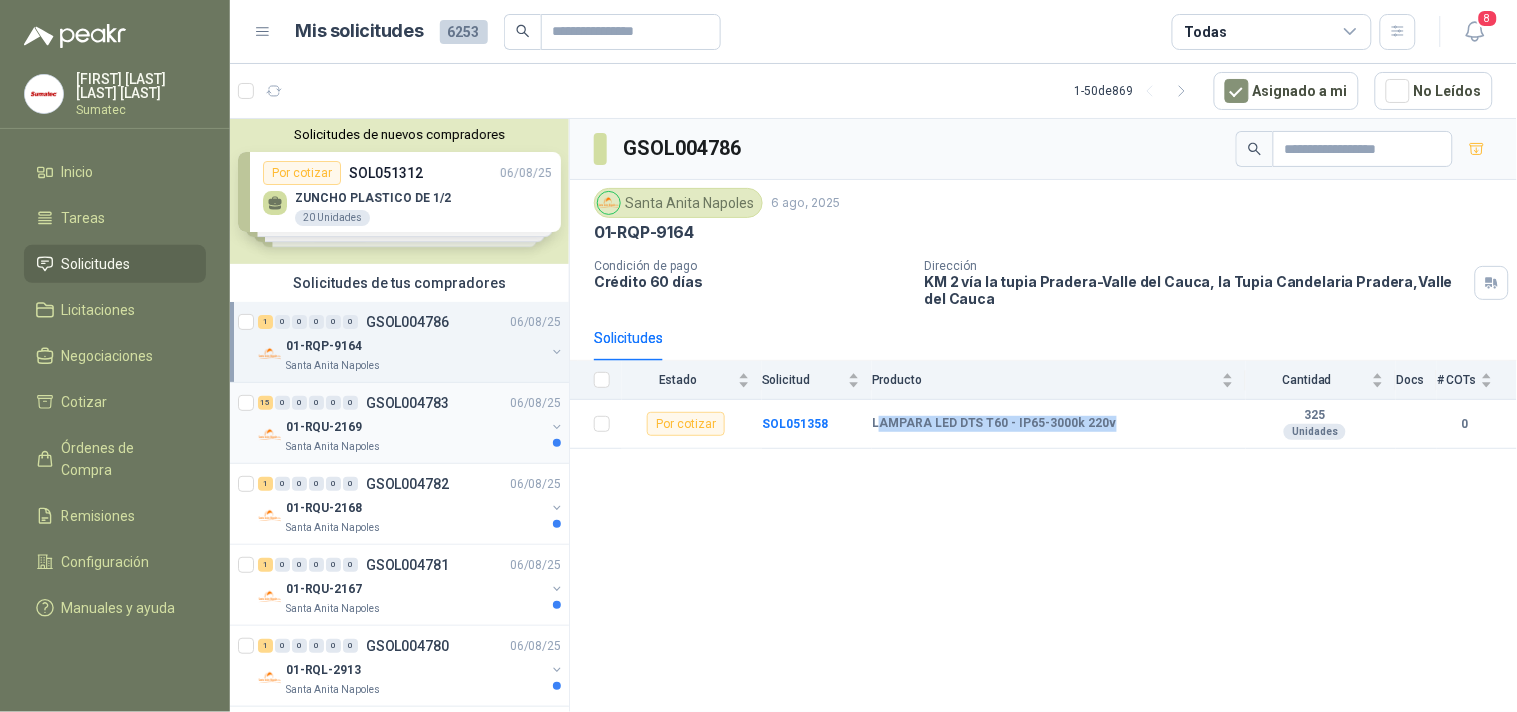 click on "15   0   0   0   0   0   GSOL[NUMBER]" at bounding box center [353, 403] 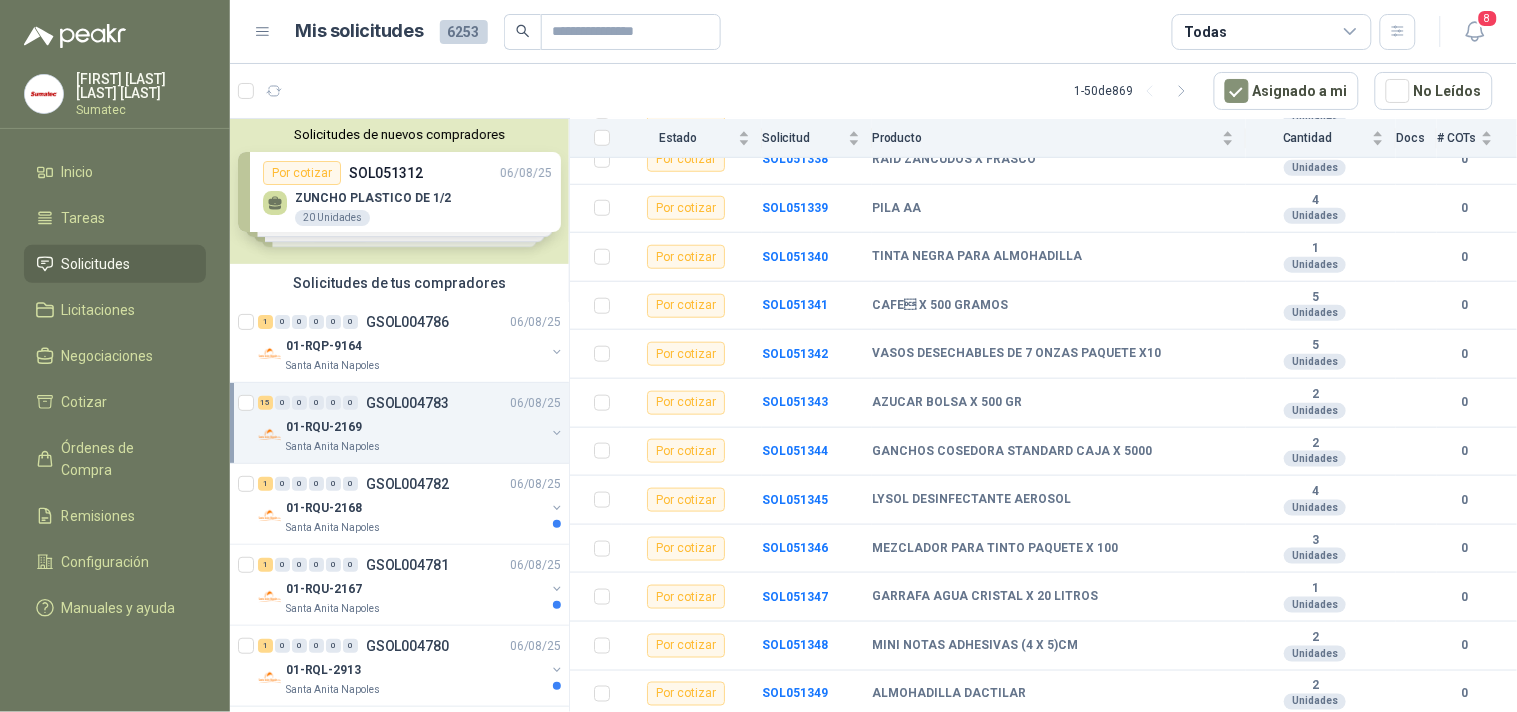 scroll, scrollTop: 416, scrollLeft: 0, axis: vertical 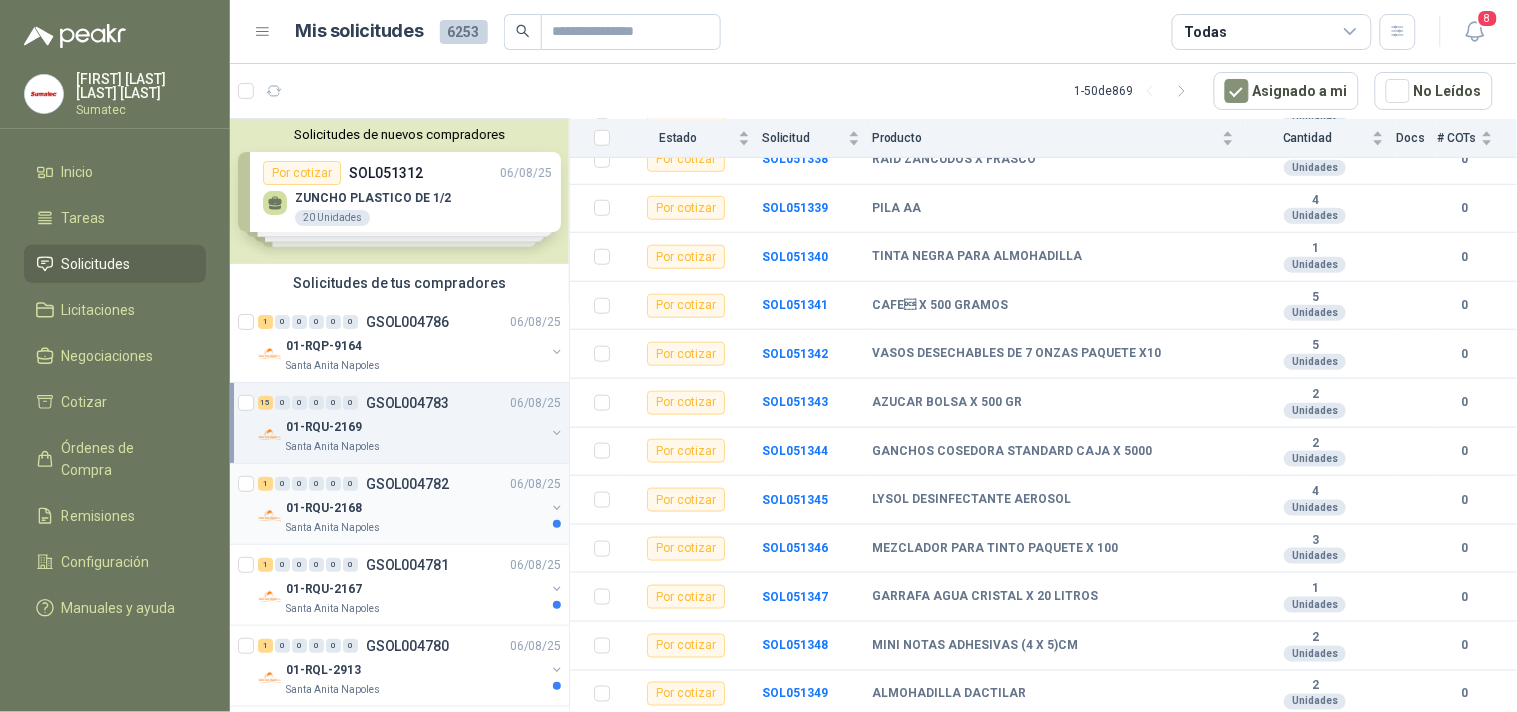 click on "01-RQU-2168" at bounding box center (415, 508) 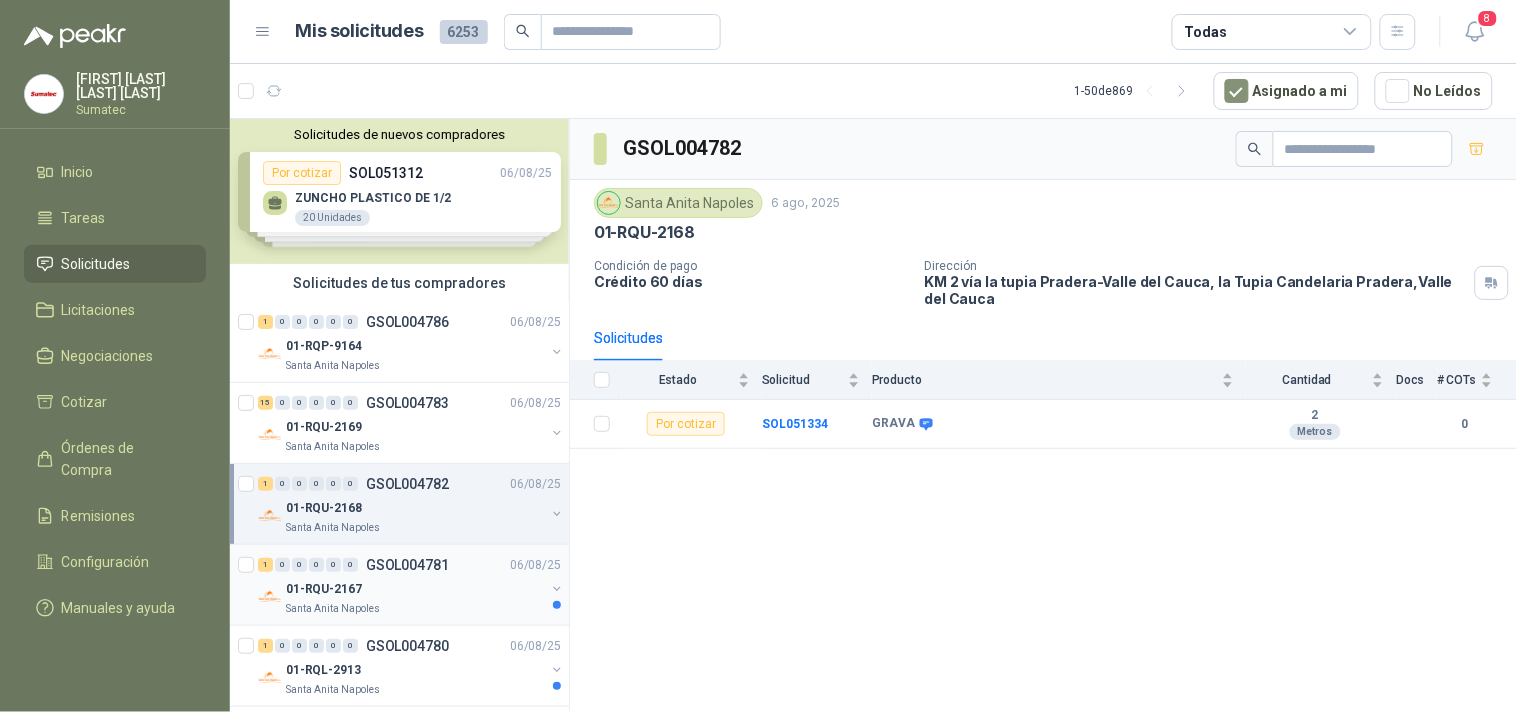 click on "GSOL004781" at bounding box center (407, 565) 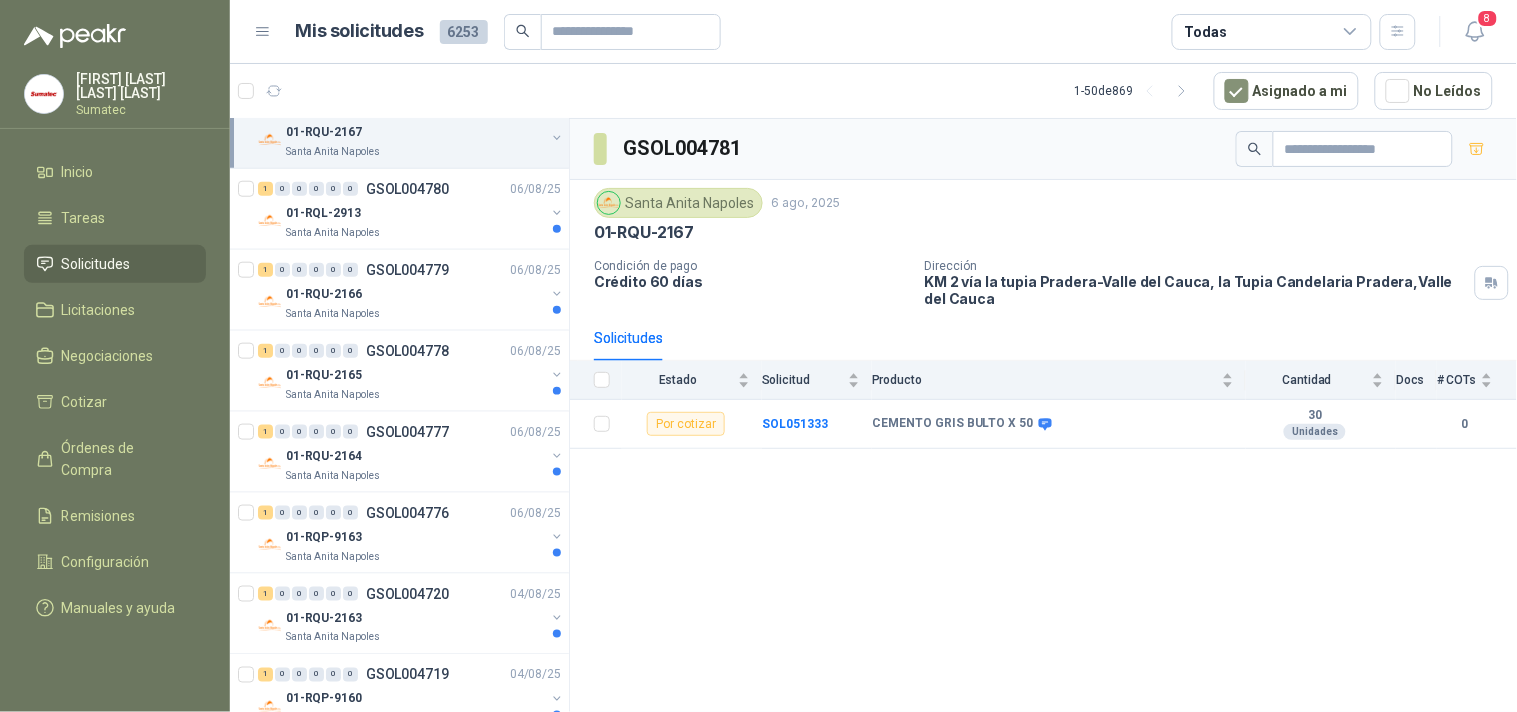 scroll, scrollTop: 464, scrollLeft: 0, axis: vertical 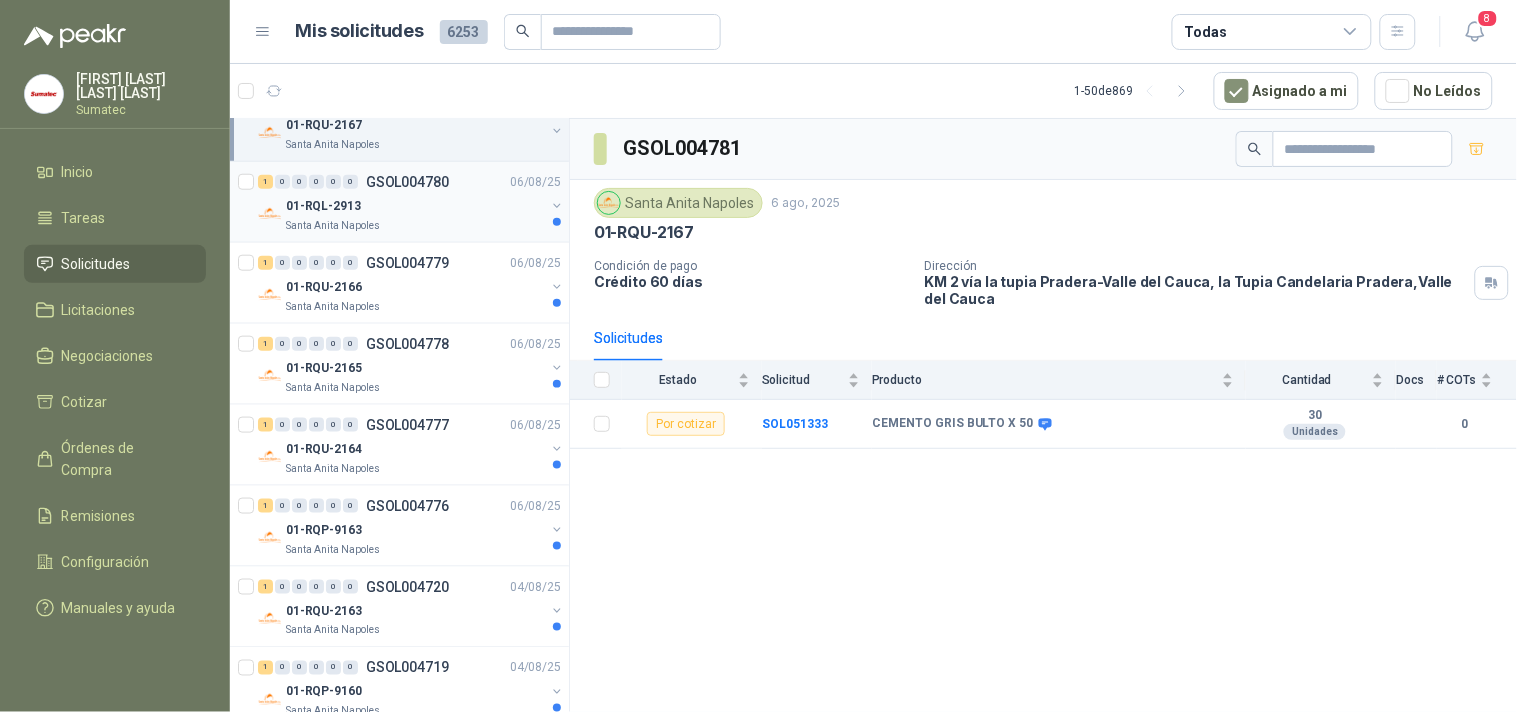 click on "01-RQL-2913" at bounding box center (415, 206) 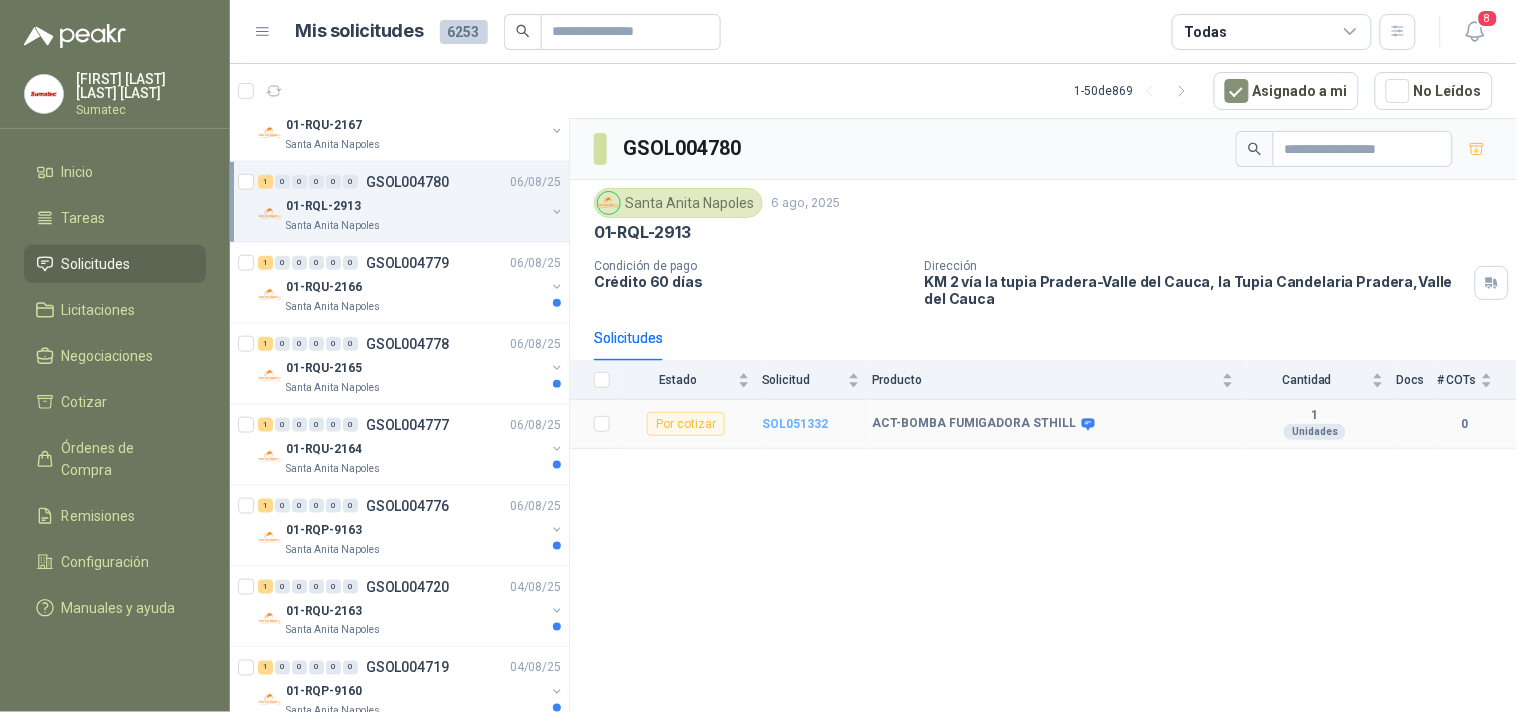 click on "SOL051332" at bounding box center (795, 424) 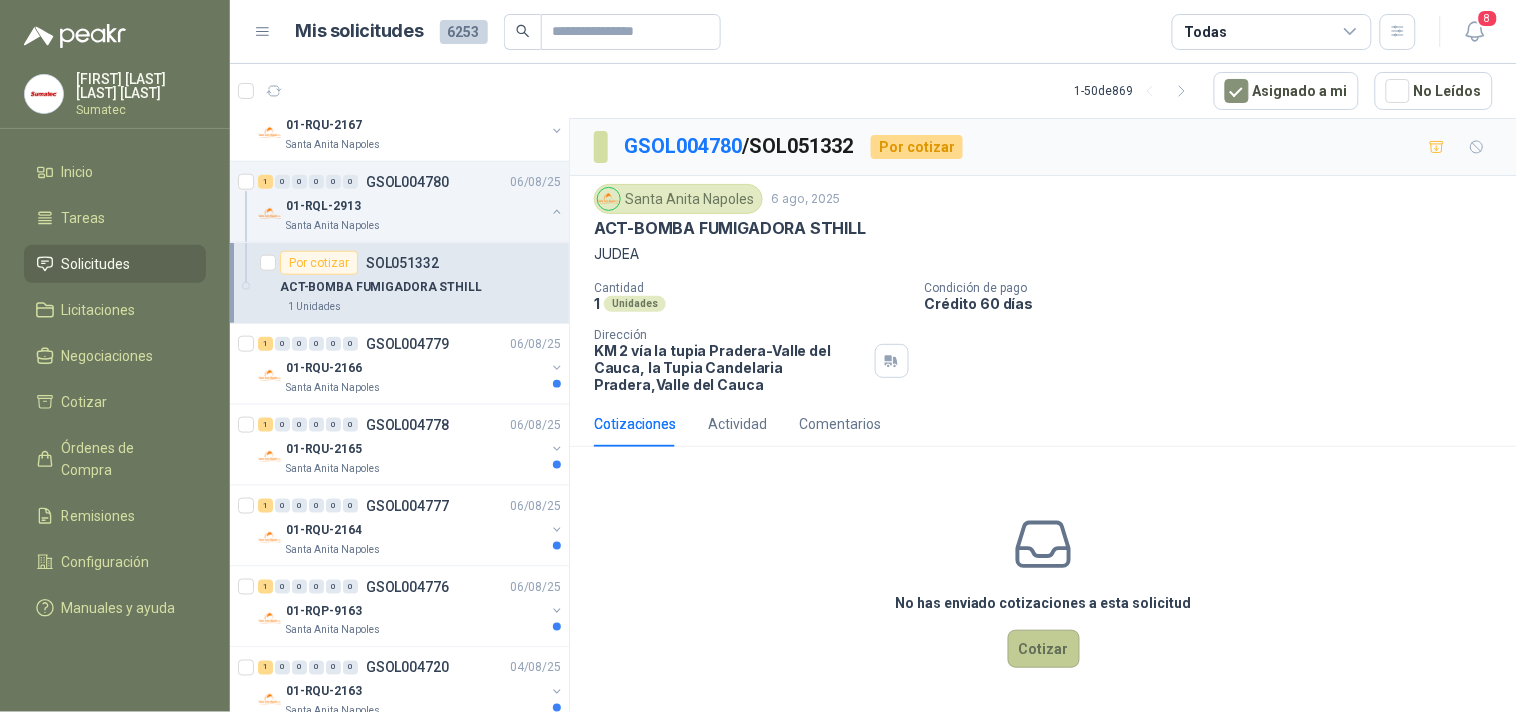 click on "Cotizar" at bounding box center (1044, 649) 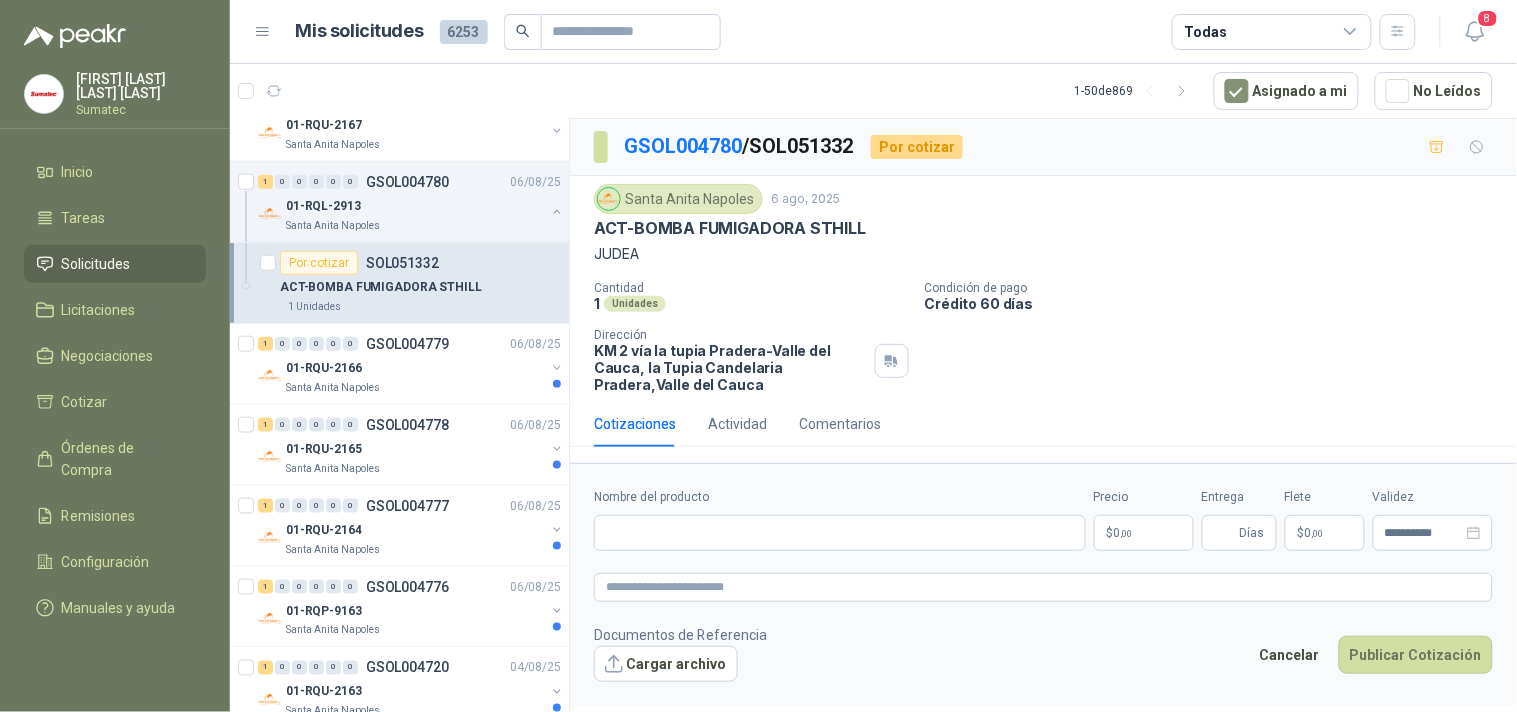 type 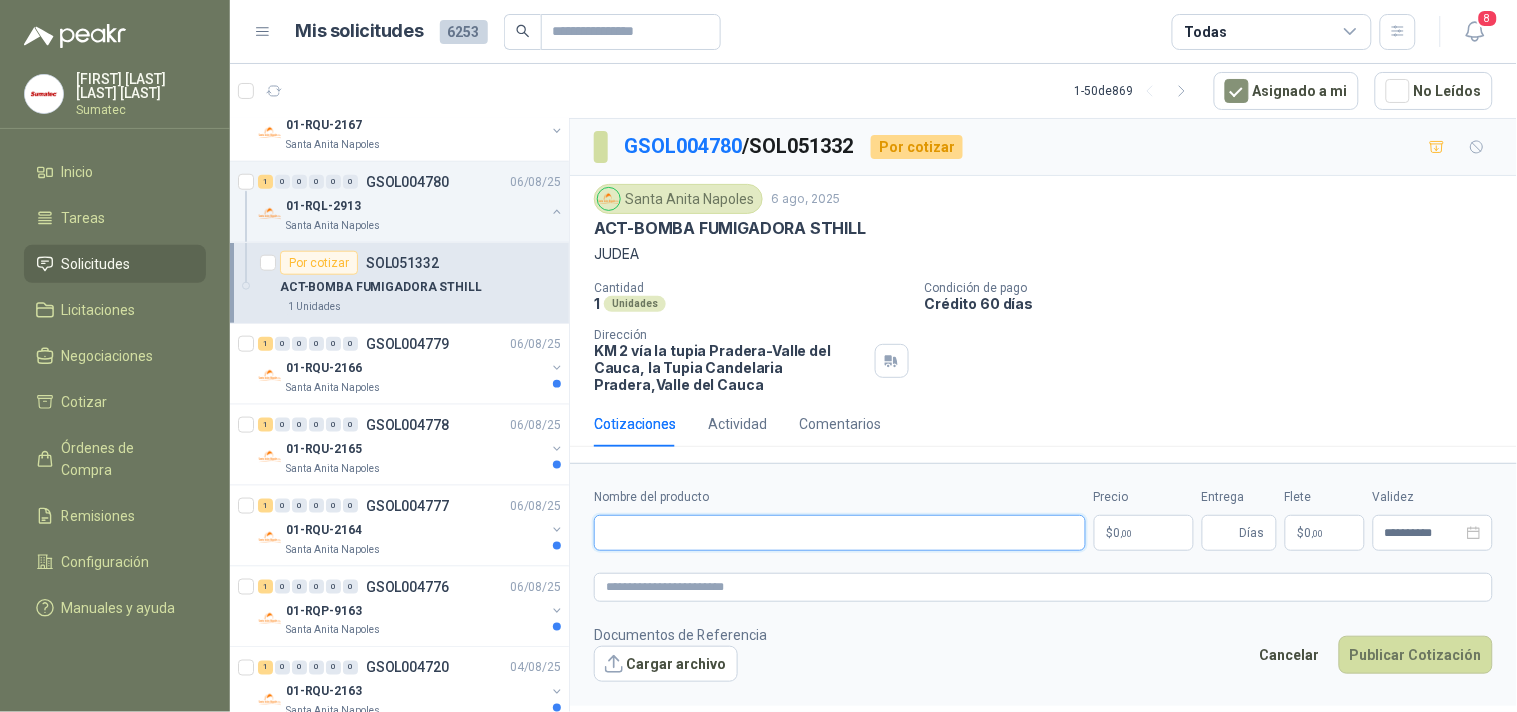 click on "Nombre del producto" at bounding box center (840, 533) 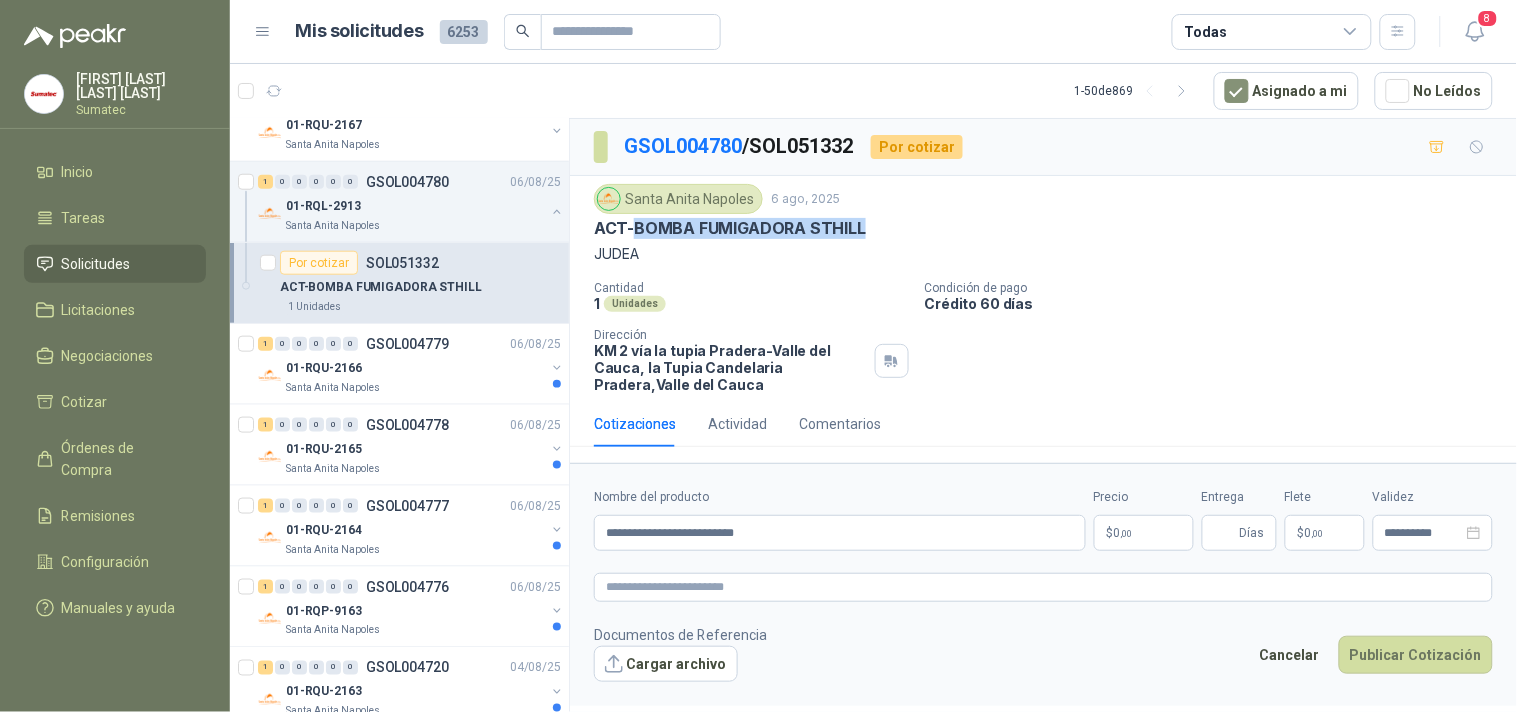drag, startPoint x: 637, startPoint y: 230, endPoint x: 894, endPoint y: 236, distance: 257.07004 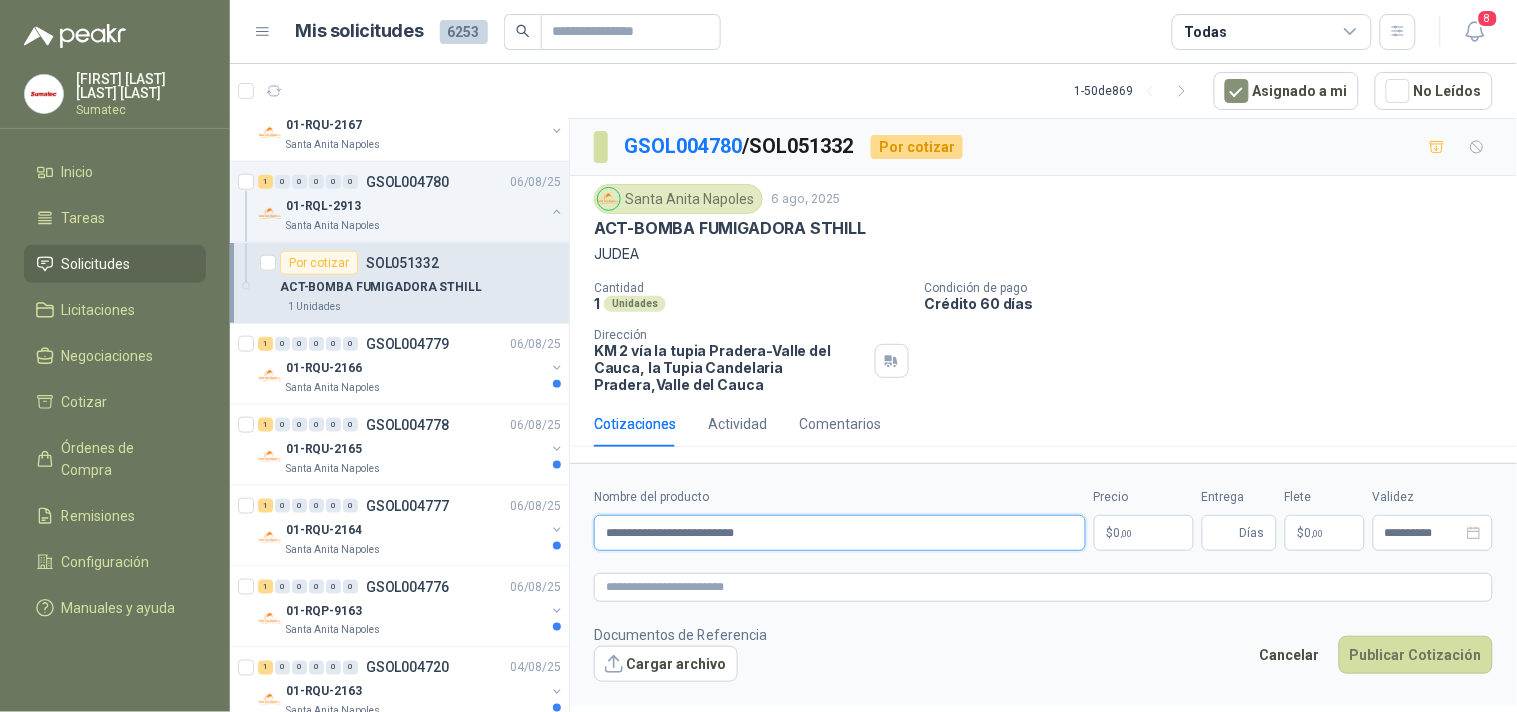 drag, startPoint x: 602, startPoint y: 531, endPoint x: 742, endPoint y: 532, distance: 140.00357 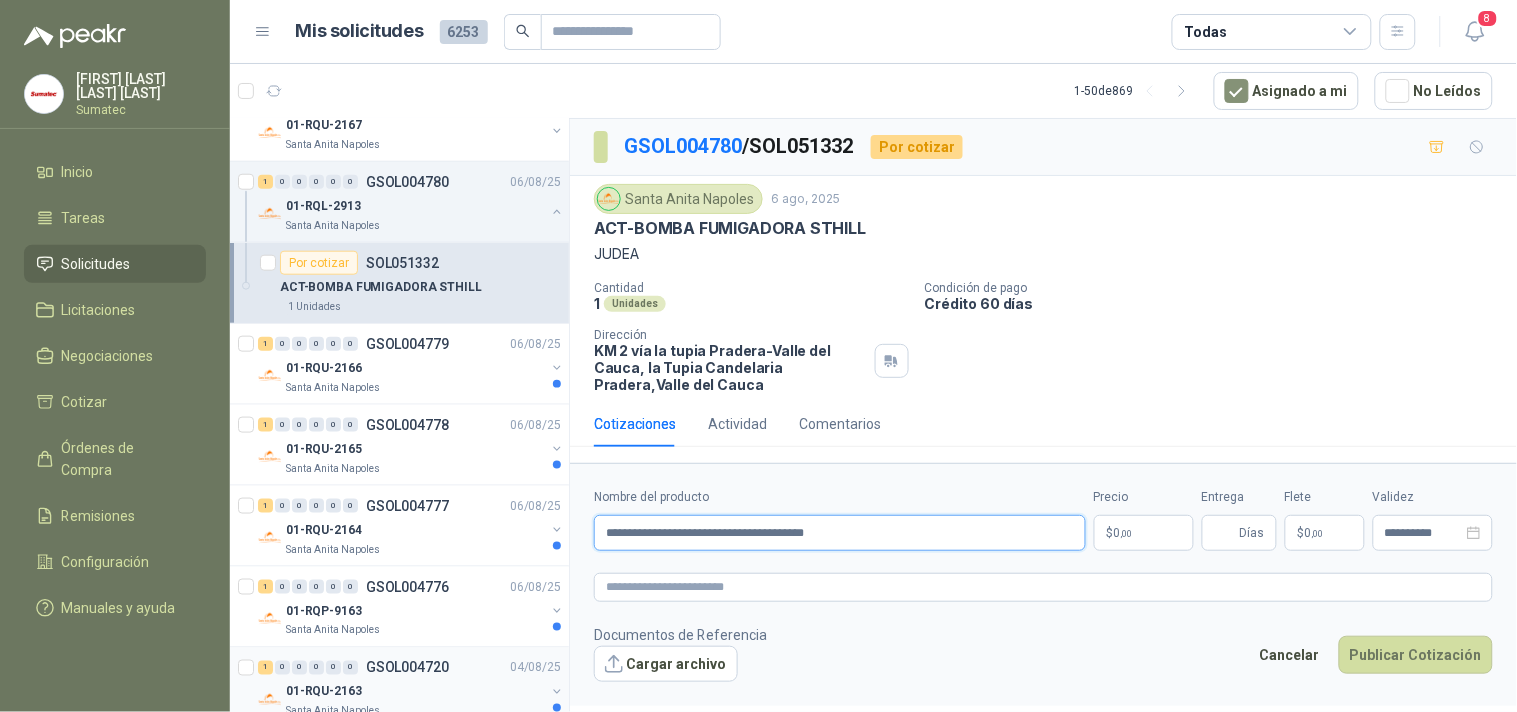 type on "**********" 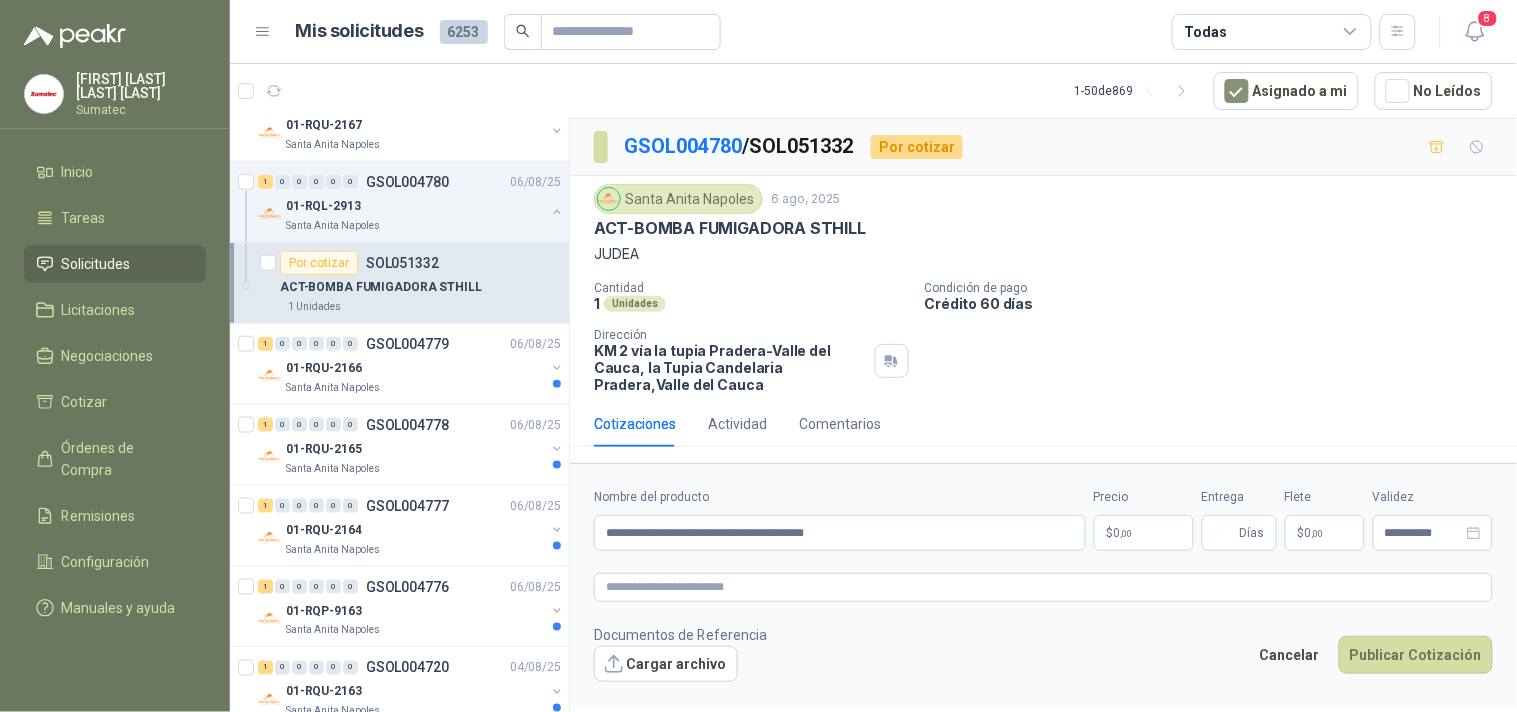 click on "$  0 ,00" at bounding box center (1144, 533) 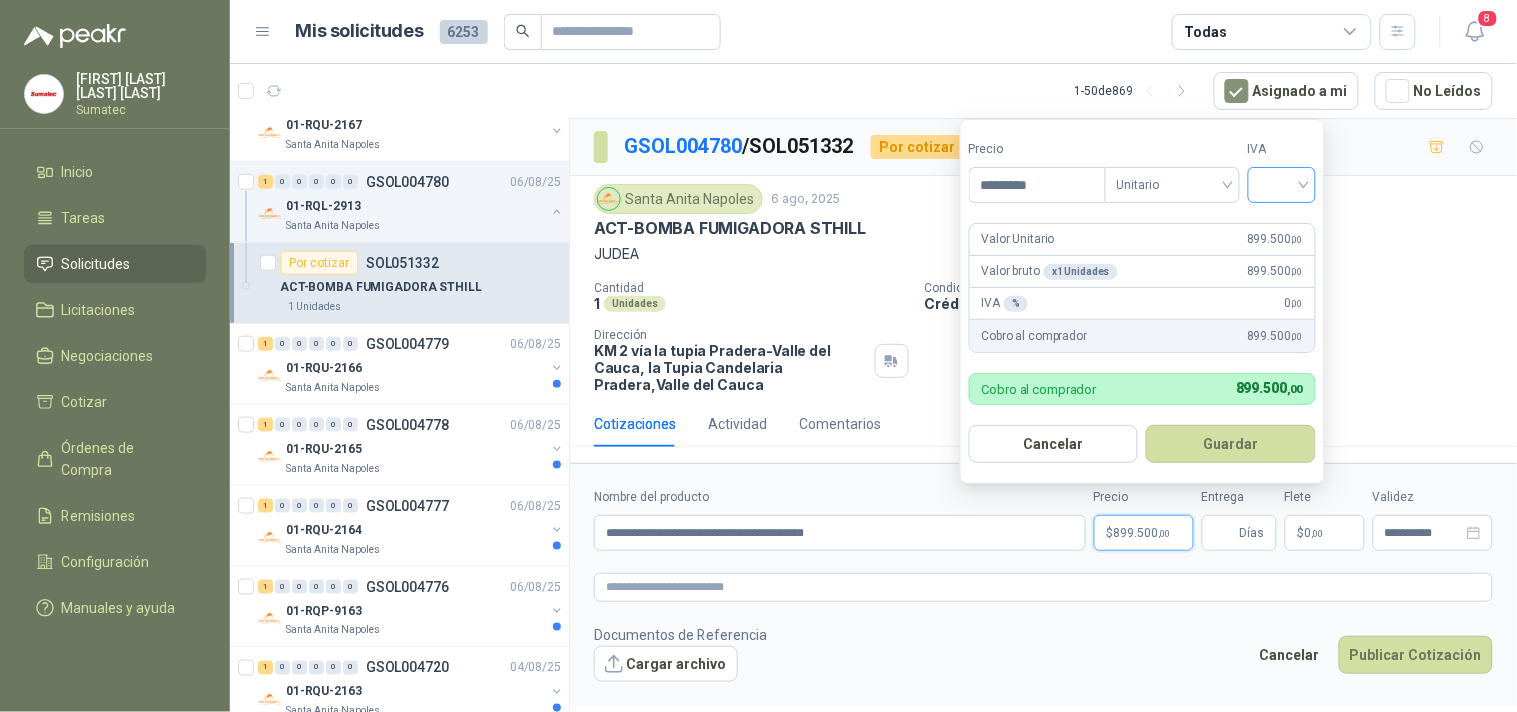 type on "*********" 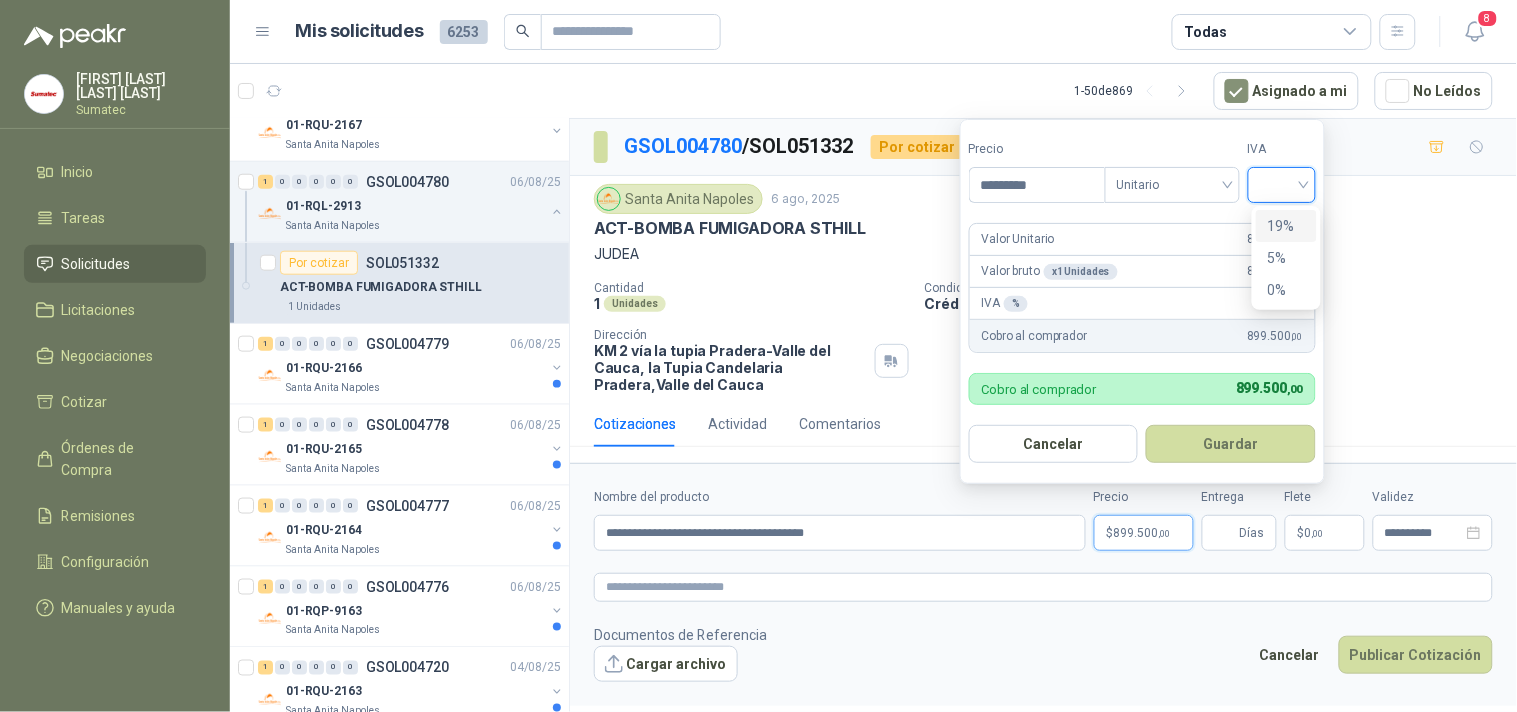 click on "19%" at bounding box center [1286, 226] 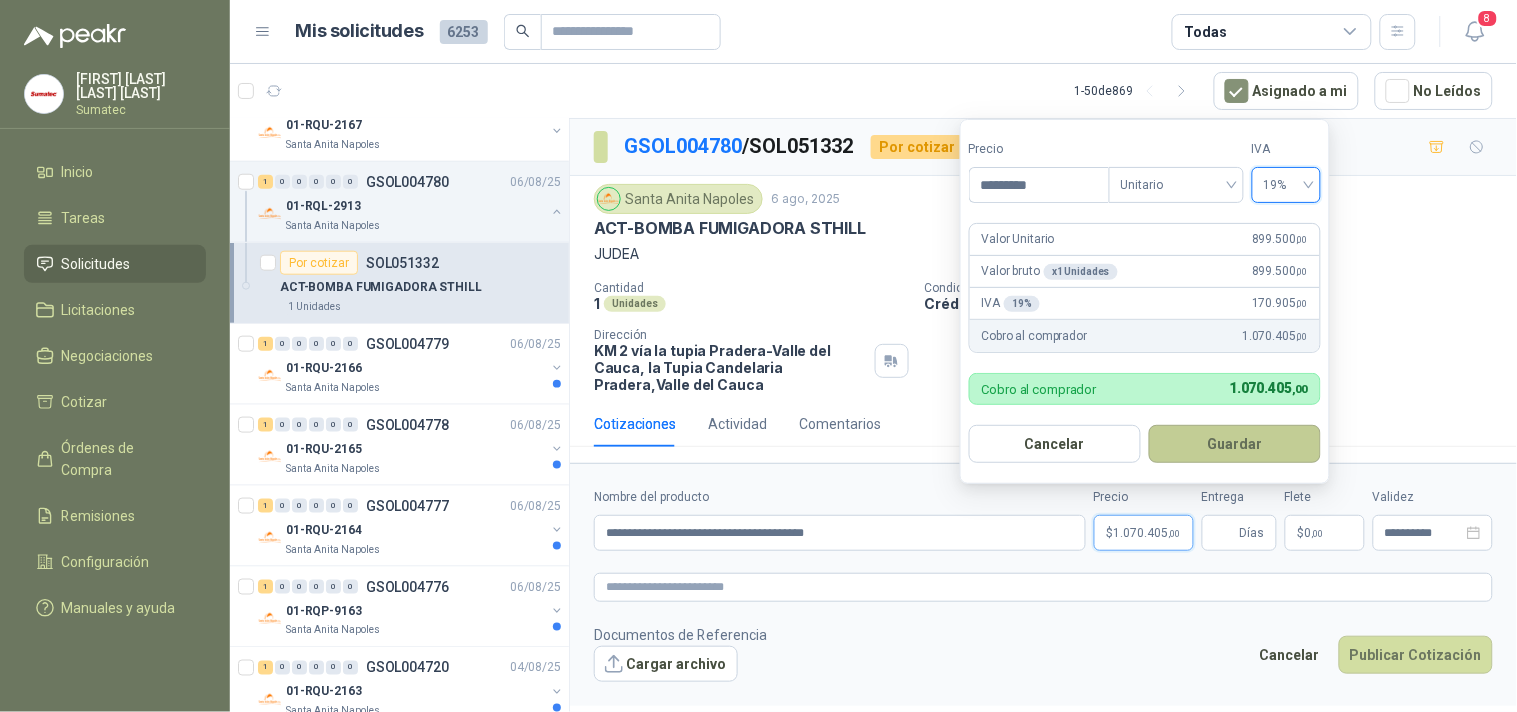 click on "Guardar" at bounding box center (1235, 444) 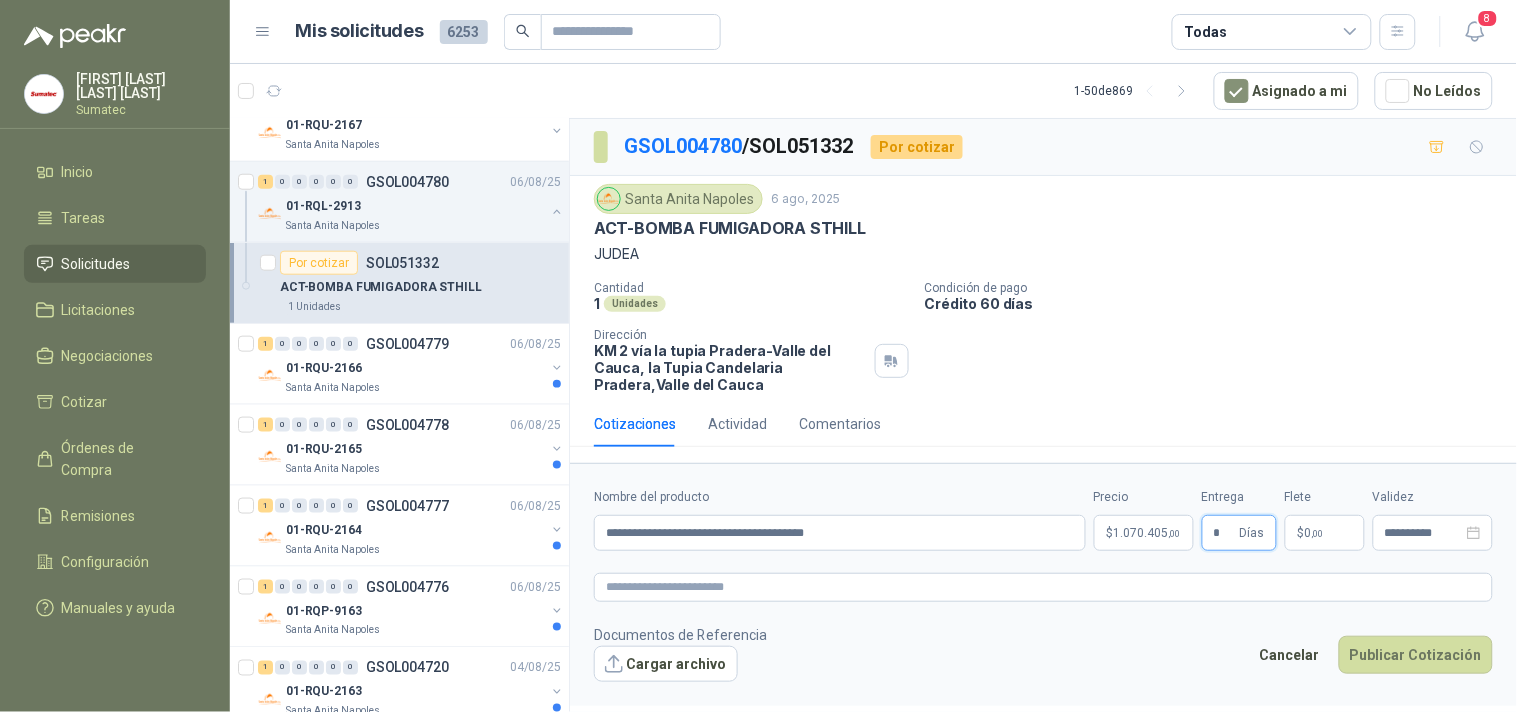 type on "*" 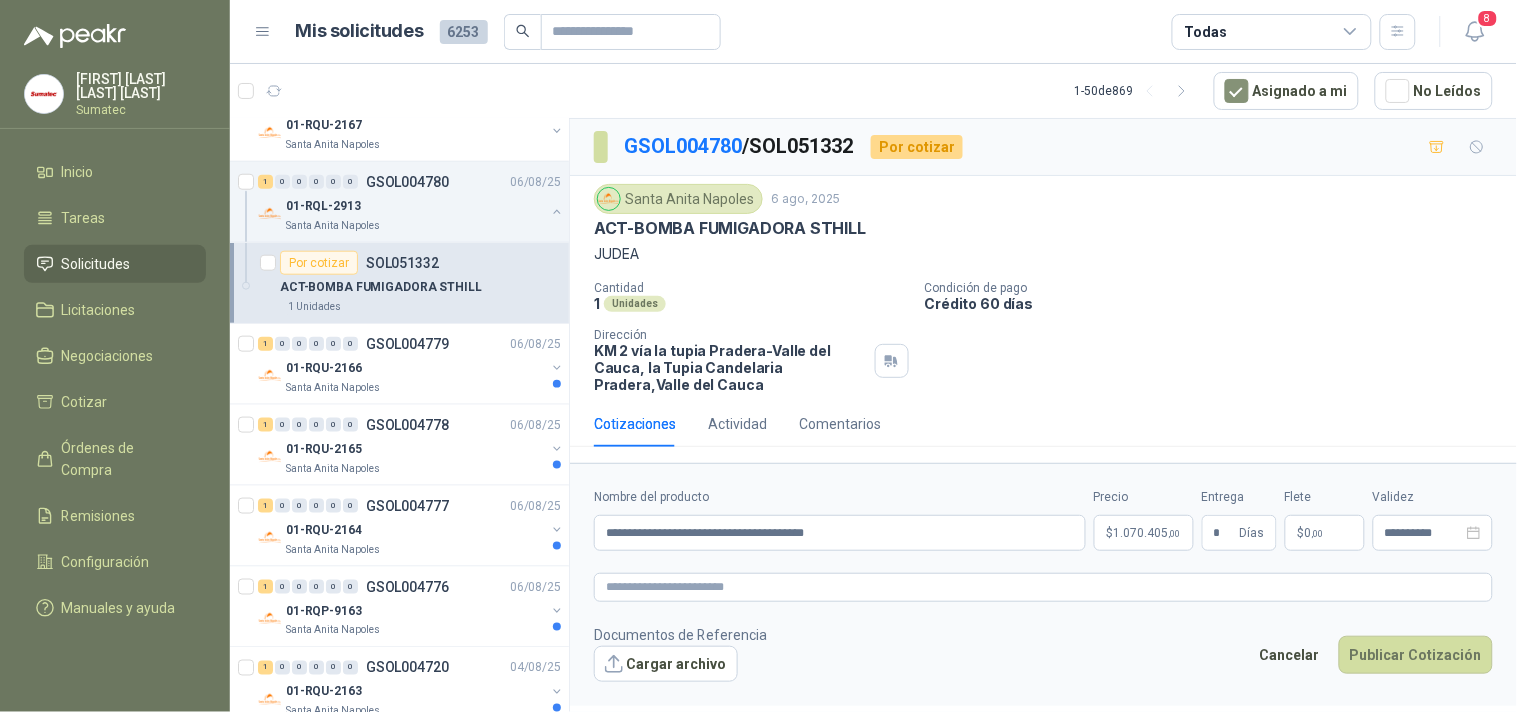 click on "$    0 ,00" at bounding box center (1325, 533) 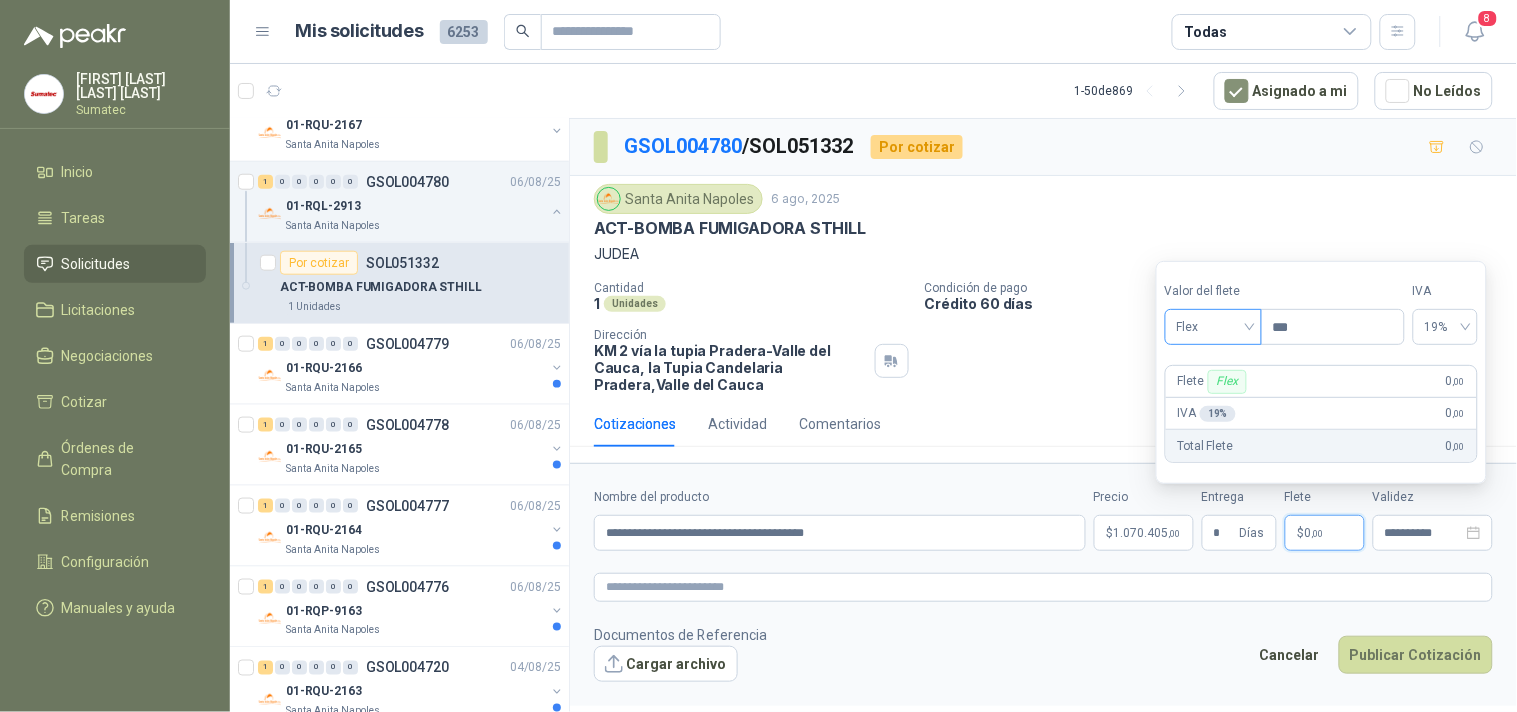 click on "Flex" at bounding box center [1213, 327] 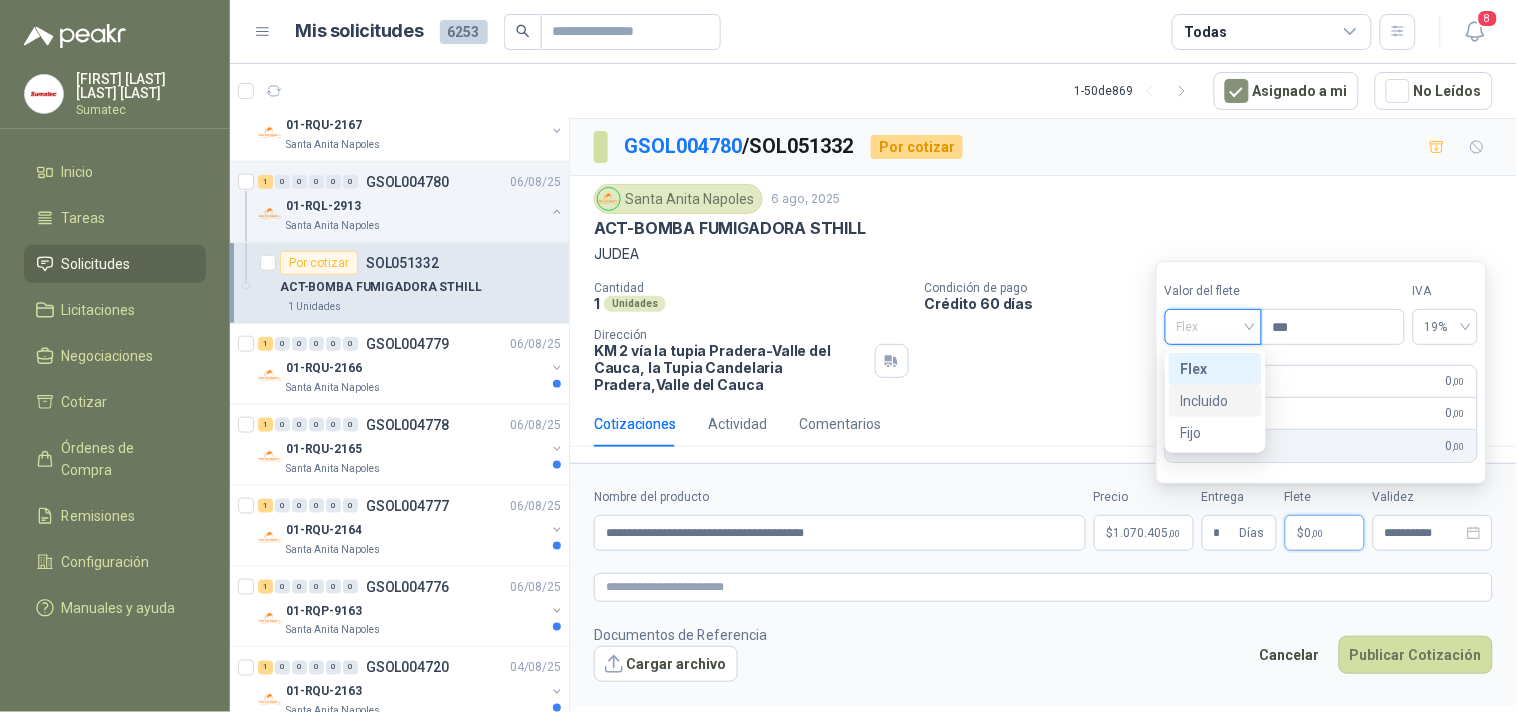 click on "Incluido" at bounding box center (1215, 401) 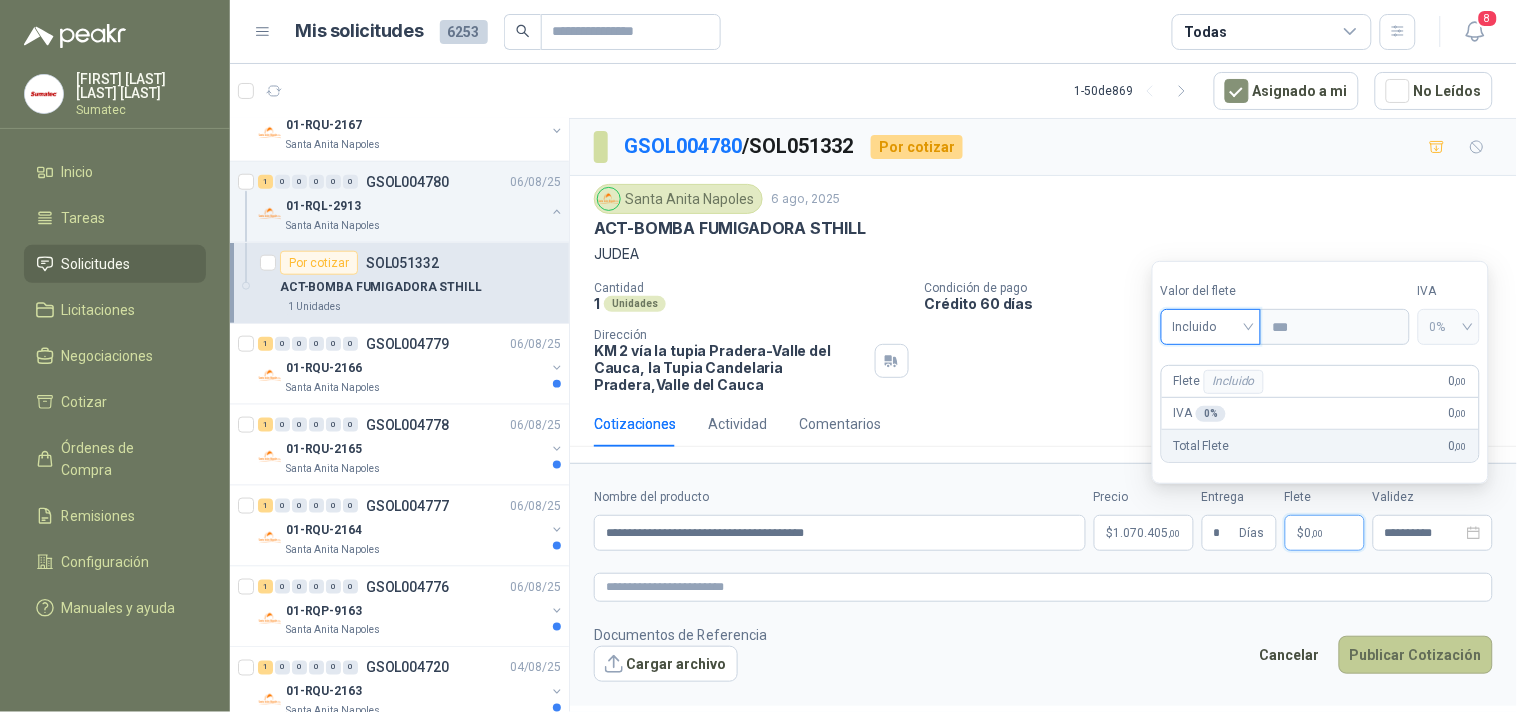 click on "Publicar Cotización" at bounding box center [1416, 655] 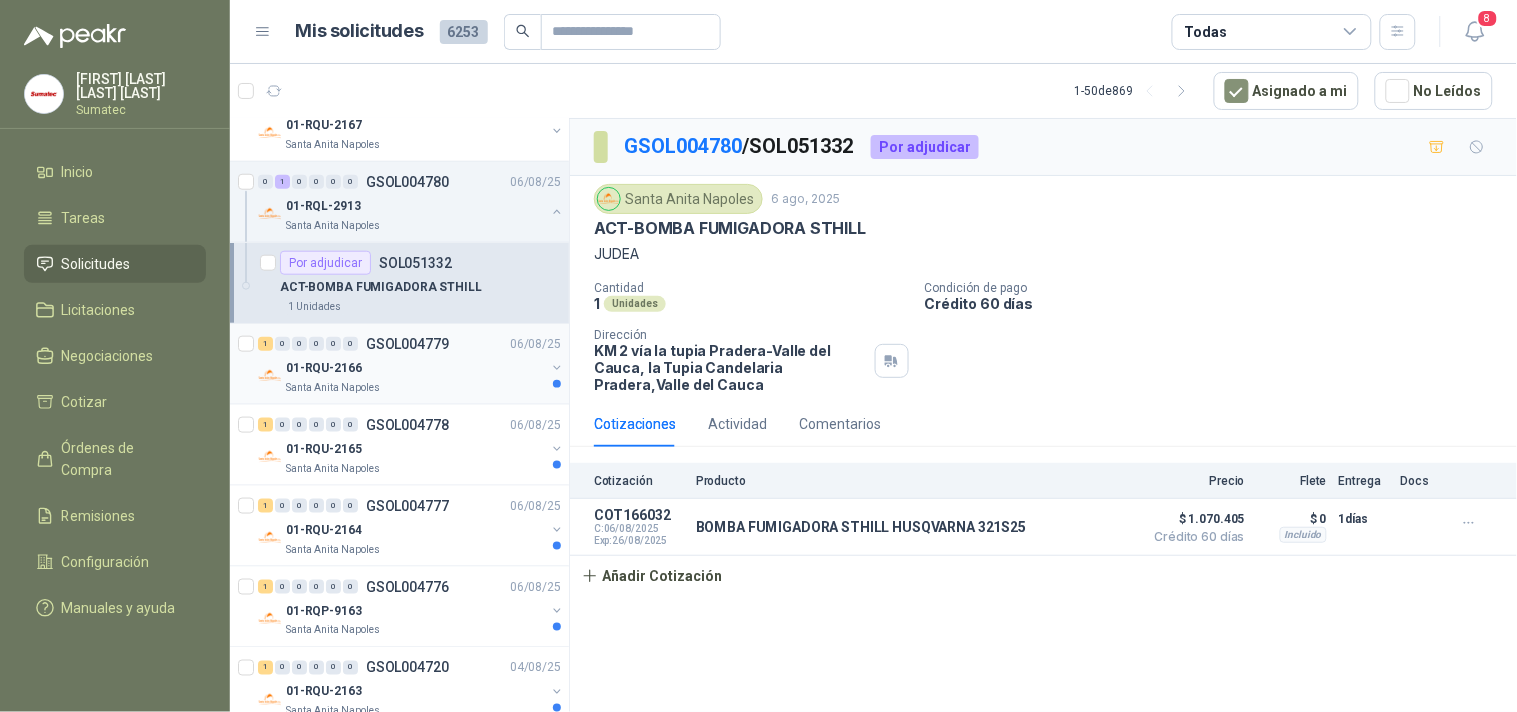 click on "1   0   0   0   0   0   GSOL004779 06/08/25   01-RQU-2166 Santa Anita Napoles" at bounding box center (399, 364) 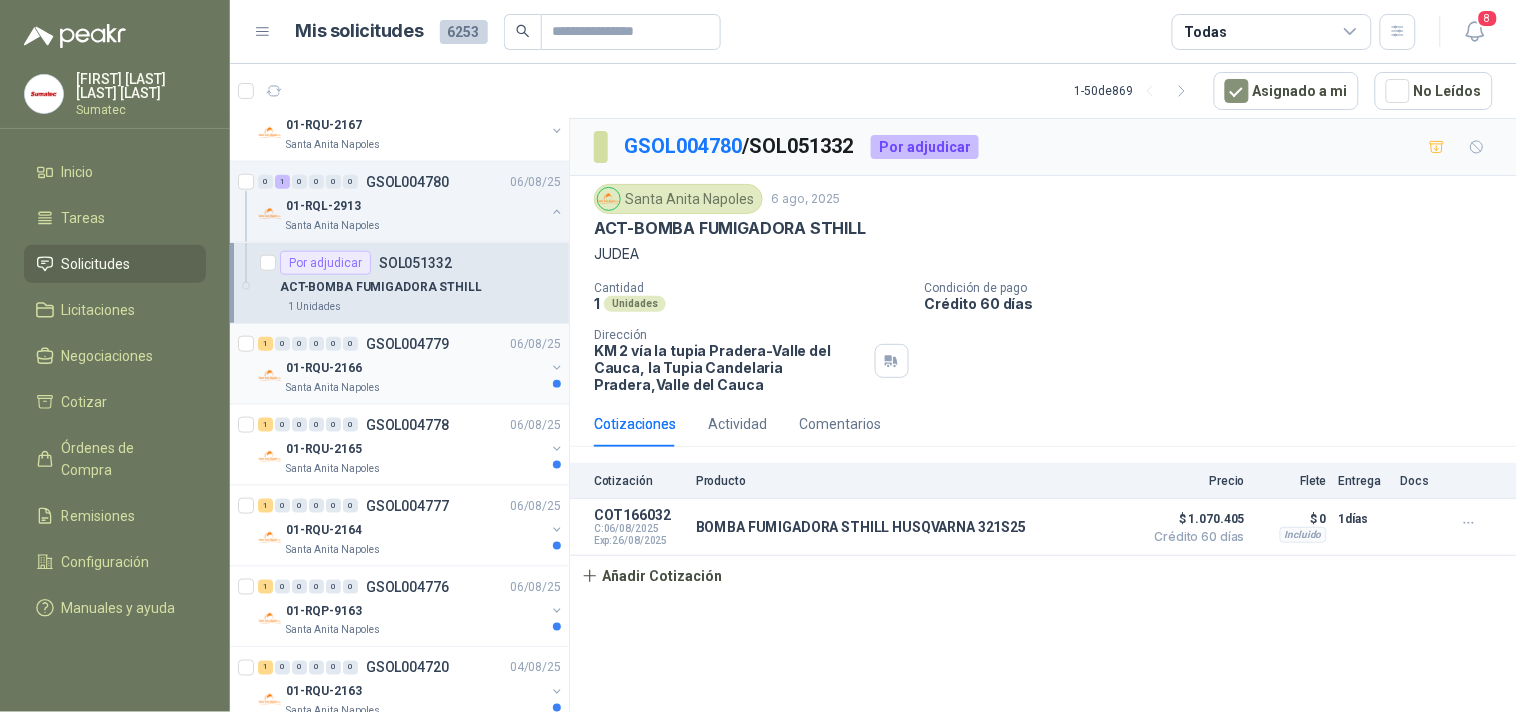 click on "Santa Anita Napoles" at bounding box center (415, 388) 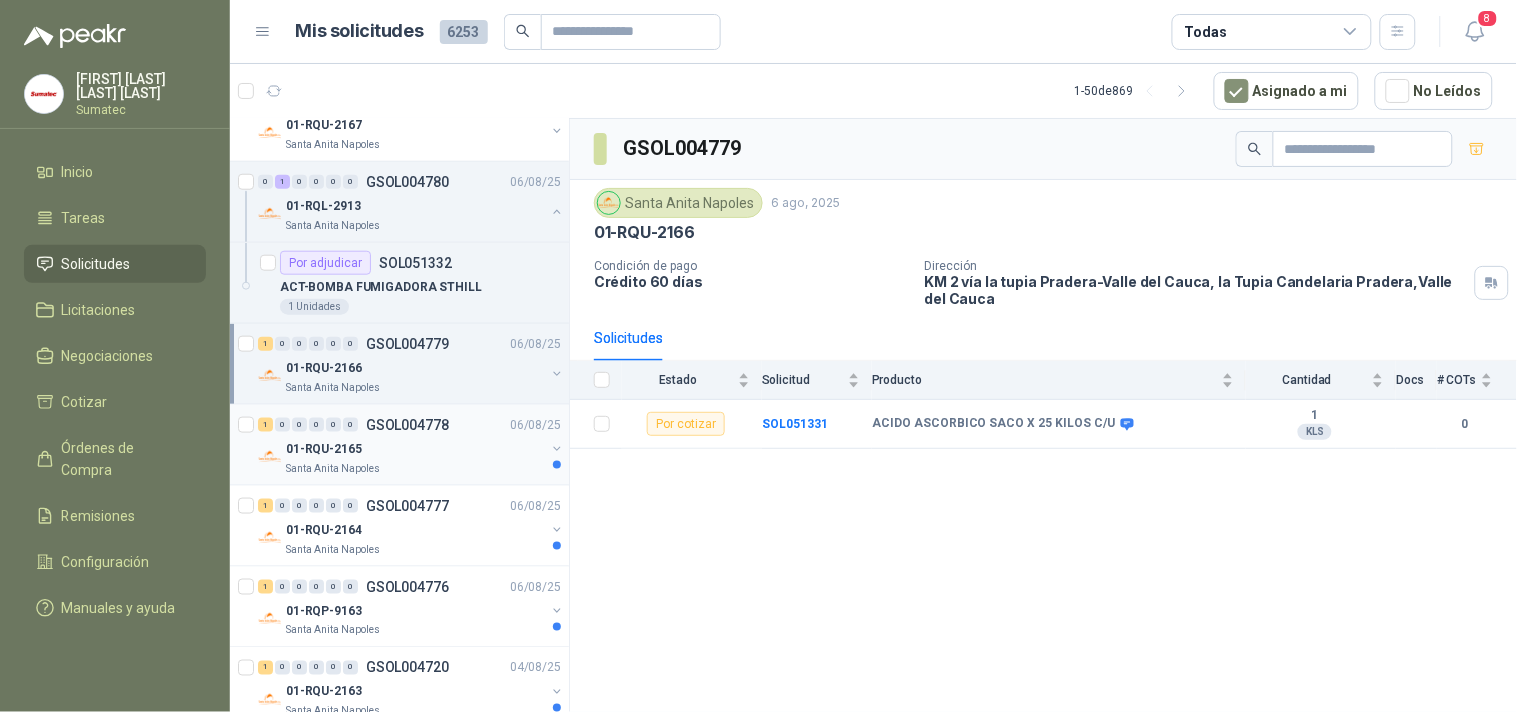 click on "01-RQU-2165" at bounding box center [415, 449] 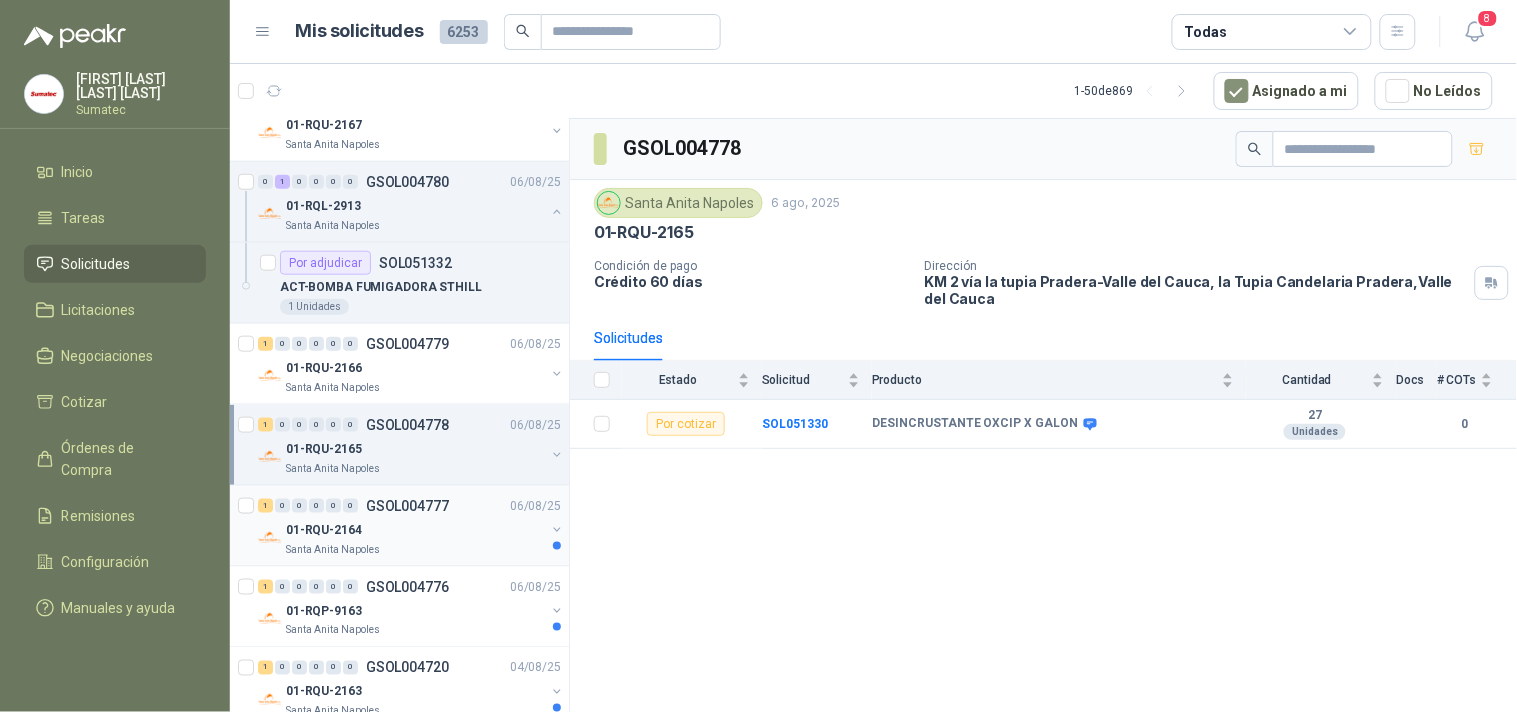 click on "GSOL004777" at bounding box center [407, 506] 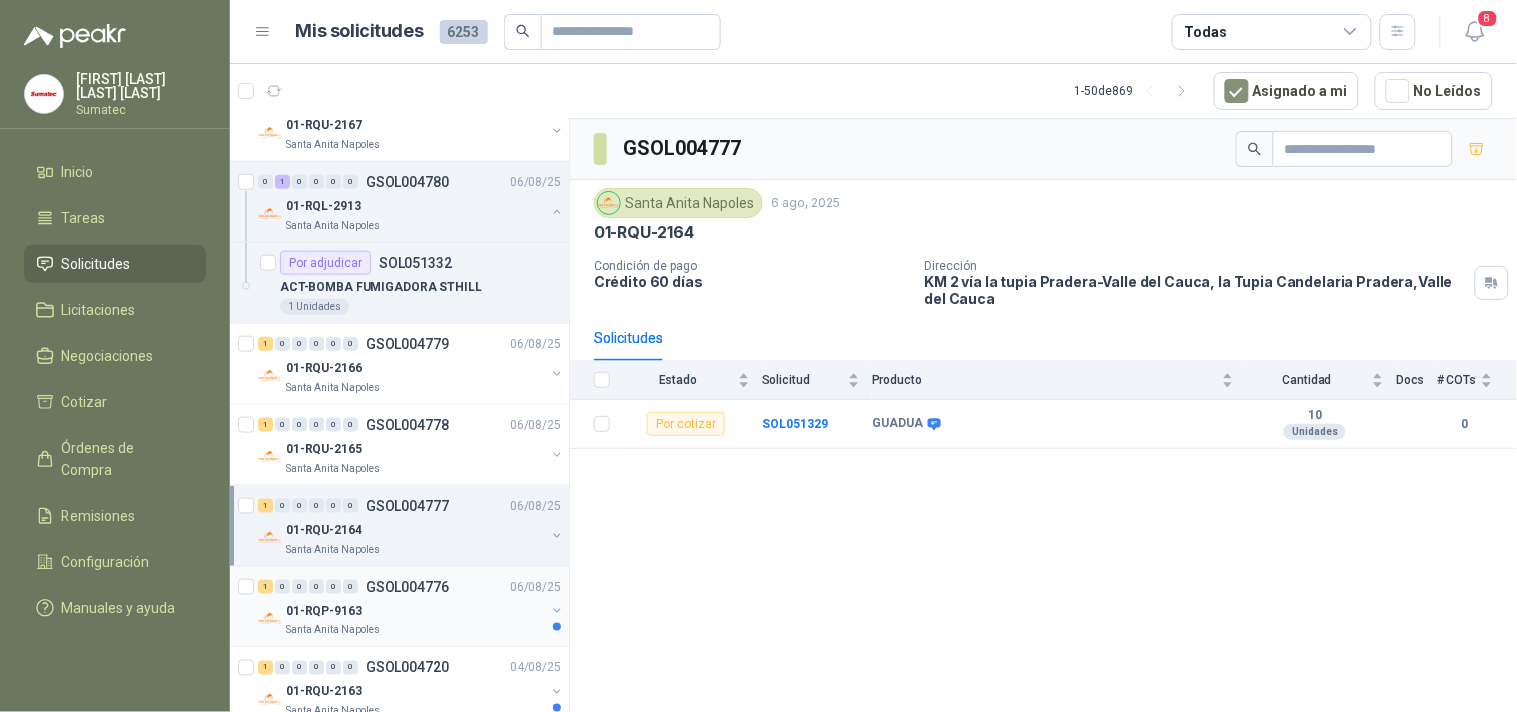 click on "GSOL004776" at bounding box center [407, 587] 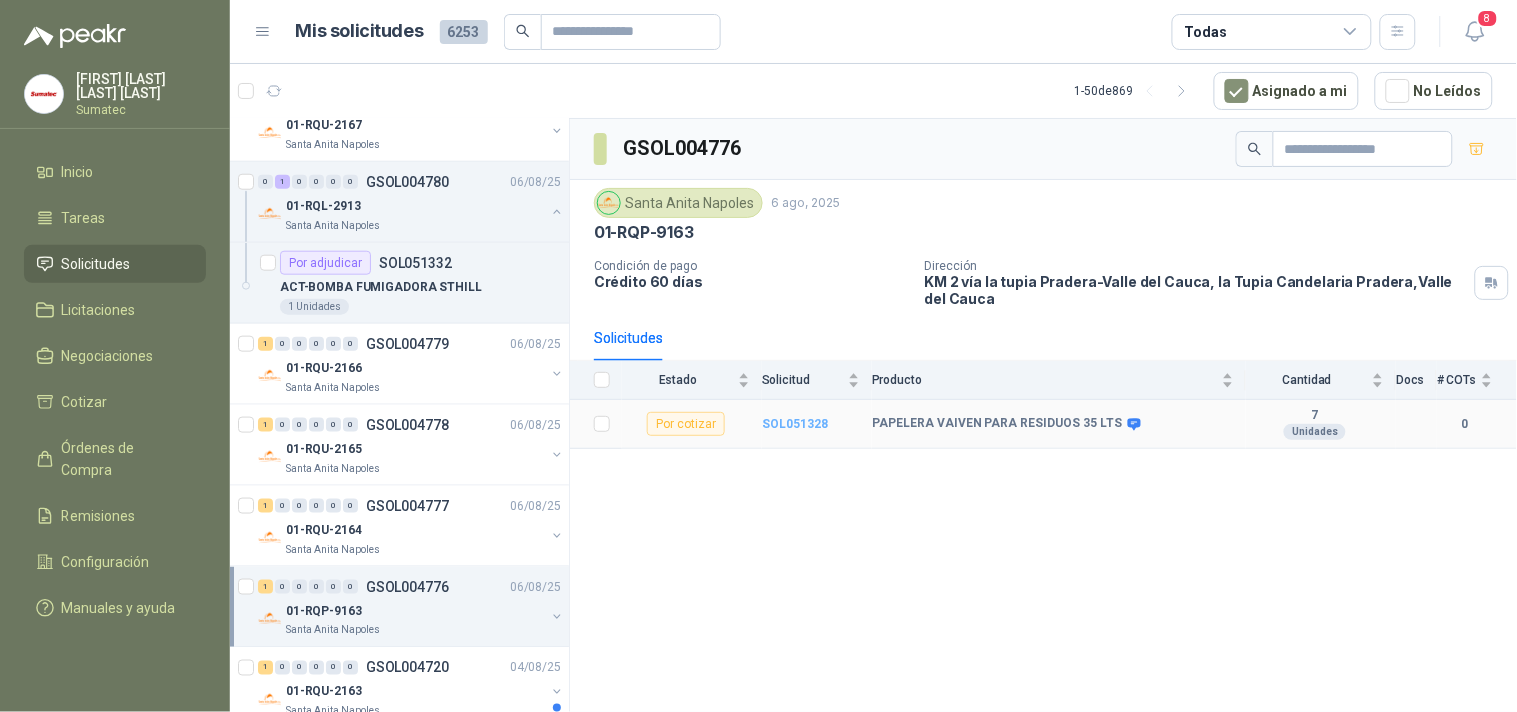 click on "SOL051328" at bounding box center (795, 424) 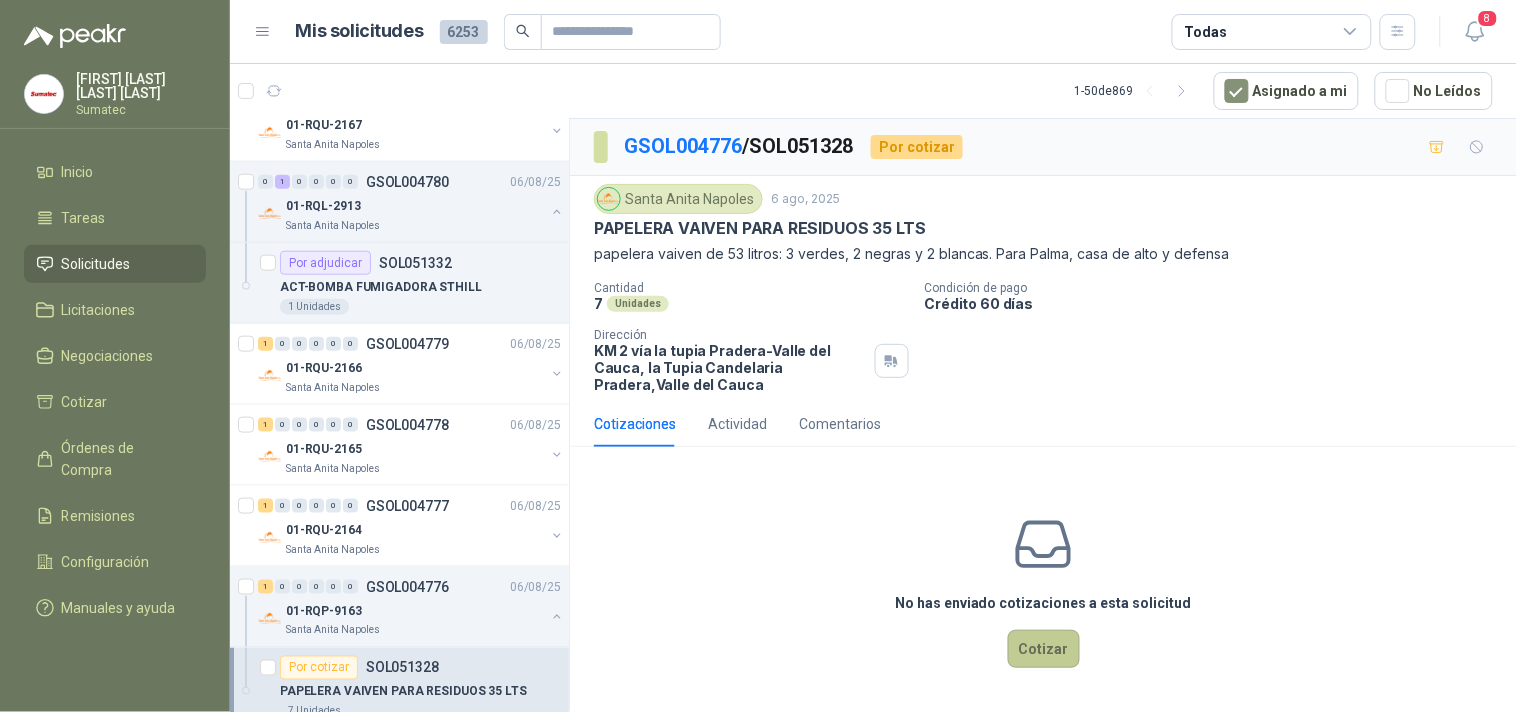 click on "Cotizar" at bounding box center [1044, 649] 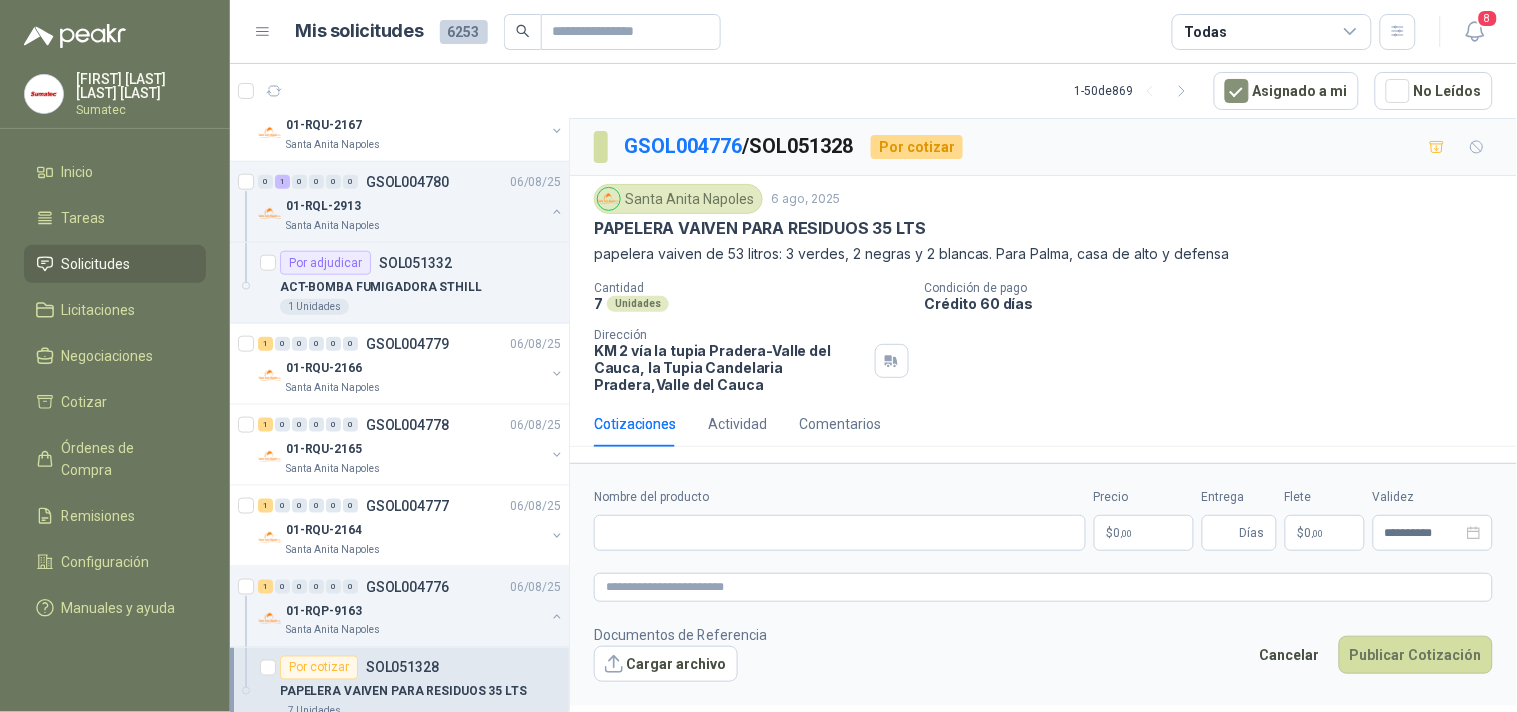 type 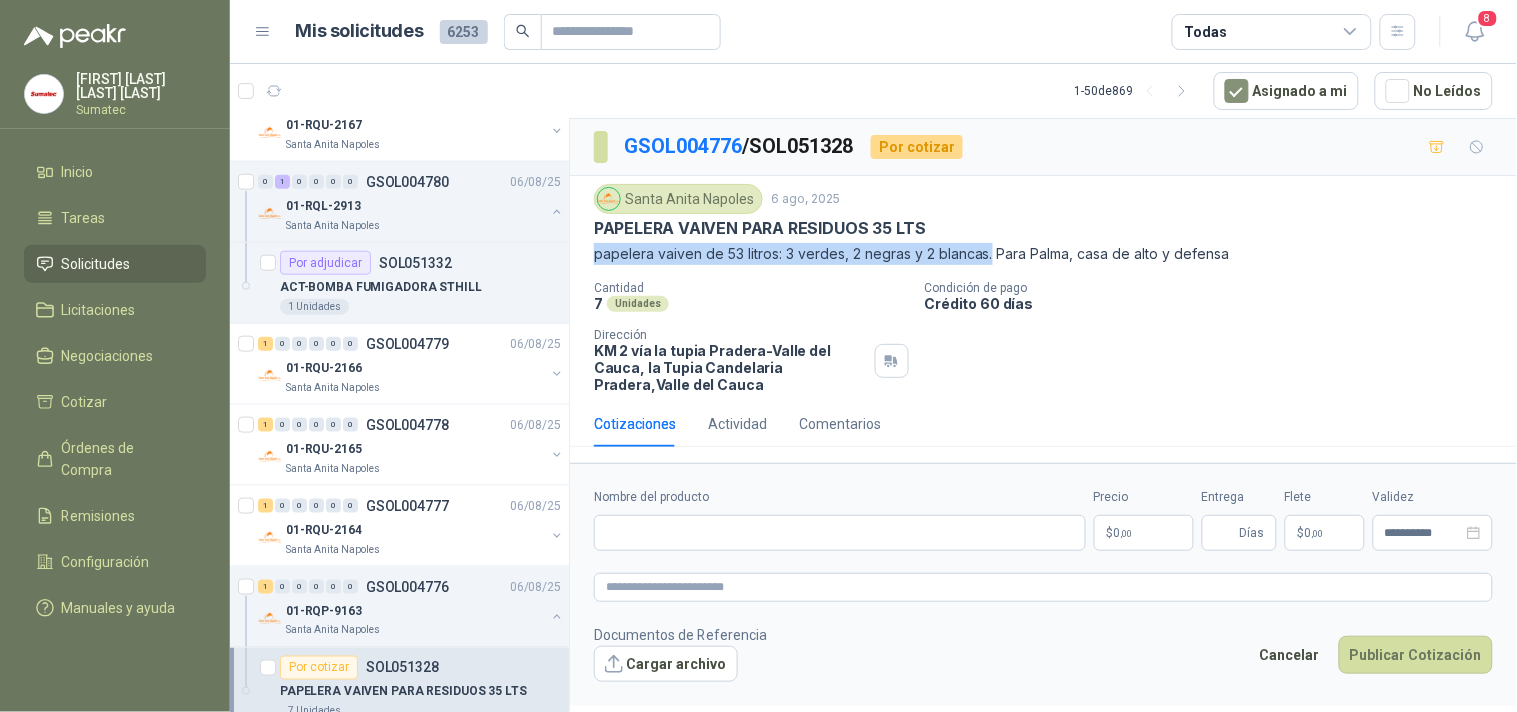 drag, startPoint x: 594, startPoint y: 253, endPoint x: 990, endPoint y: 260, distance: 396.06186 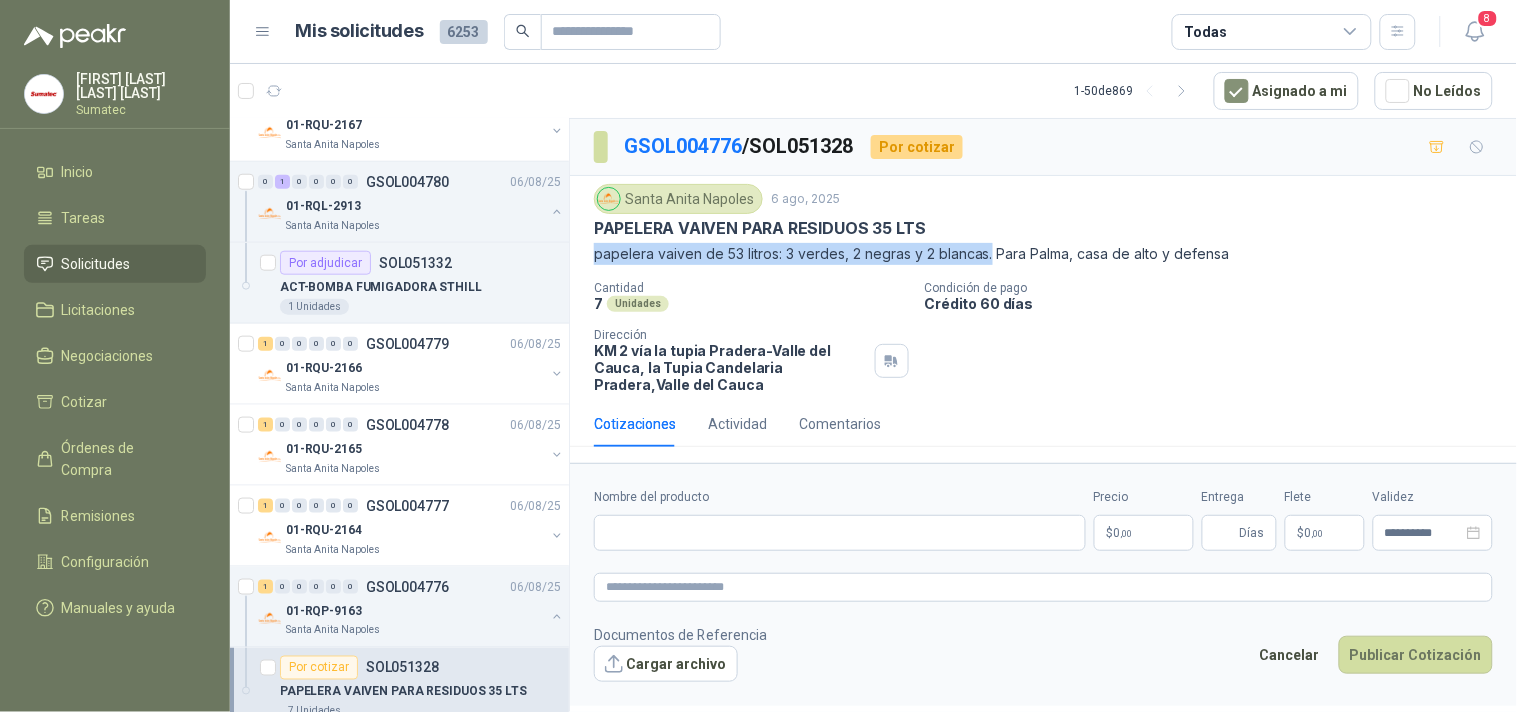 copy on "papelera vaiven de 53 litros: 3 verdes, 2 negras y 2 blancas." 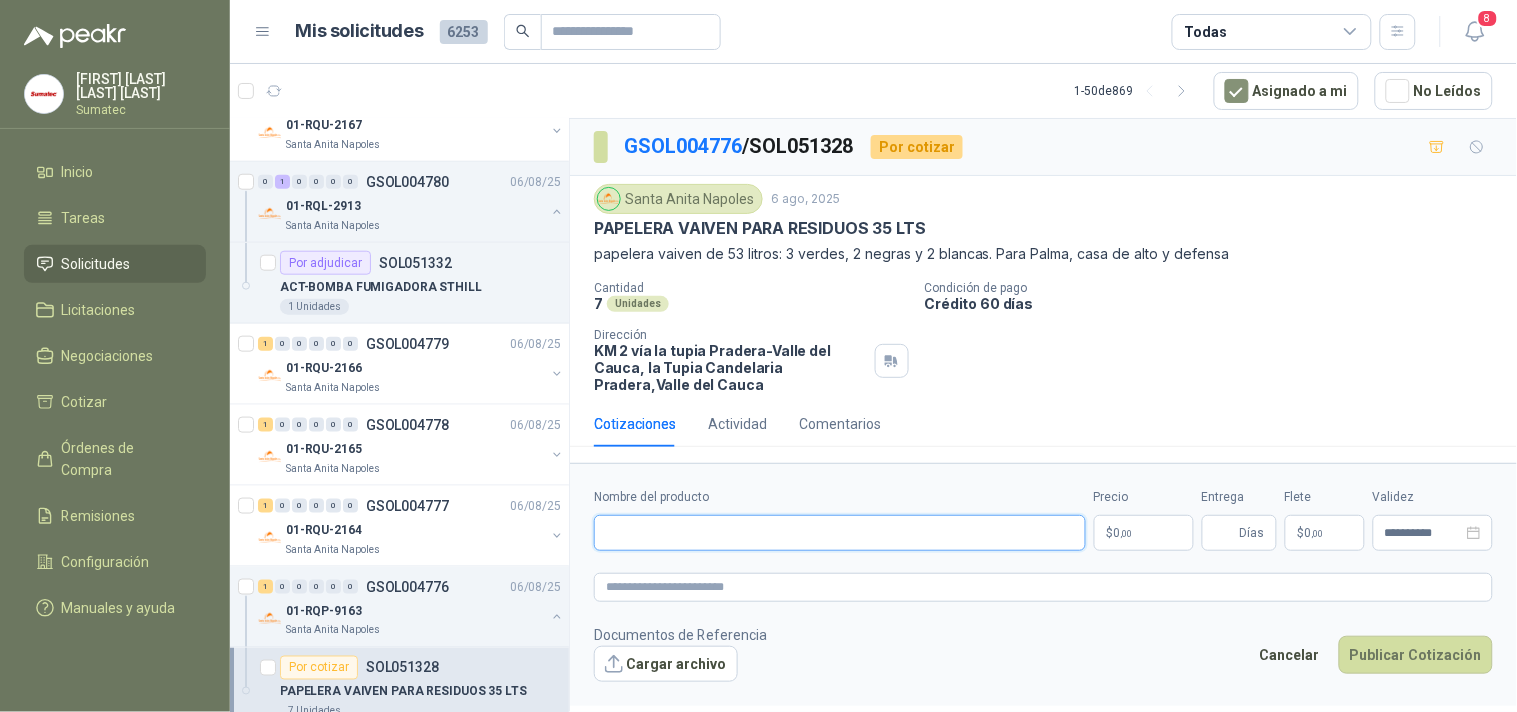 click on "Nombre del producto" at bounding box center [840, 533] 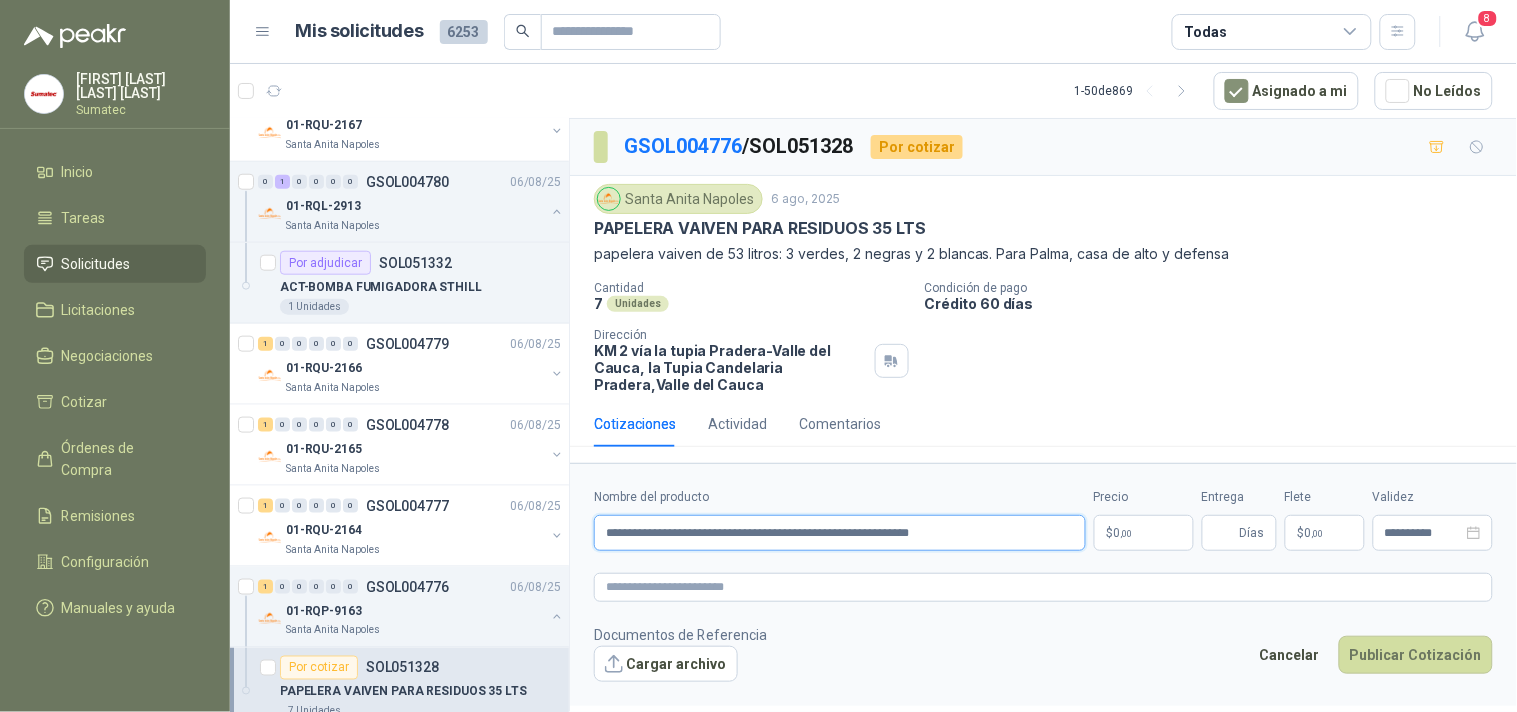 click on "**********" at bounding box center (840, 533) 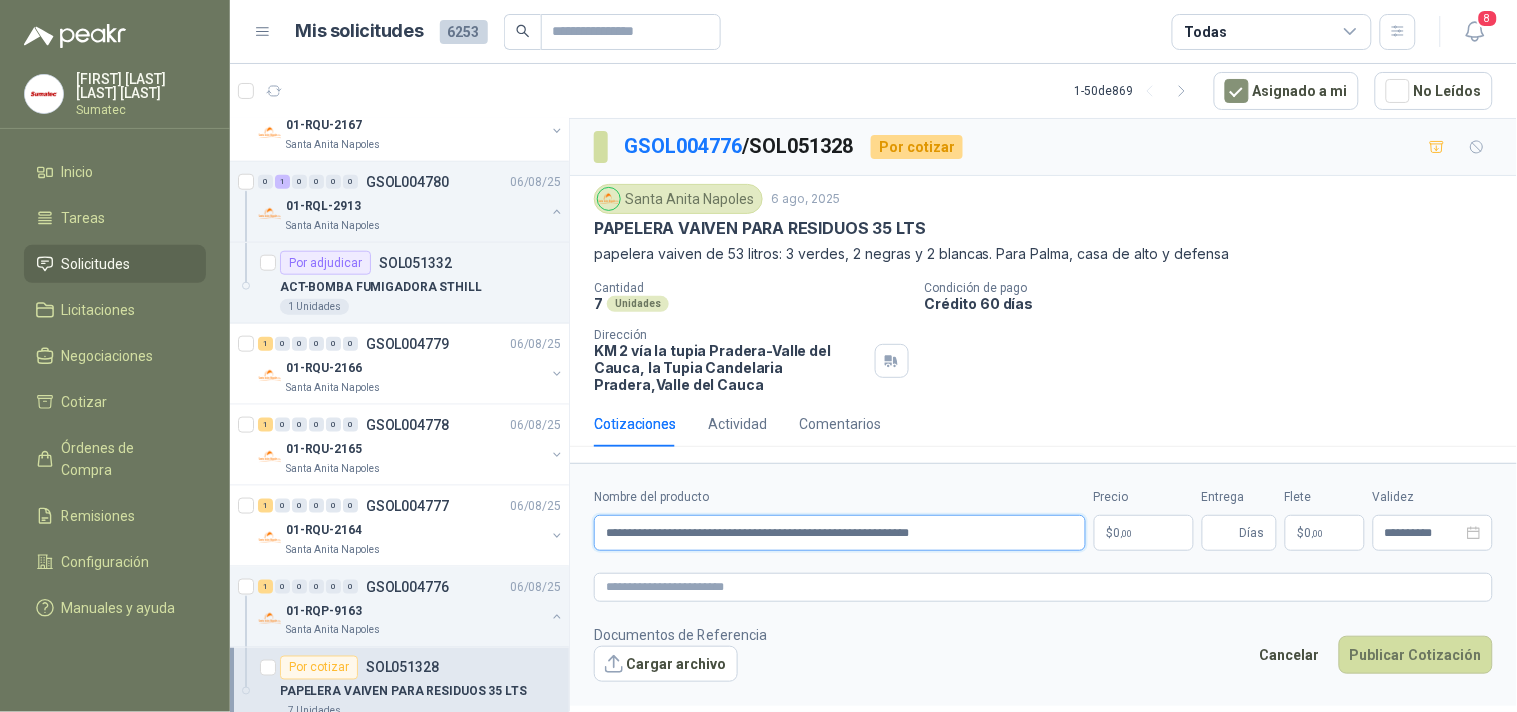 click on "**********" at bounding box center (840, 533) 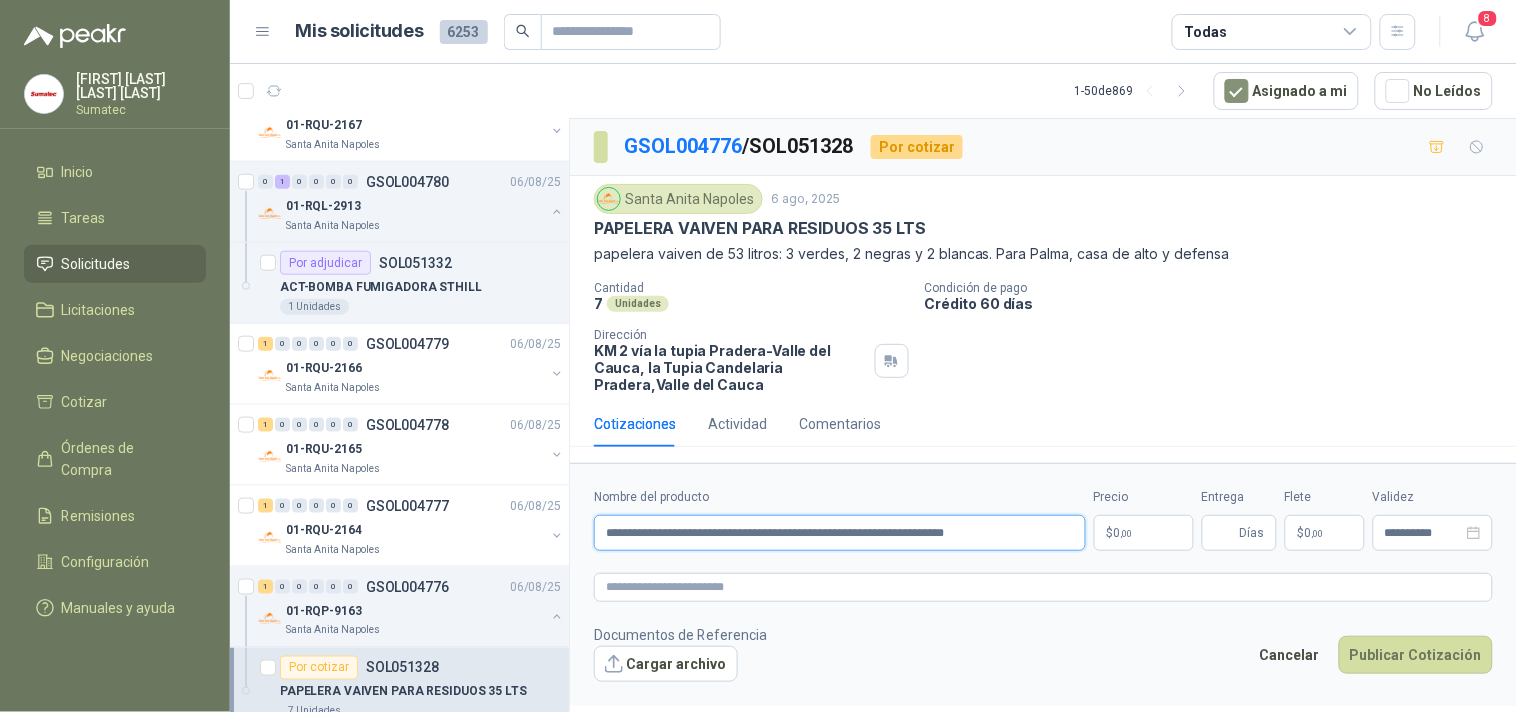 type on "**********" 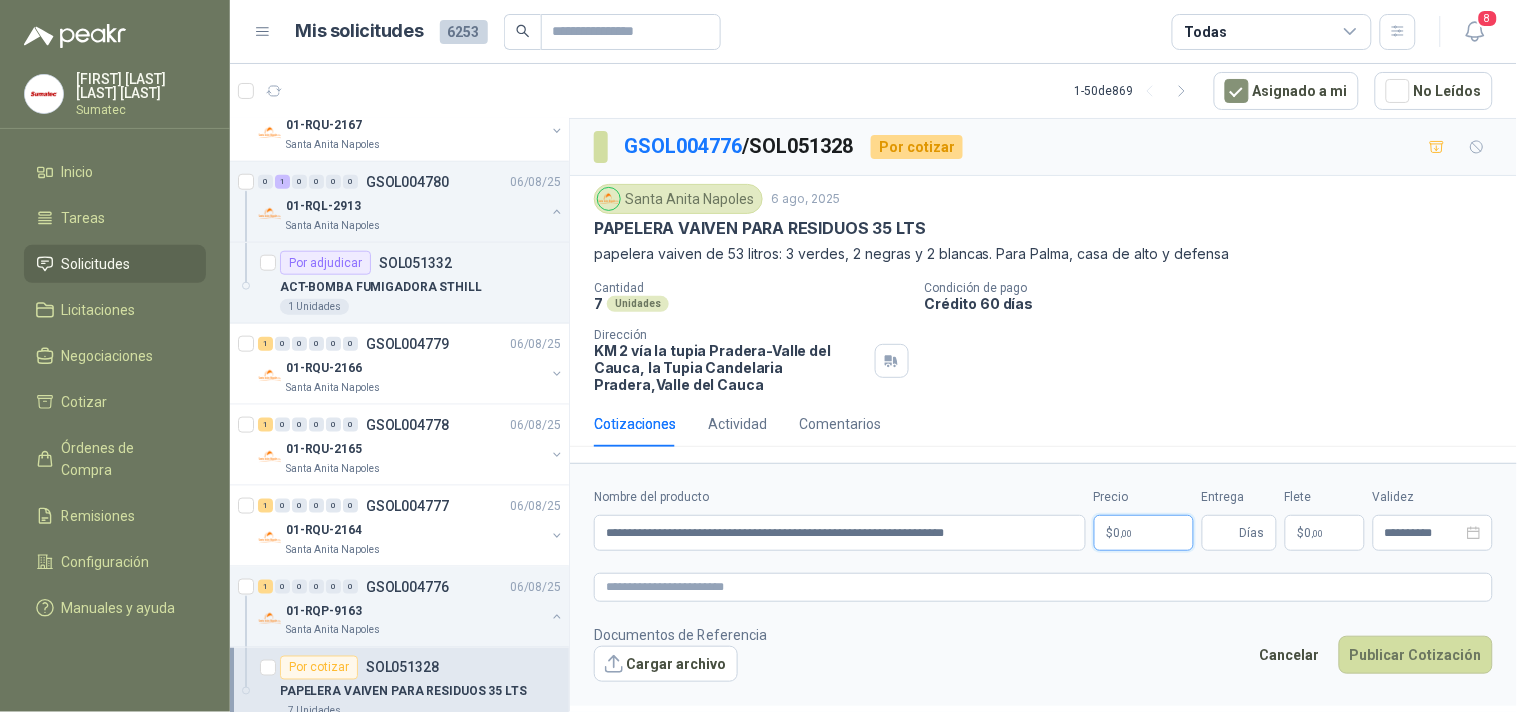click on ",00" at bounding box center (1127, 533) 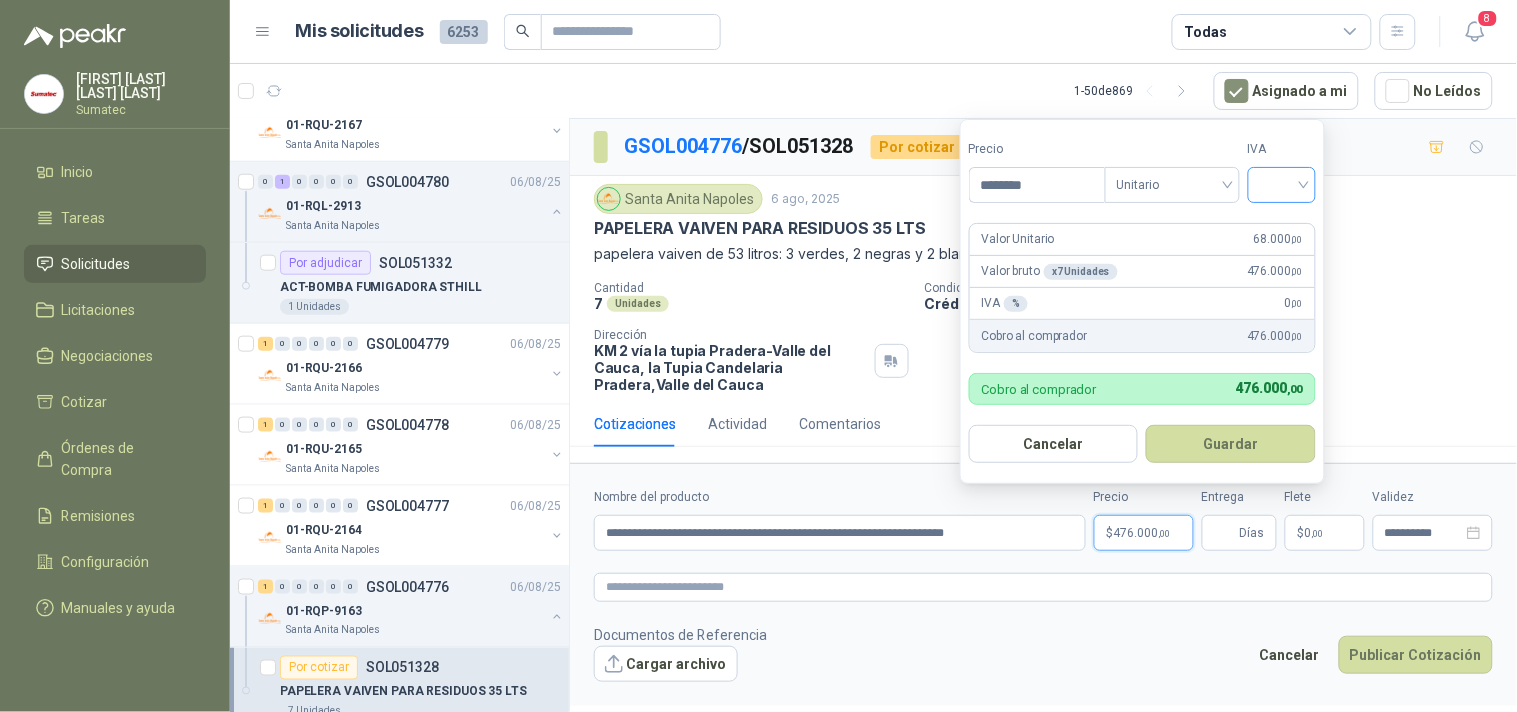 type on "********" 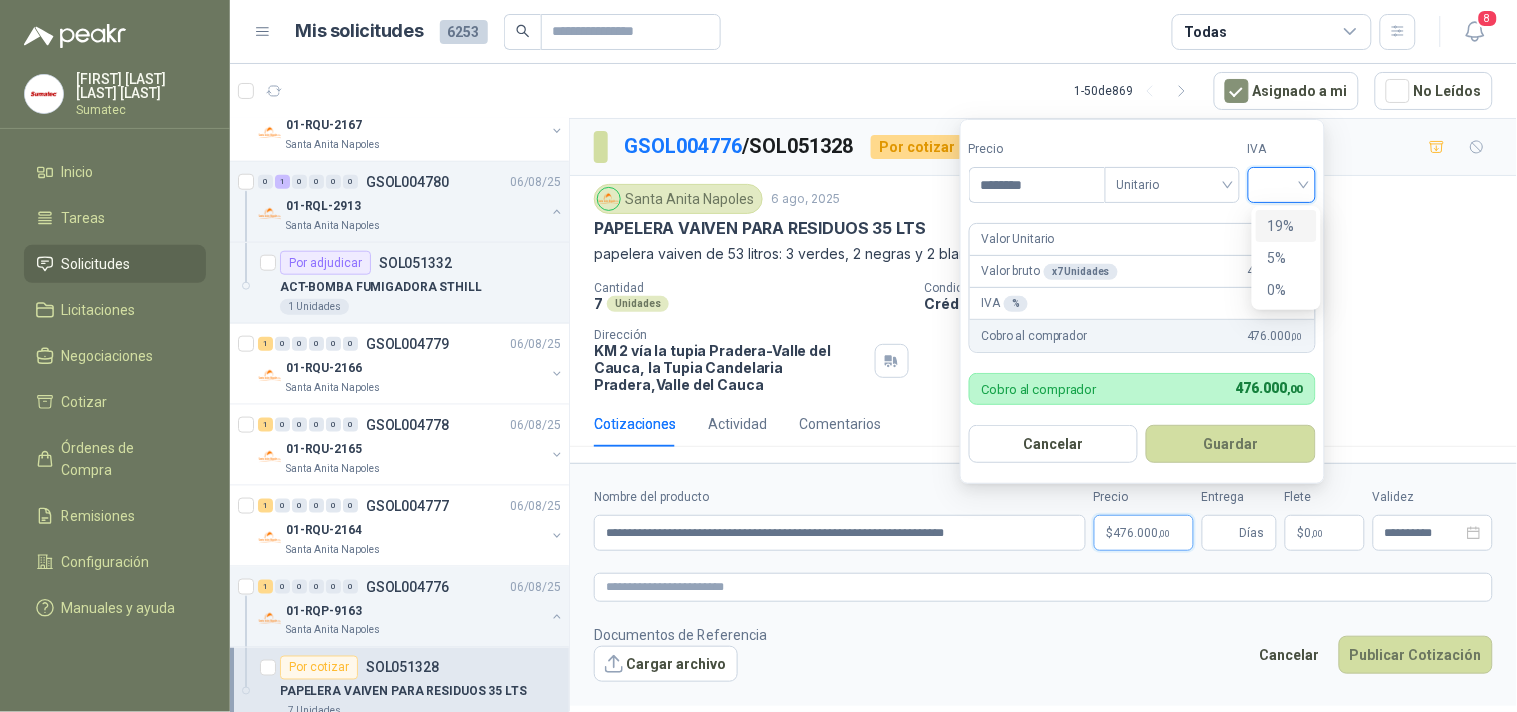 click at bounding box center [1282, 183] 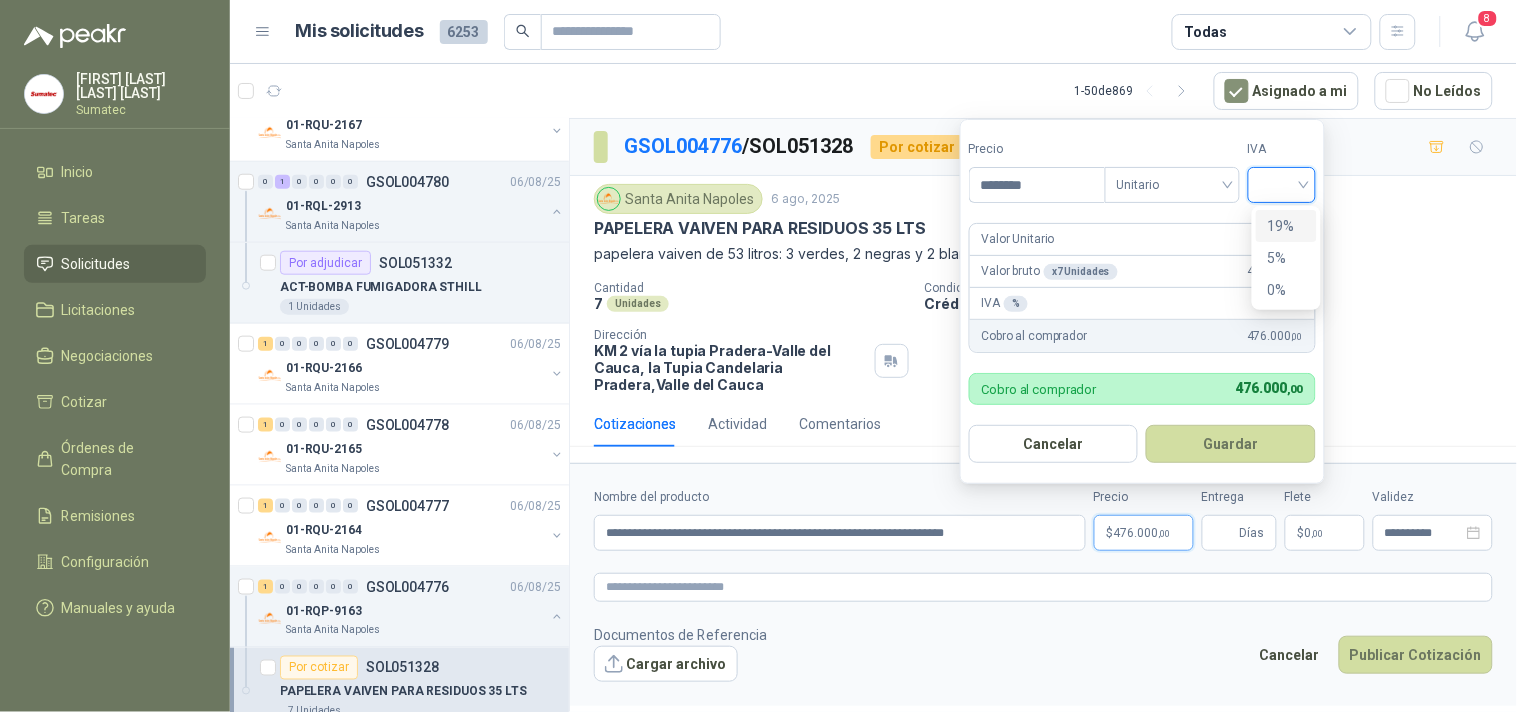 click on "19%" at bounding box center [1286, 226] 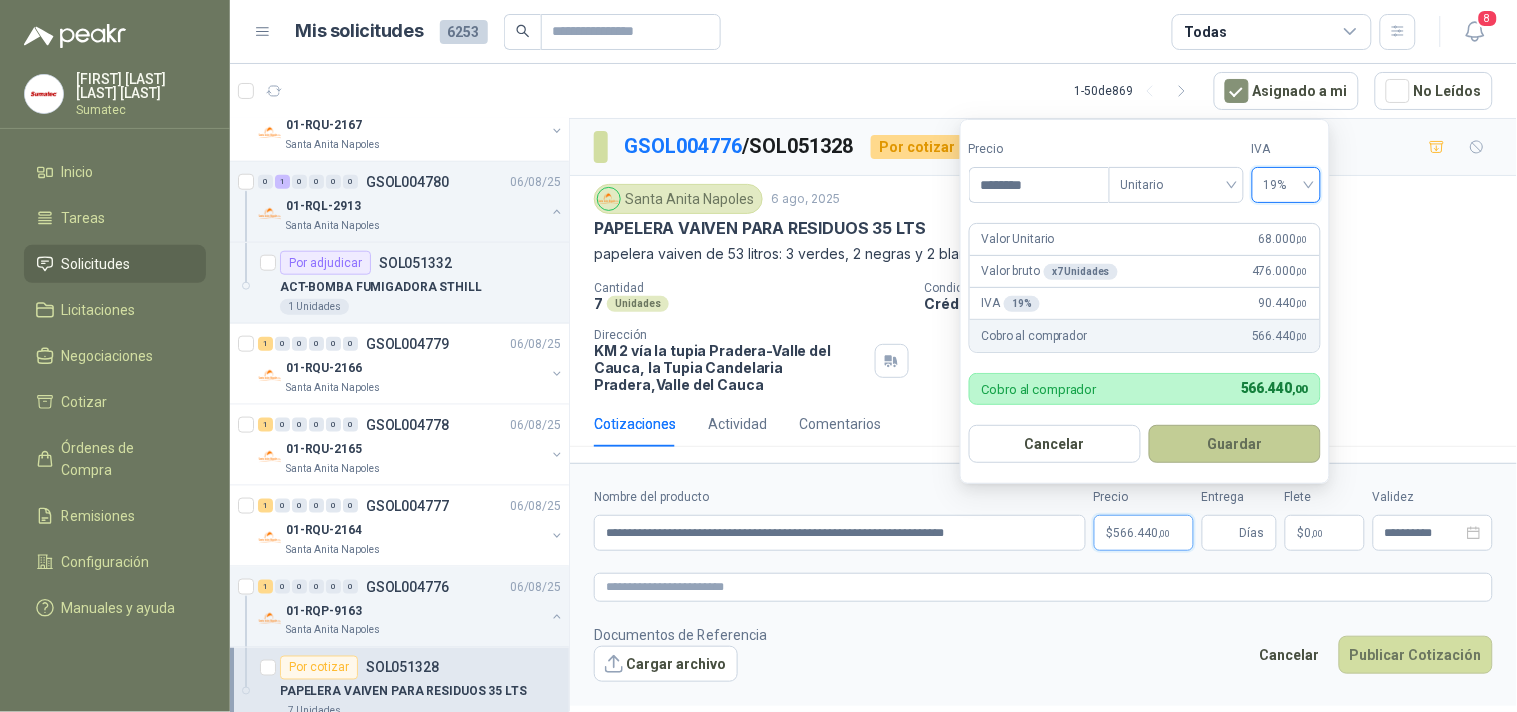 click on "Guardar" at bounding box center (1235, 444) 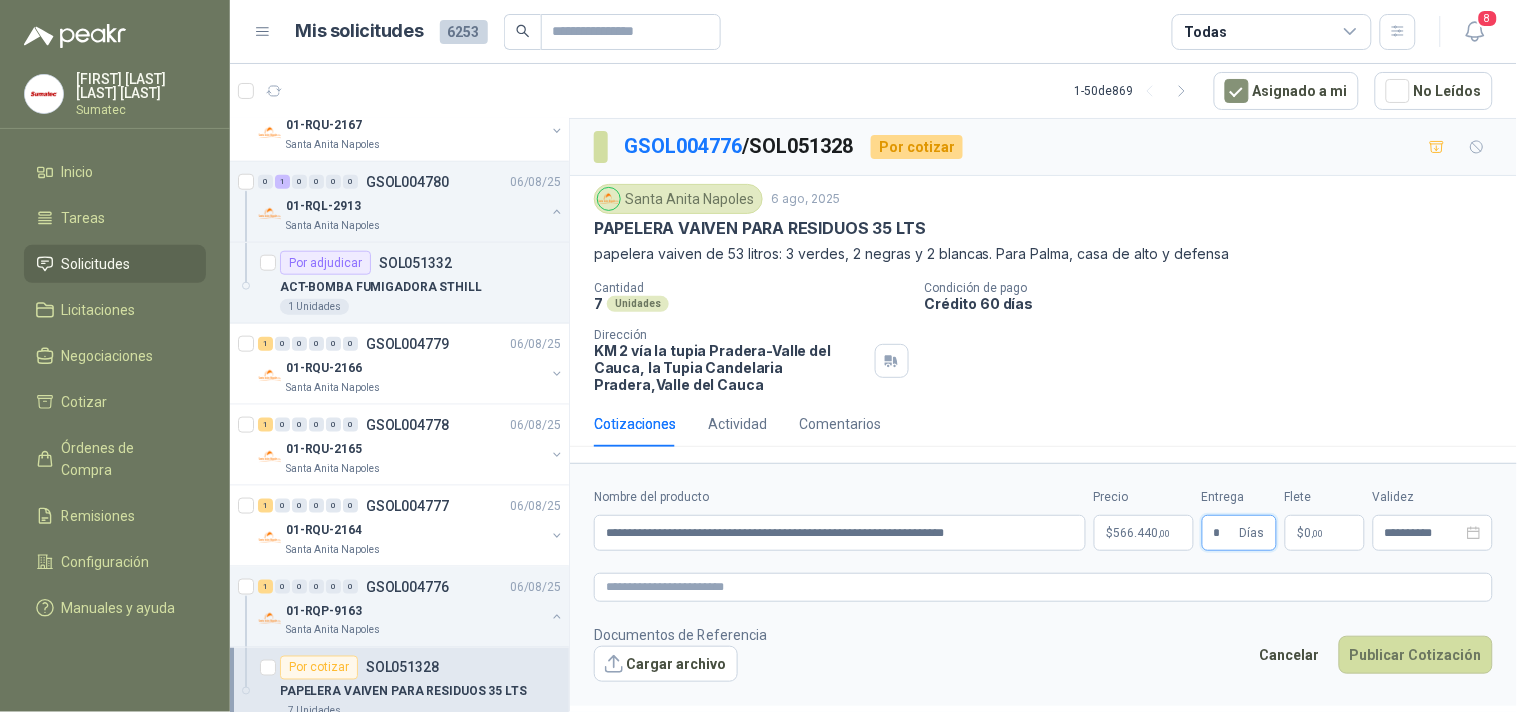 type on "*" 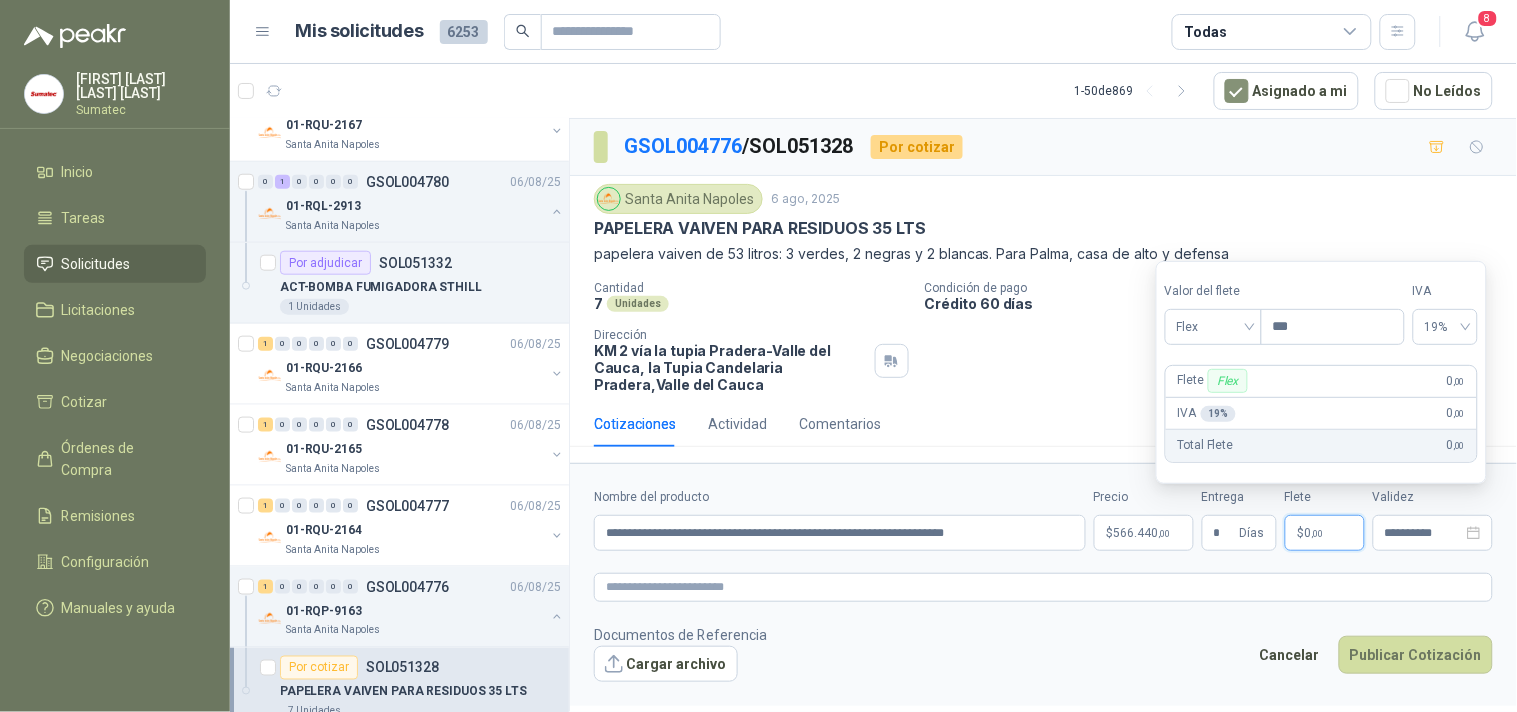 click on ",00" at bounding box center [1318, 533] 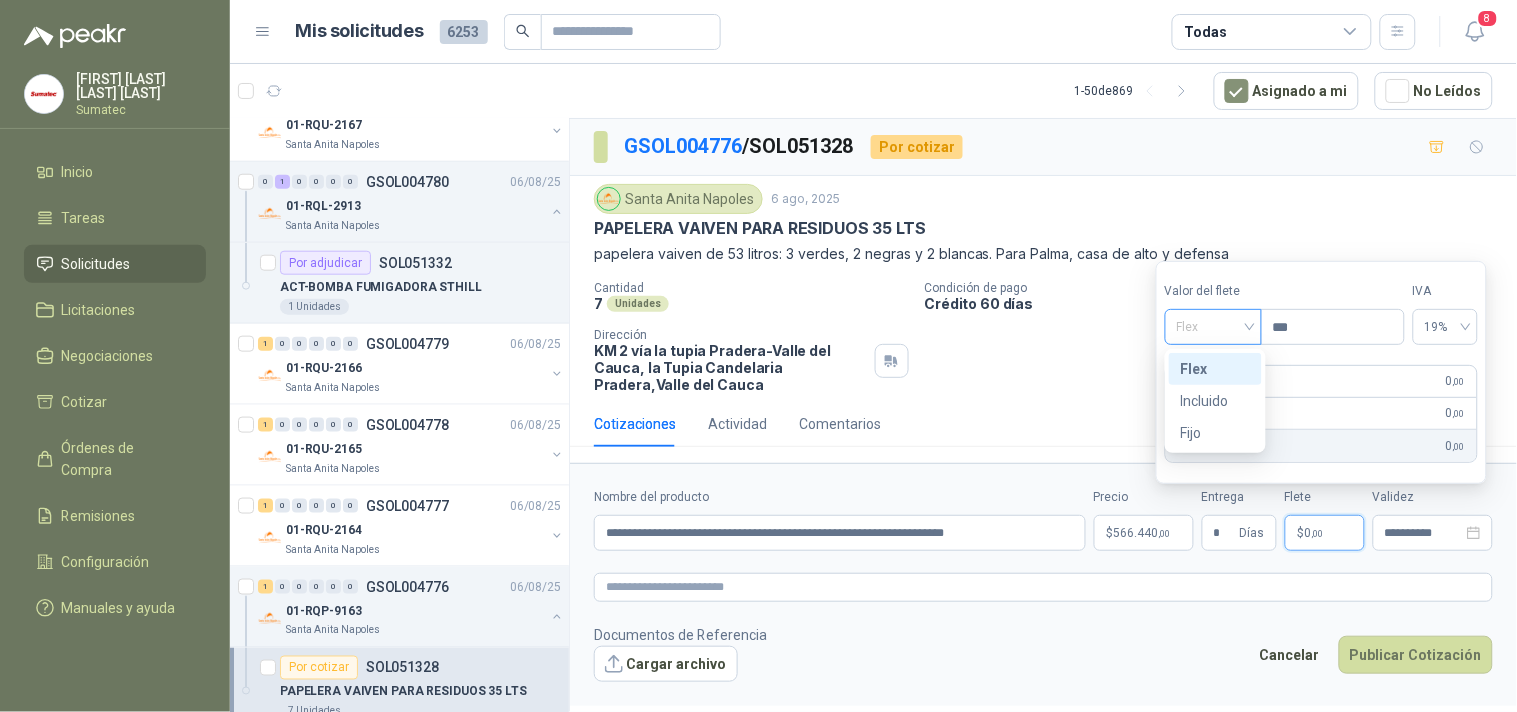 click on "Flex" at bounding box center (1213, 327) 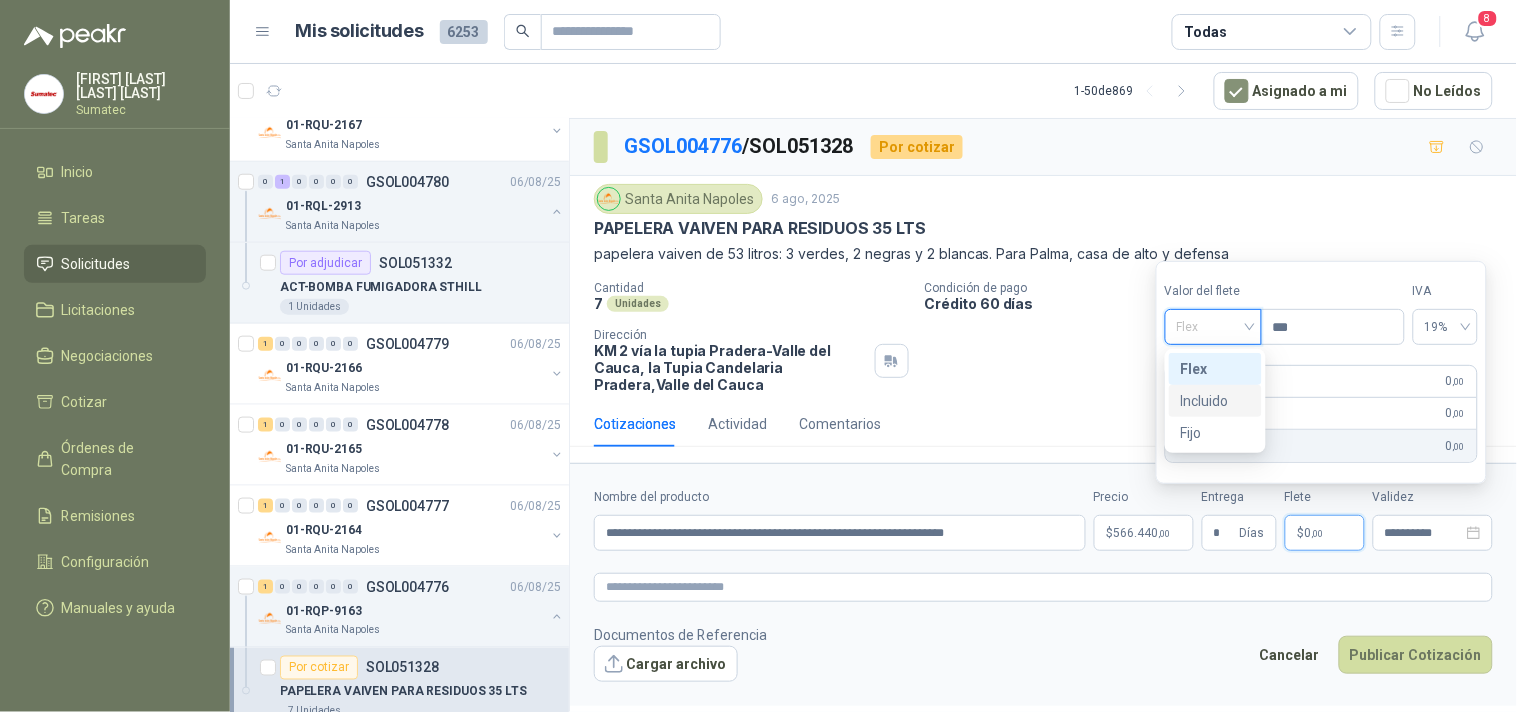 click on "Incluido" at bounding box center [1215, 401] 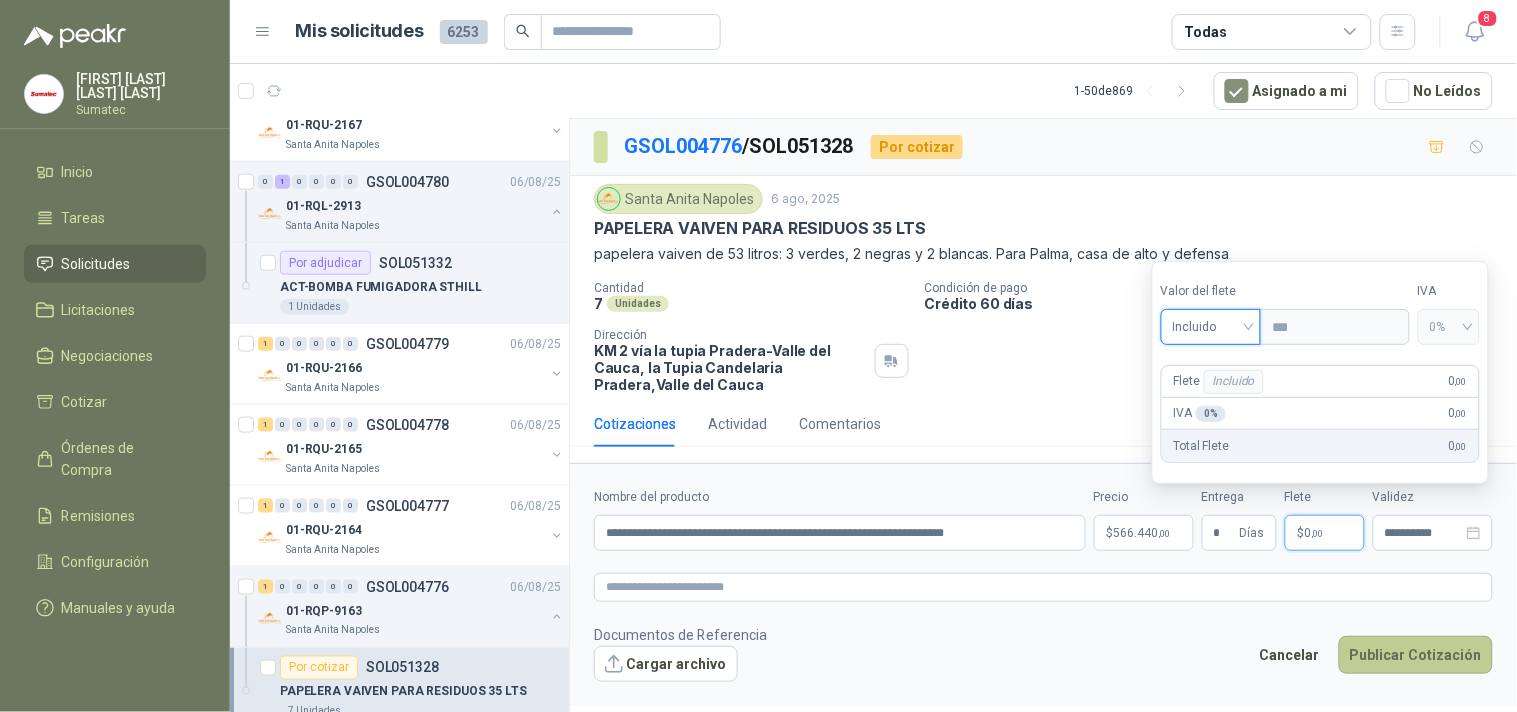 click on "Publicar Cotización" at bounding box center (1416, 655) 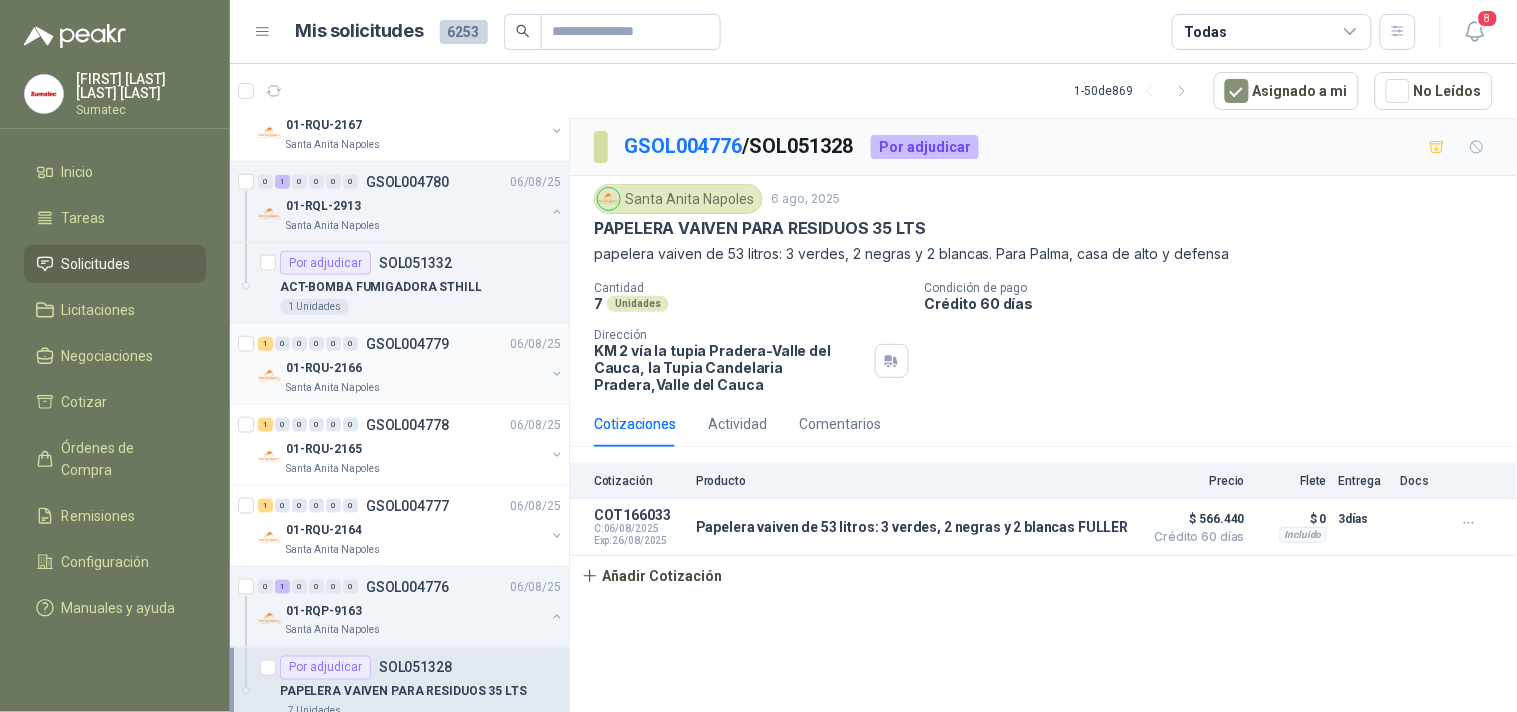 click on "1   0   0   0   0   0   GSOL[NUMBER] [DATE]" at bounding box center (411, 344) 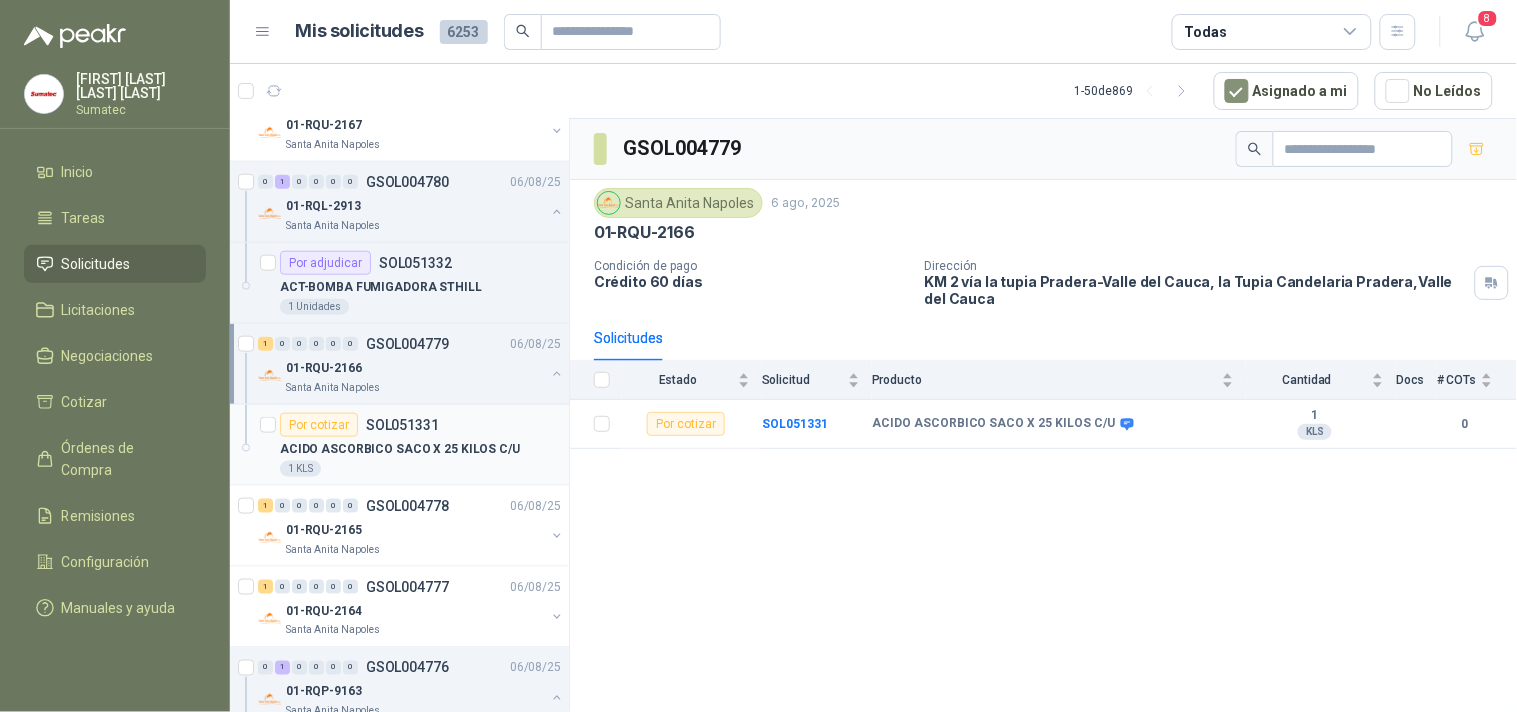 click on "SOL051331" at bounding box center [402, 425] 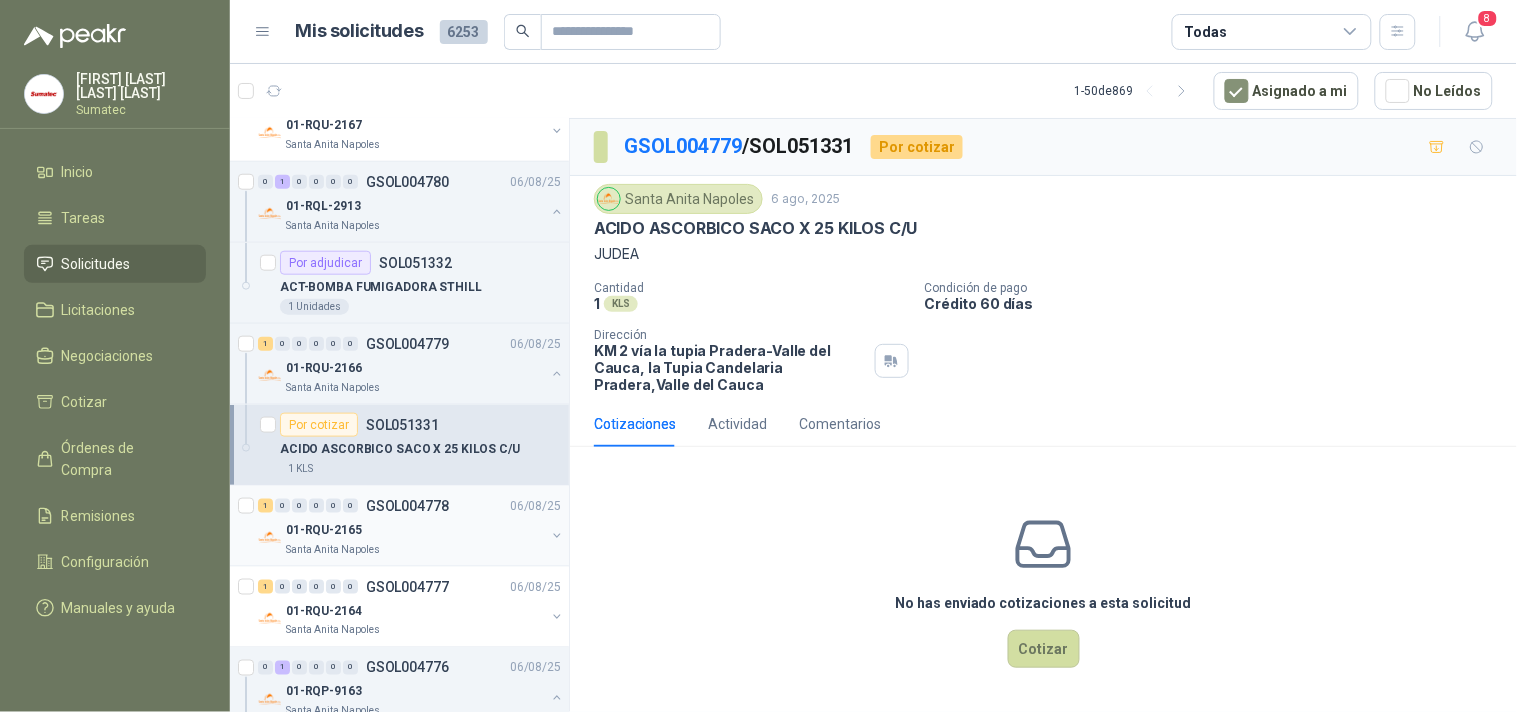 click on "GSOL004778" at bounding box center (407, 506) 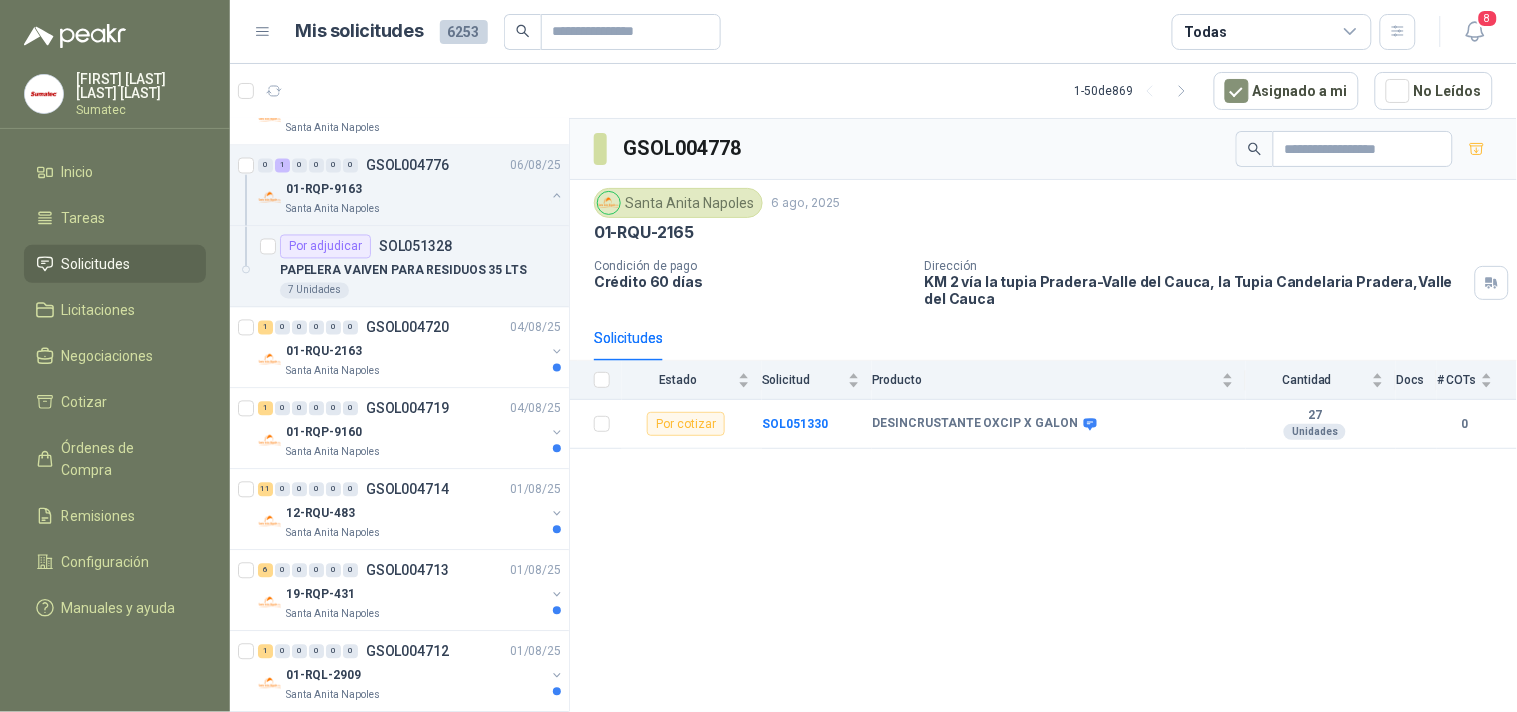 scroll, scrollTop: 991, scrollLeft: 0, axis: vertical 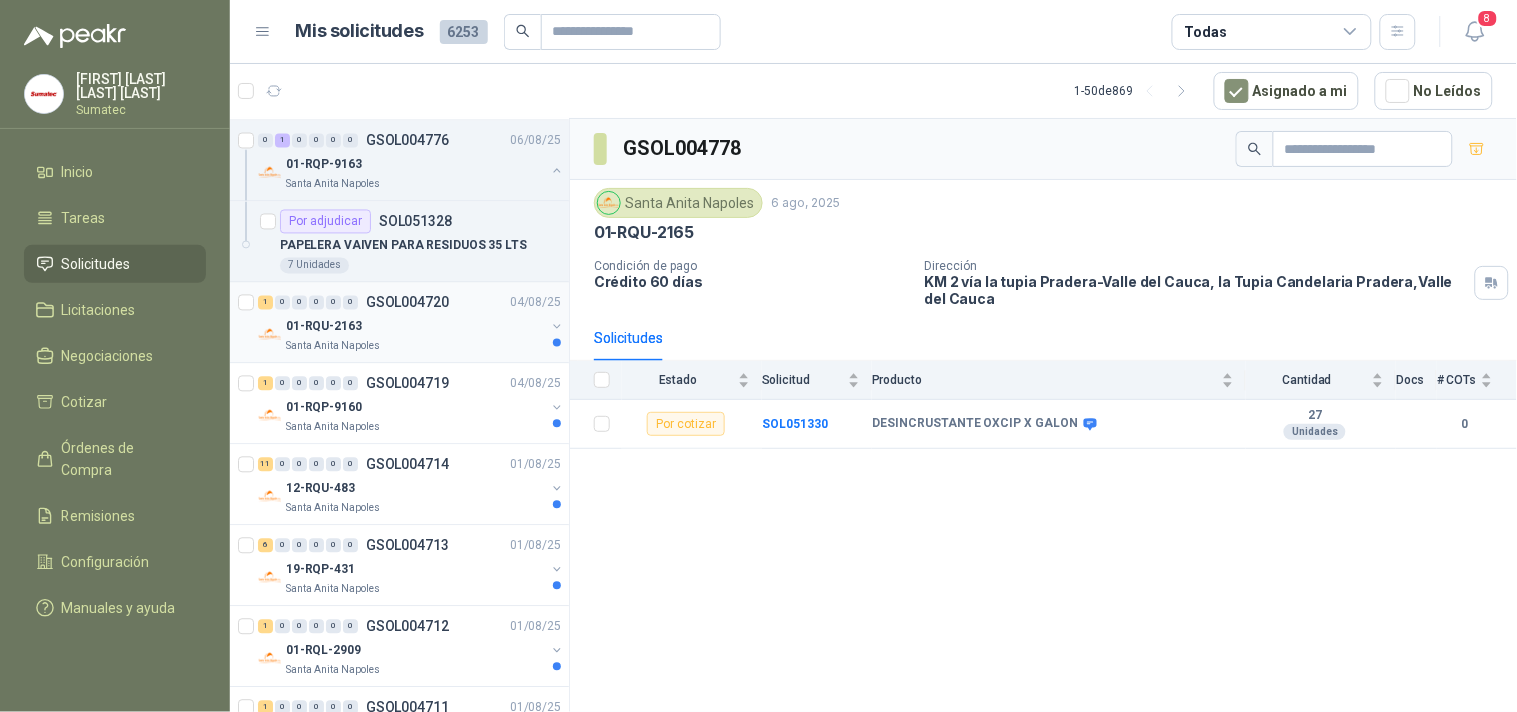 click on "01-RQU-2163" at bounding box center (415, 327) 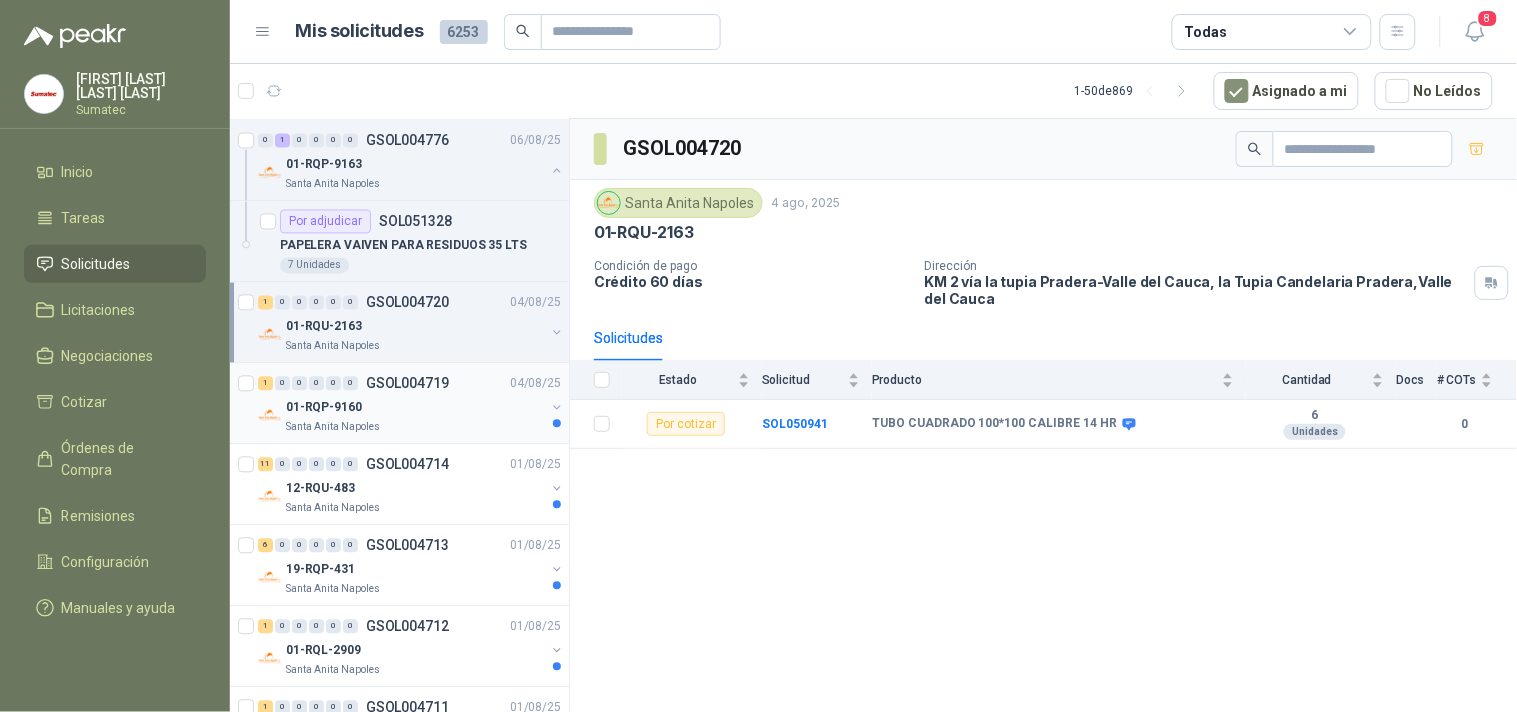 click on "01-RQP-9160" at bounding box center [415, 408] 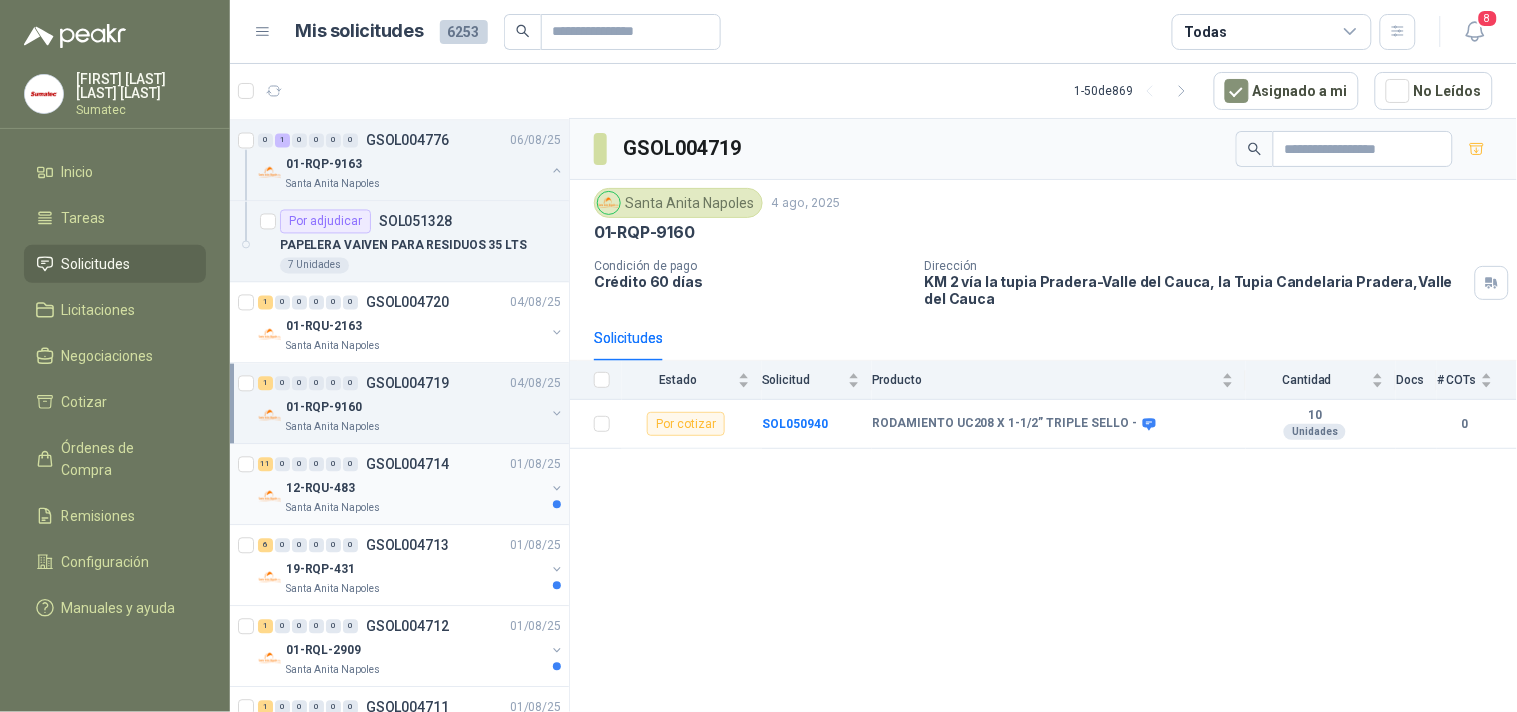 click on "GSOL004714" at bounding box center (407, 465) 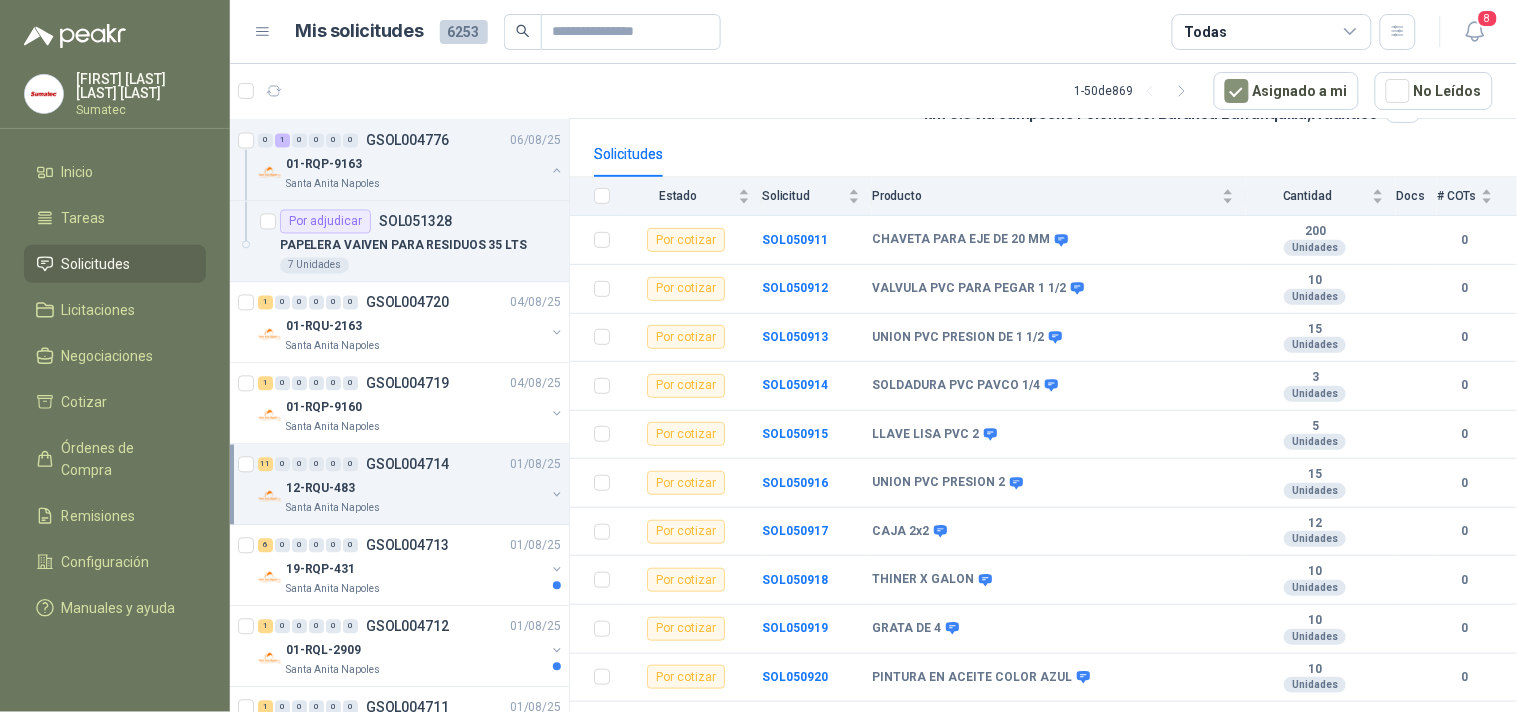 scroll, scrollTop: 206, scrollLeft: 0, axis: vertical 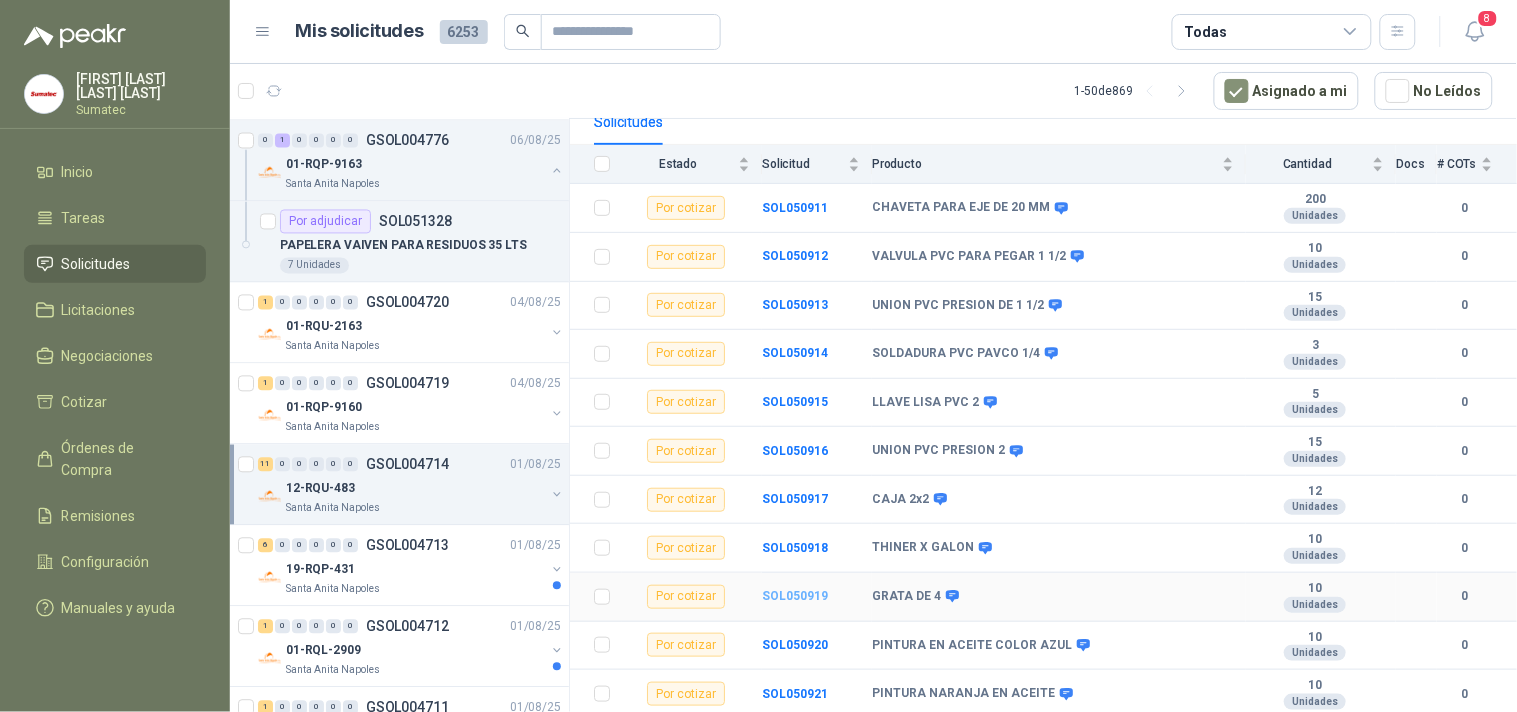 click on "SOL050919" at bounding box center (795, 596) 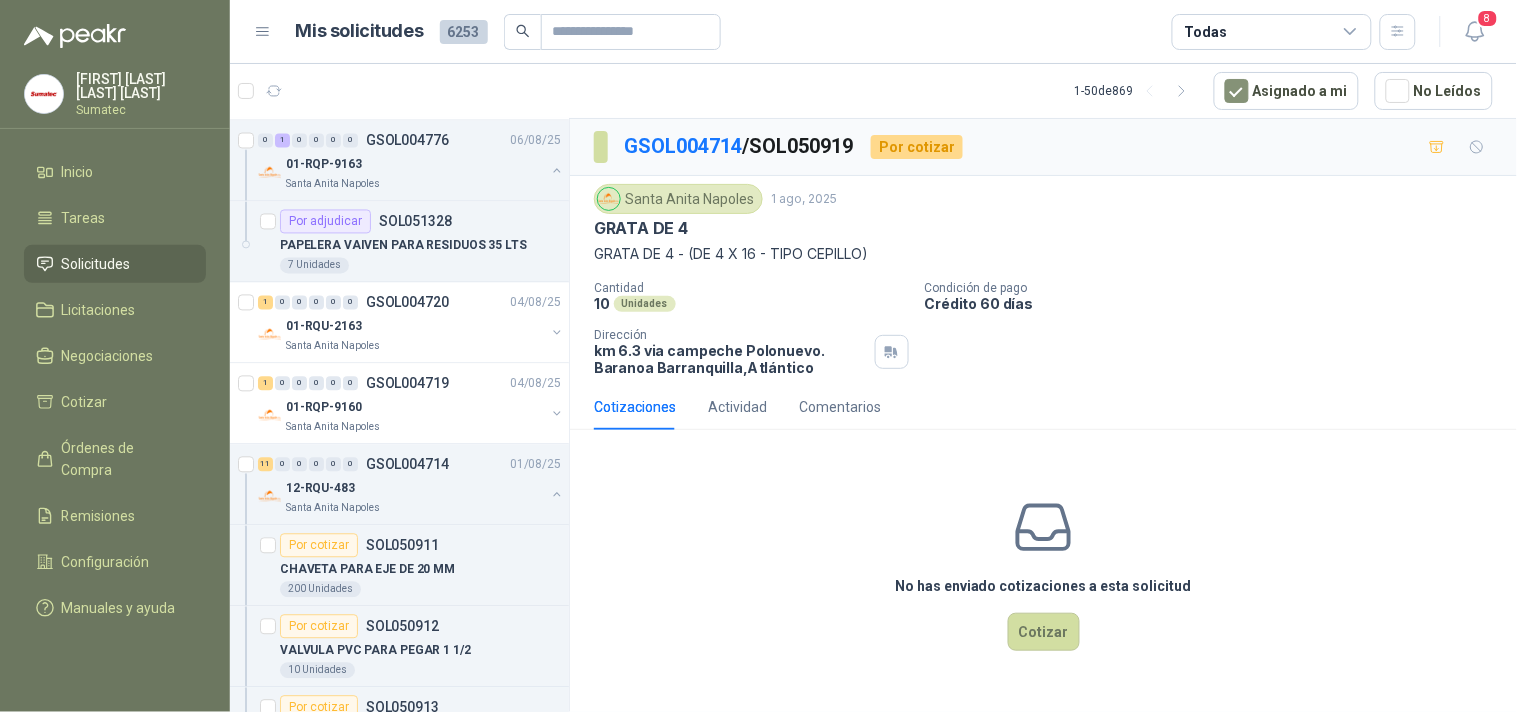 click on "Crédito 60 días" at bounding box center [1217, 303] 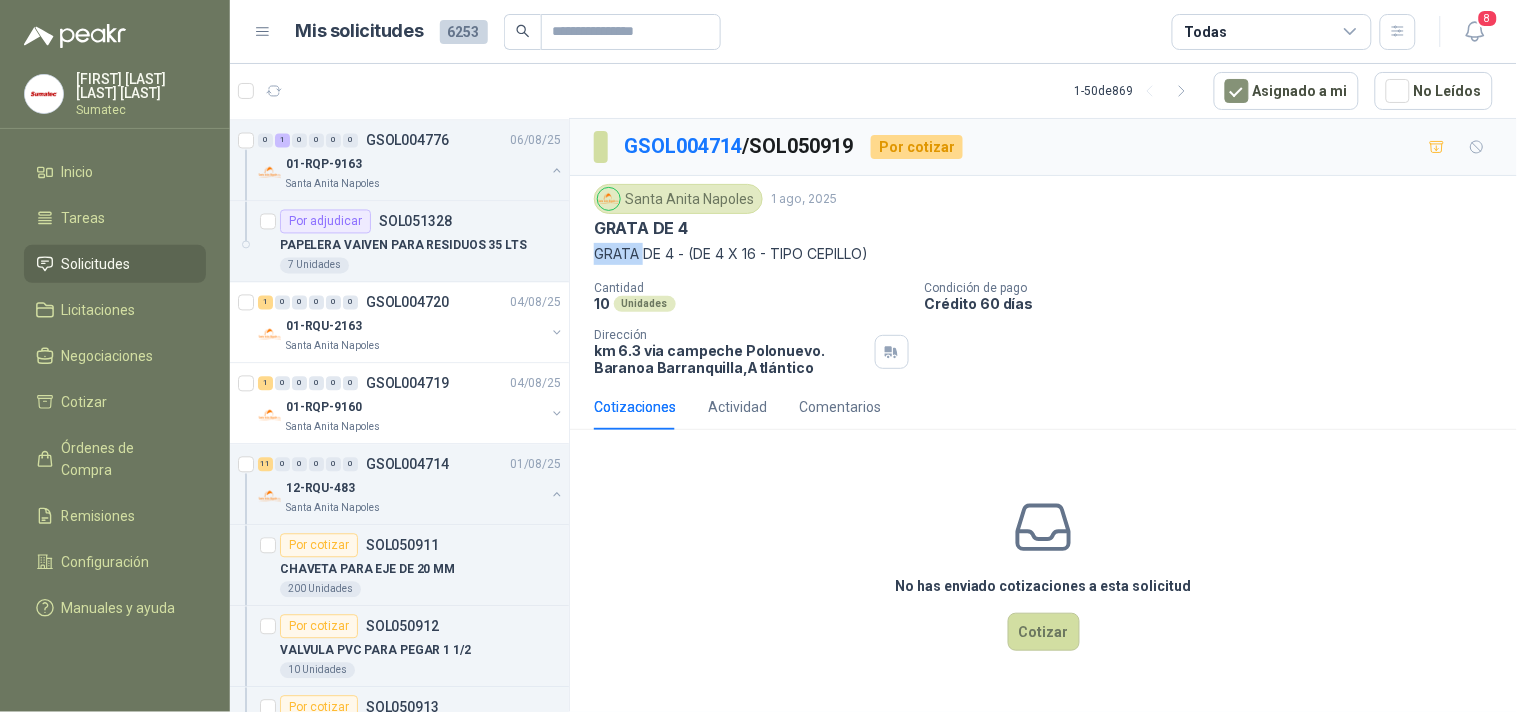 click on "GRATA DE 4  - (DE 4  X 16  - TIPO CEPILLO)" at bounding box center (1043, 254) 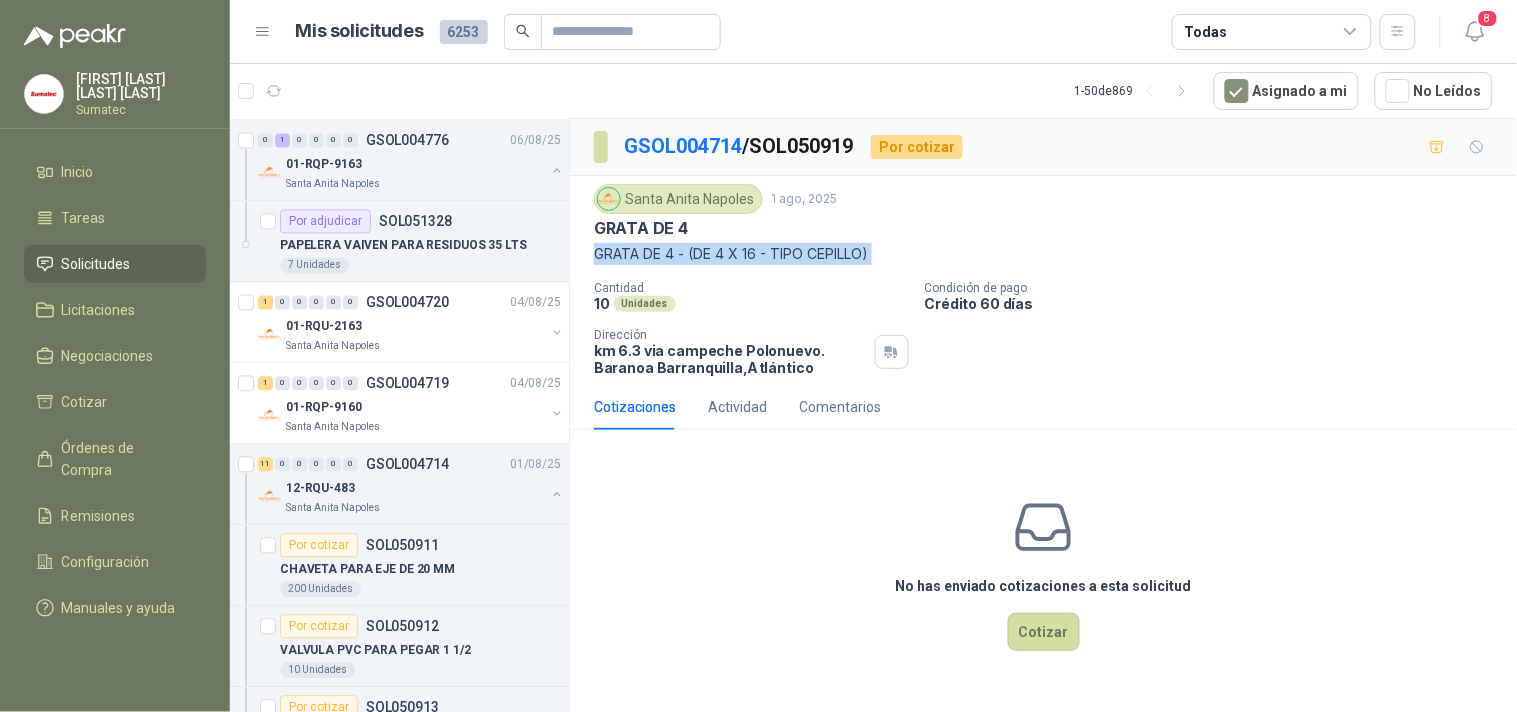 click on "GRATA DE 4  - (DE 4  X 16  - TIPO CEPILLO)" at bounding box center (1043, 254) 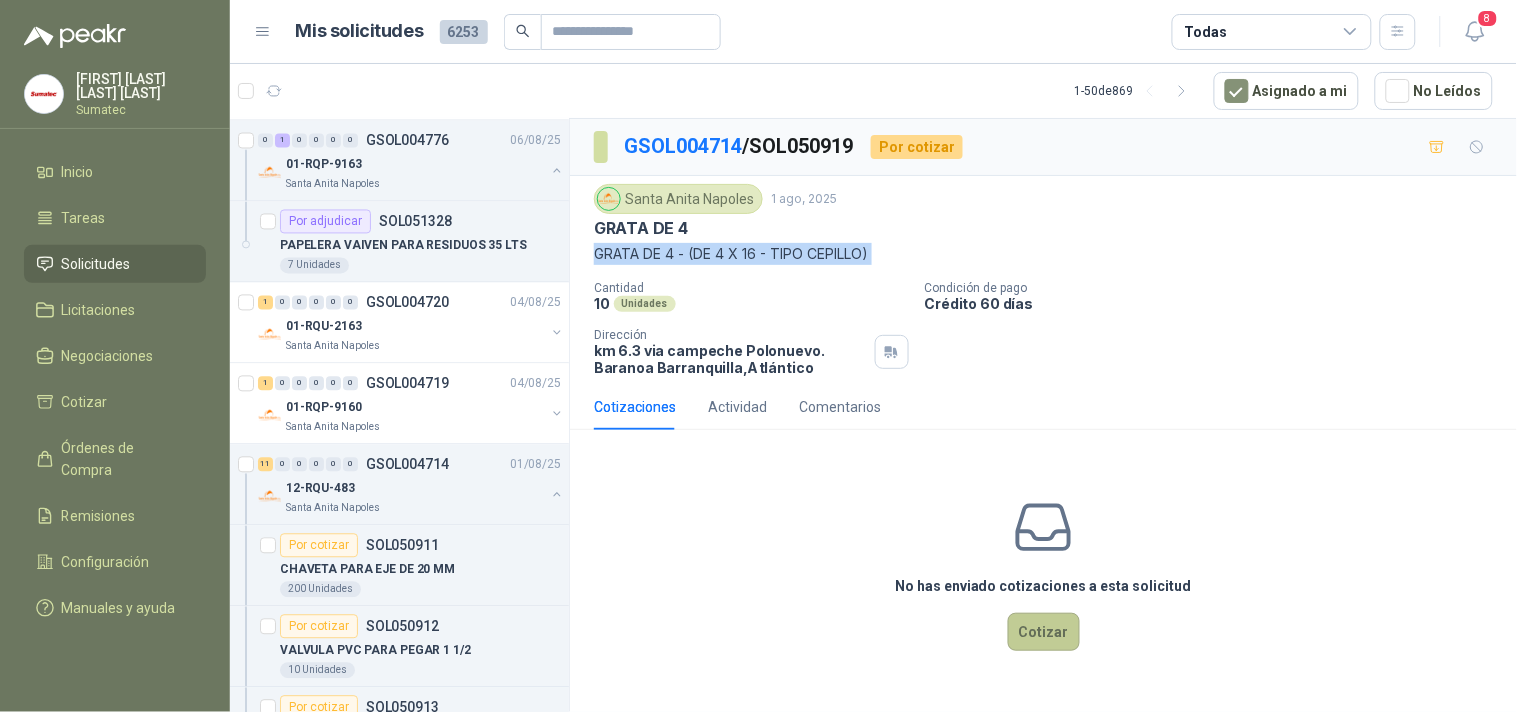 click on "Cotizar" at bounding box center (1044, 632) 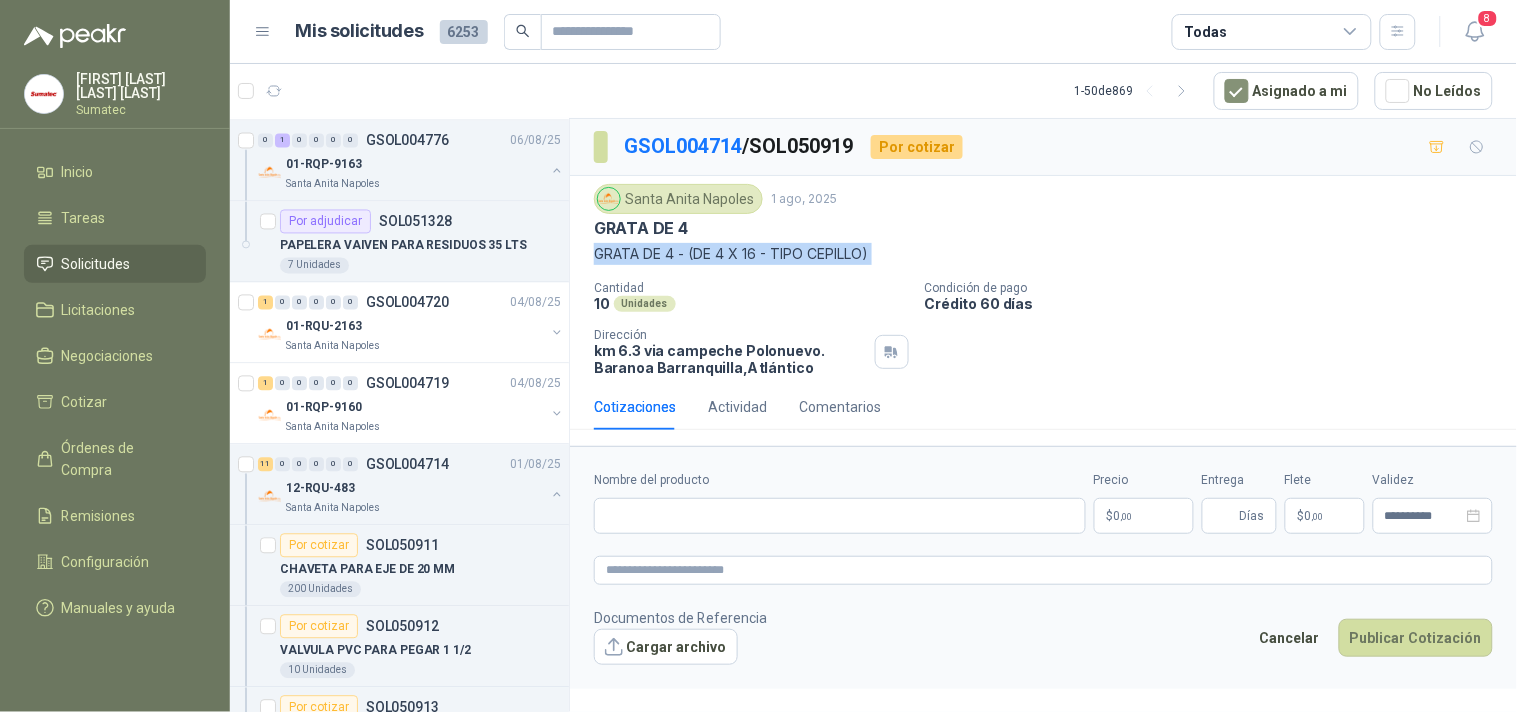 type 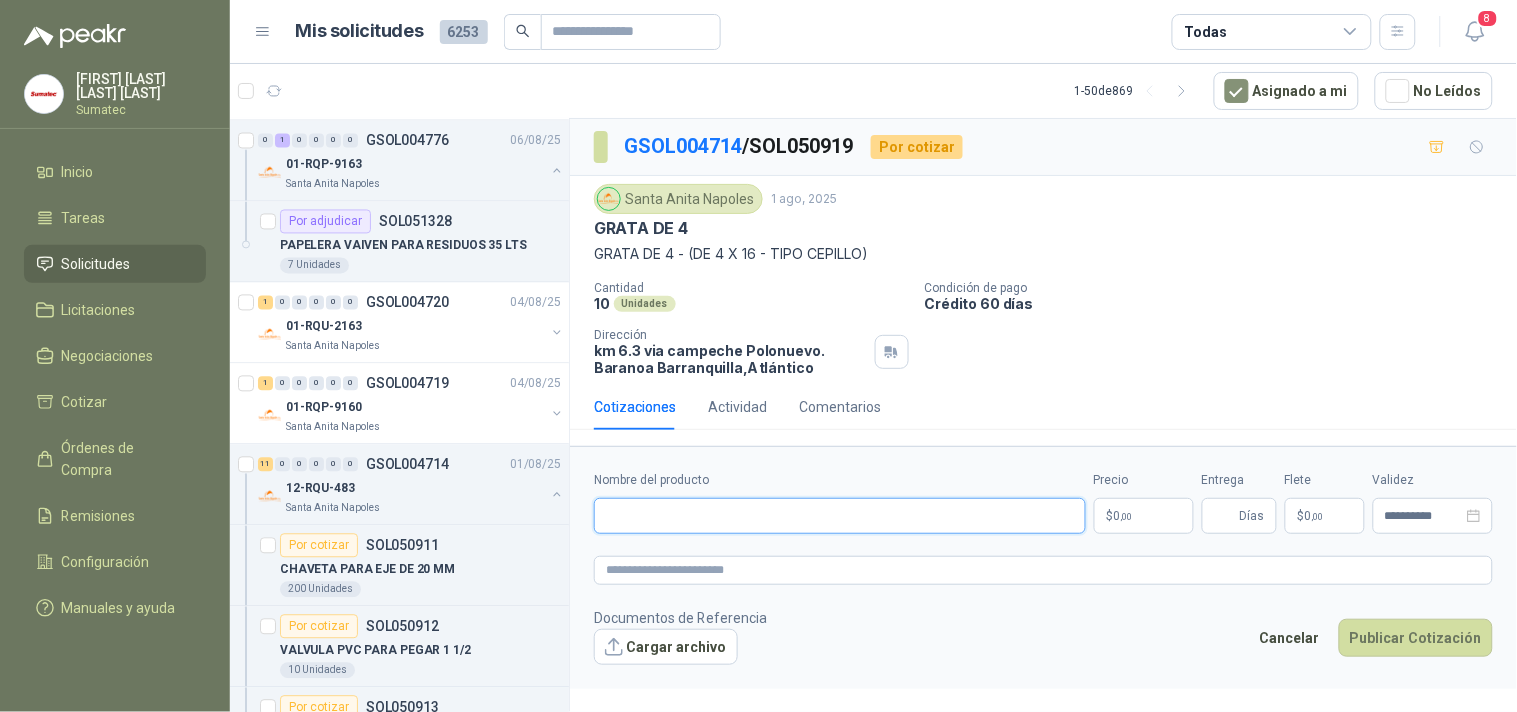 click on "Nombre del producto" at bounding box center (840, 516) 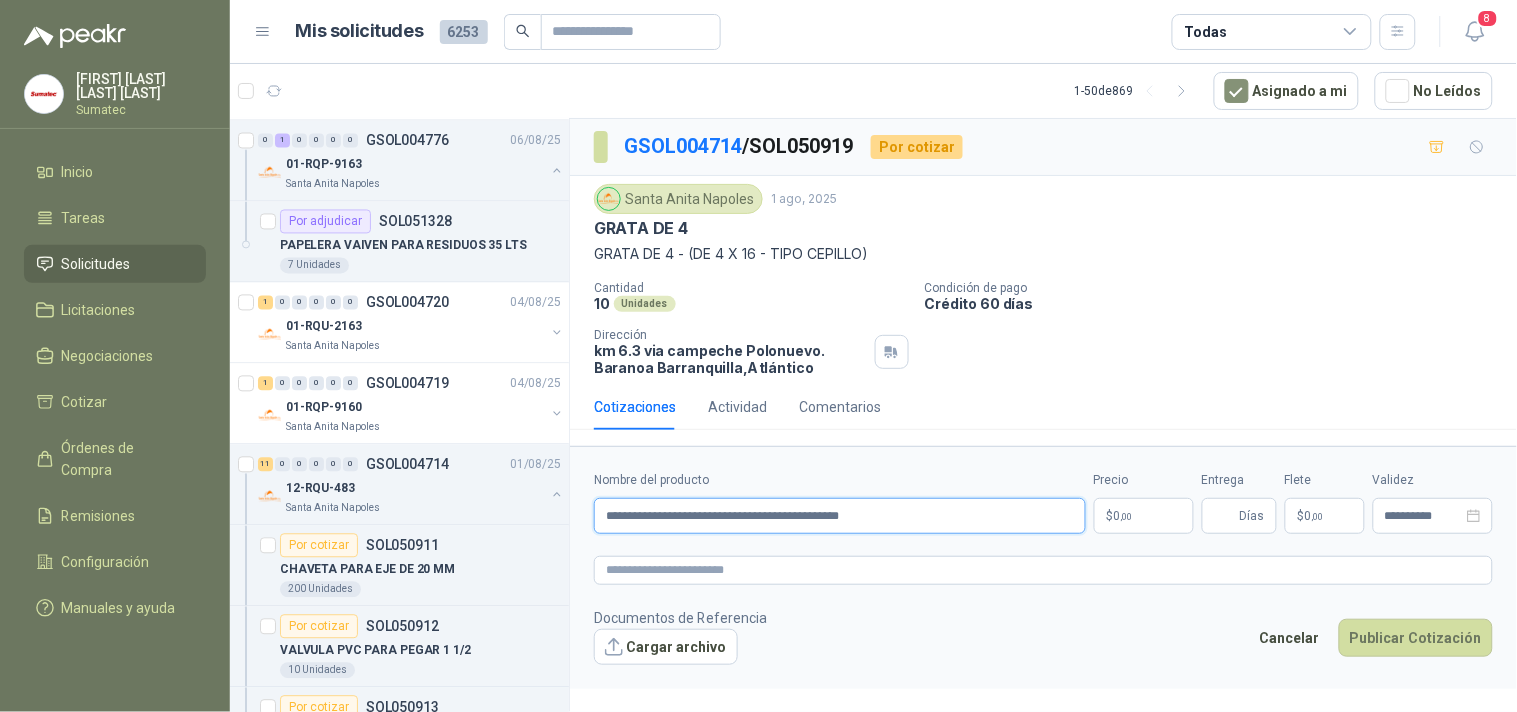 click on "**********" at bounding box center [840, 516] 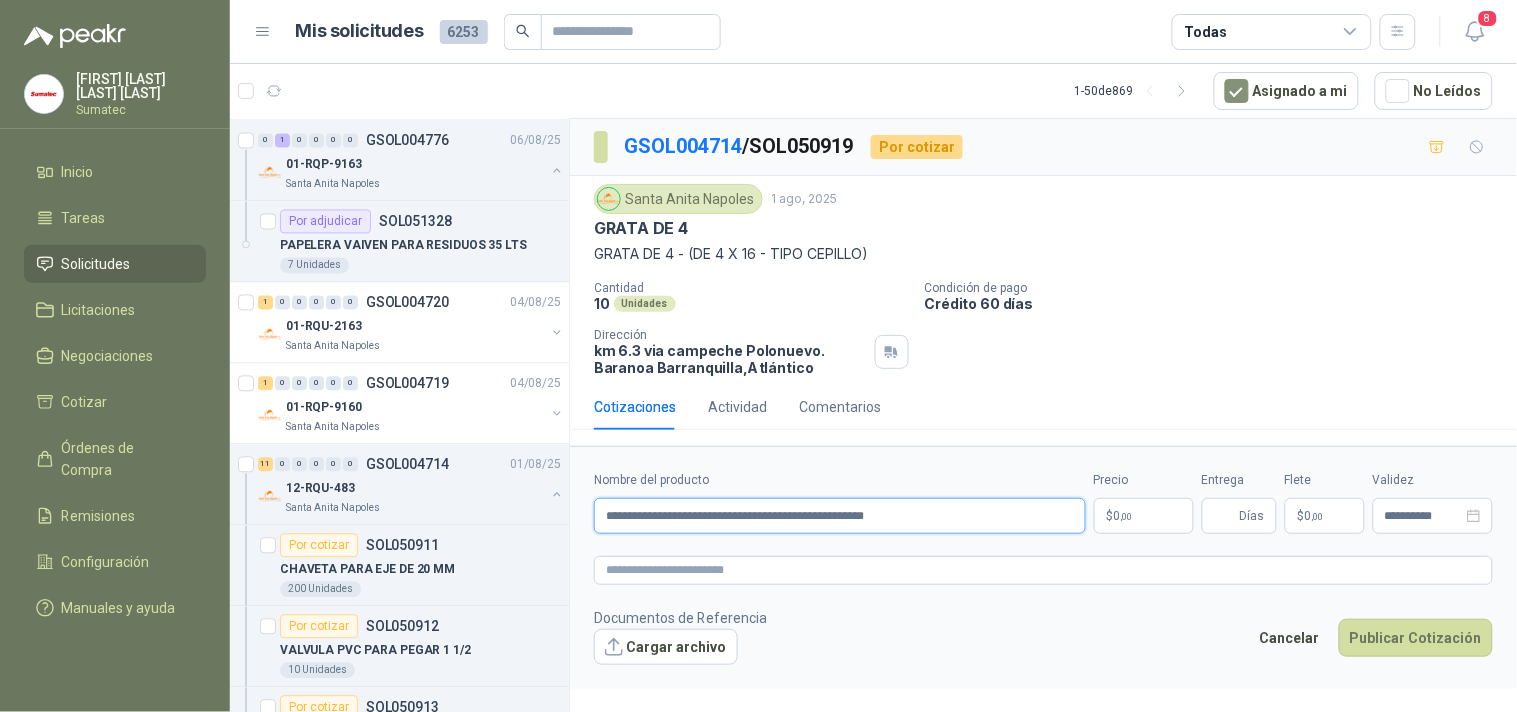 type on "**********" 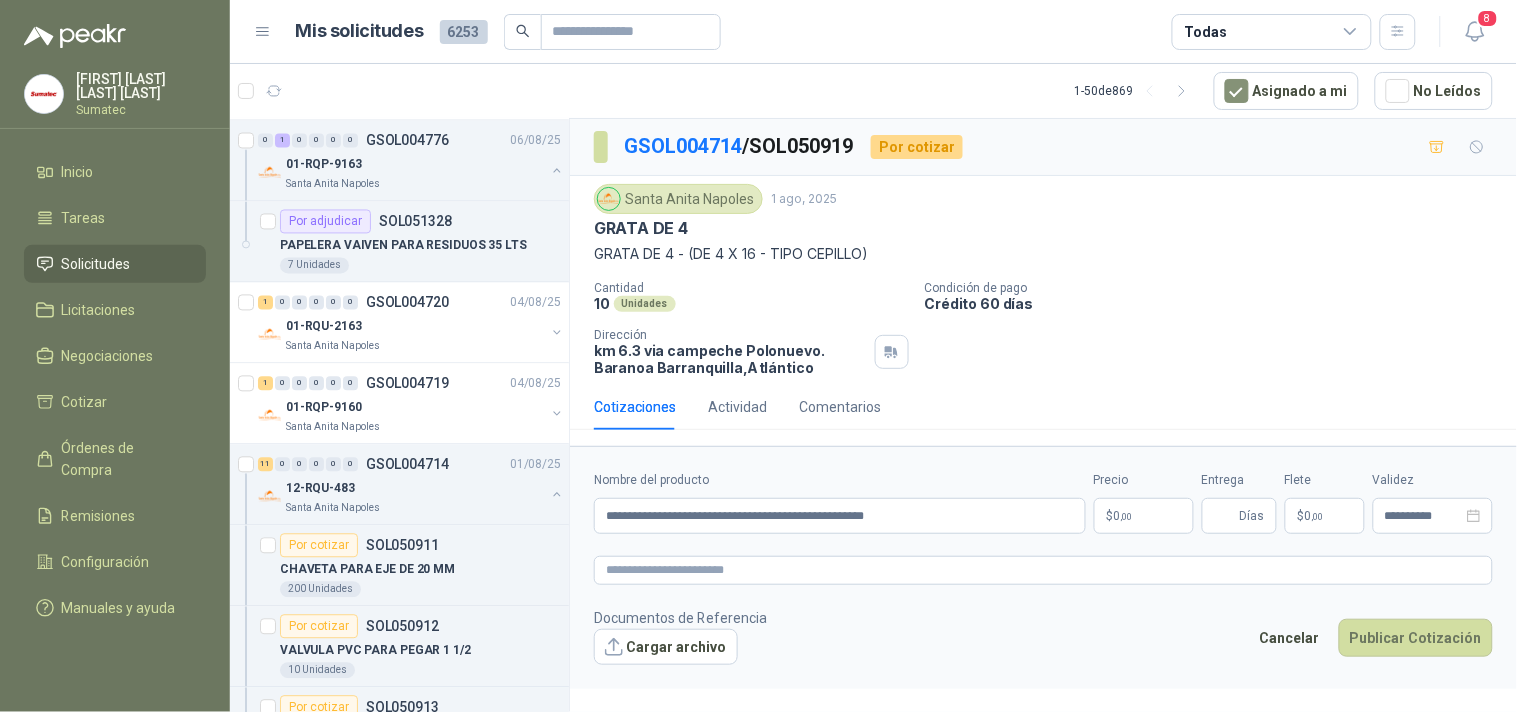 click on "$  0 ,00" at bounding box center (1144, 516) 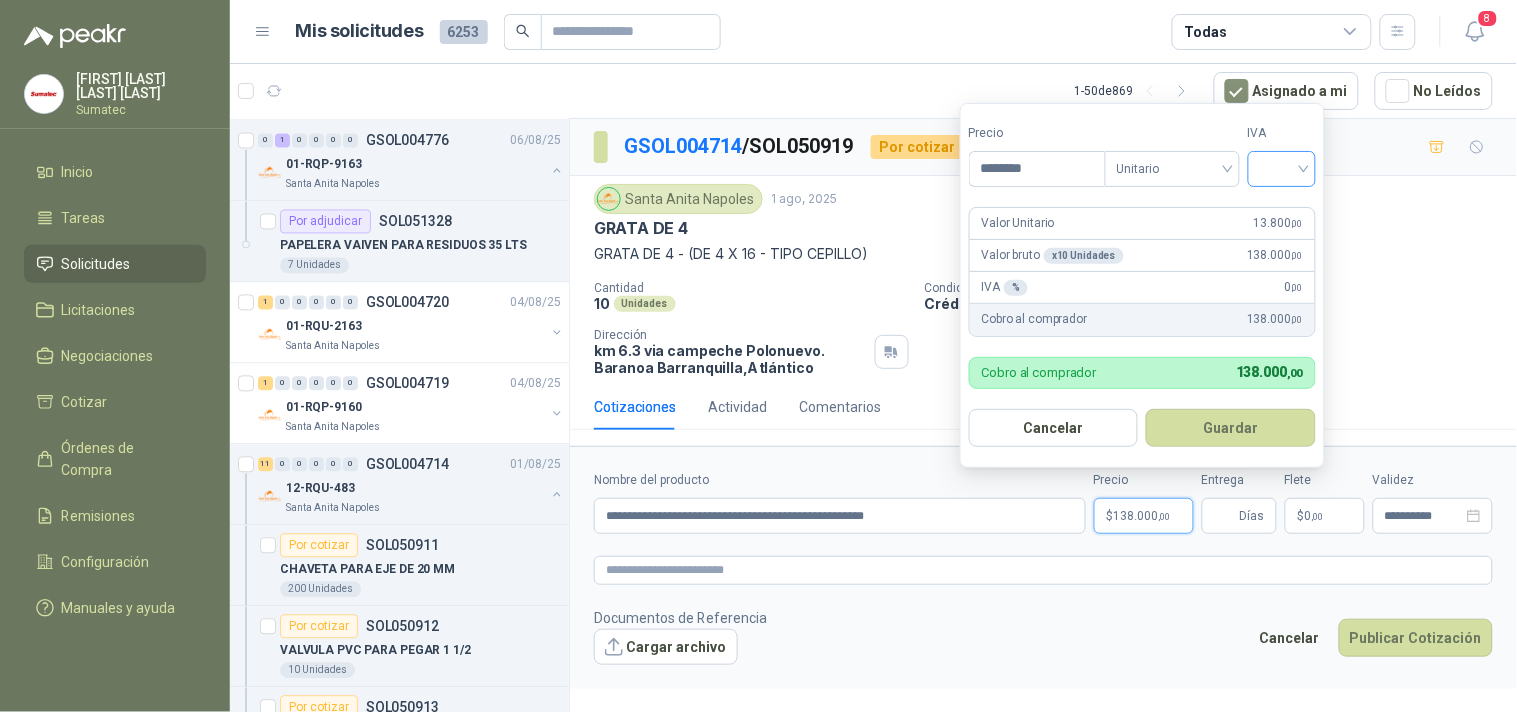 type on "********" 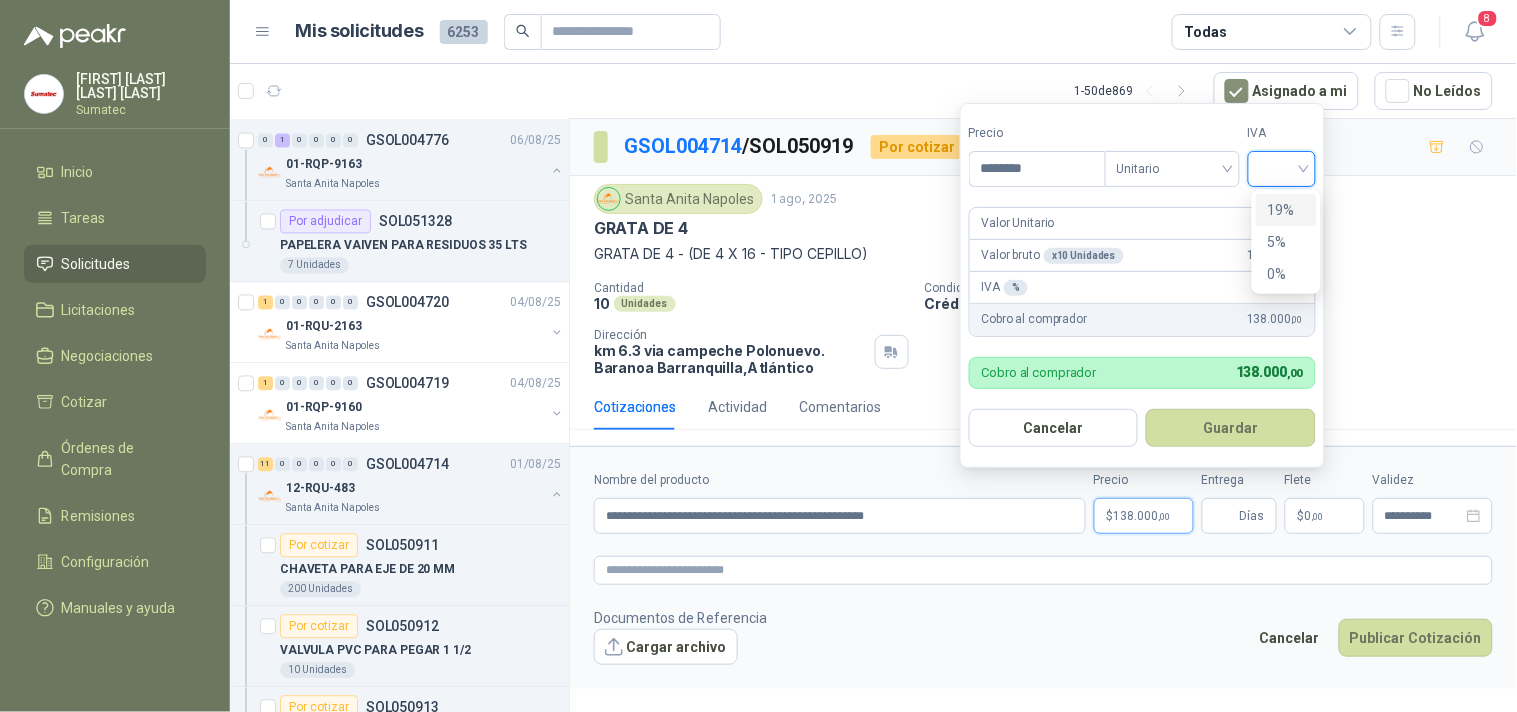 click on "19%" at bounding box center [1286, 210] 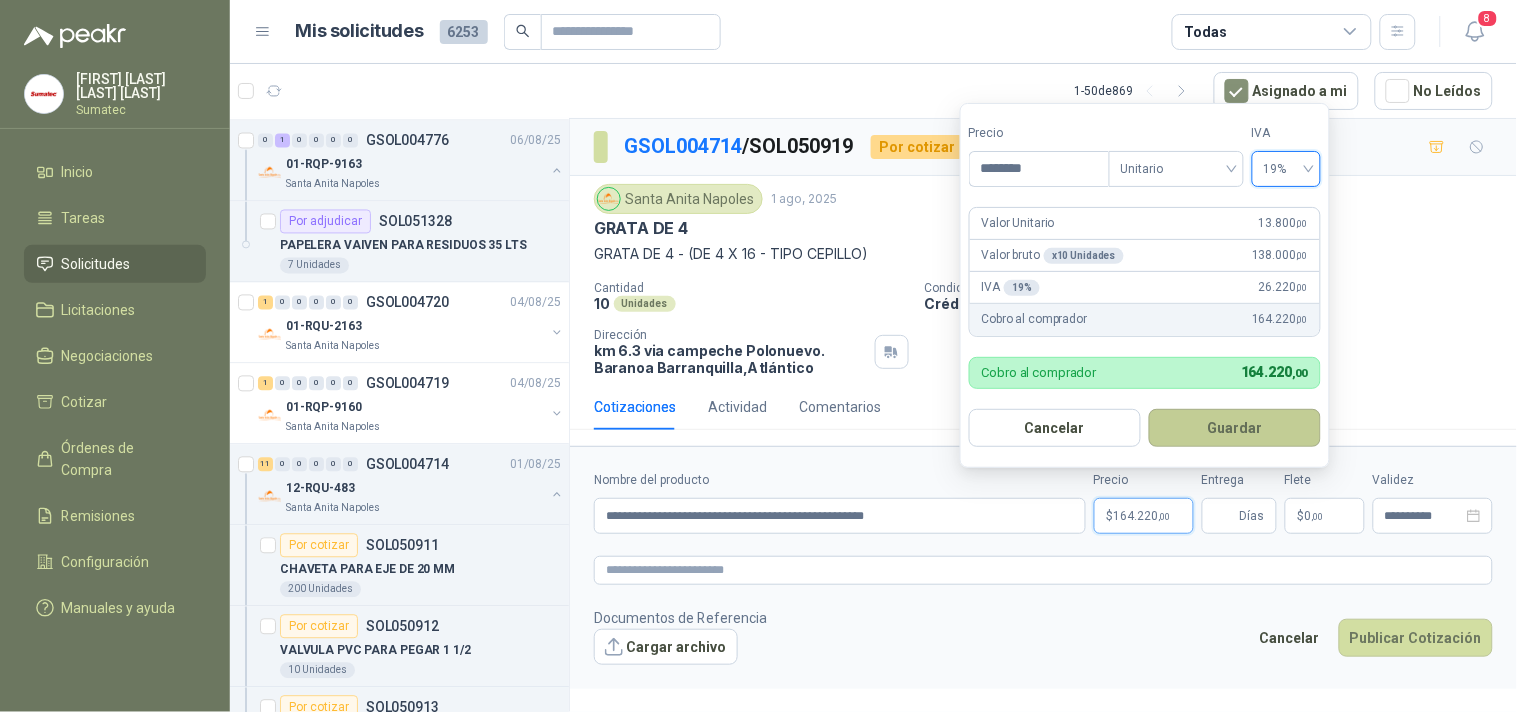 click on "Guardar" at bounding box center (1235, 428) 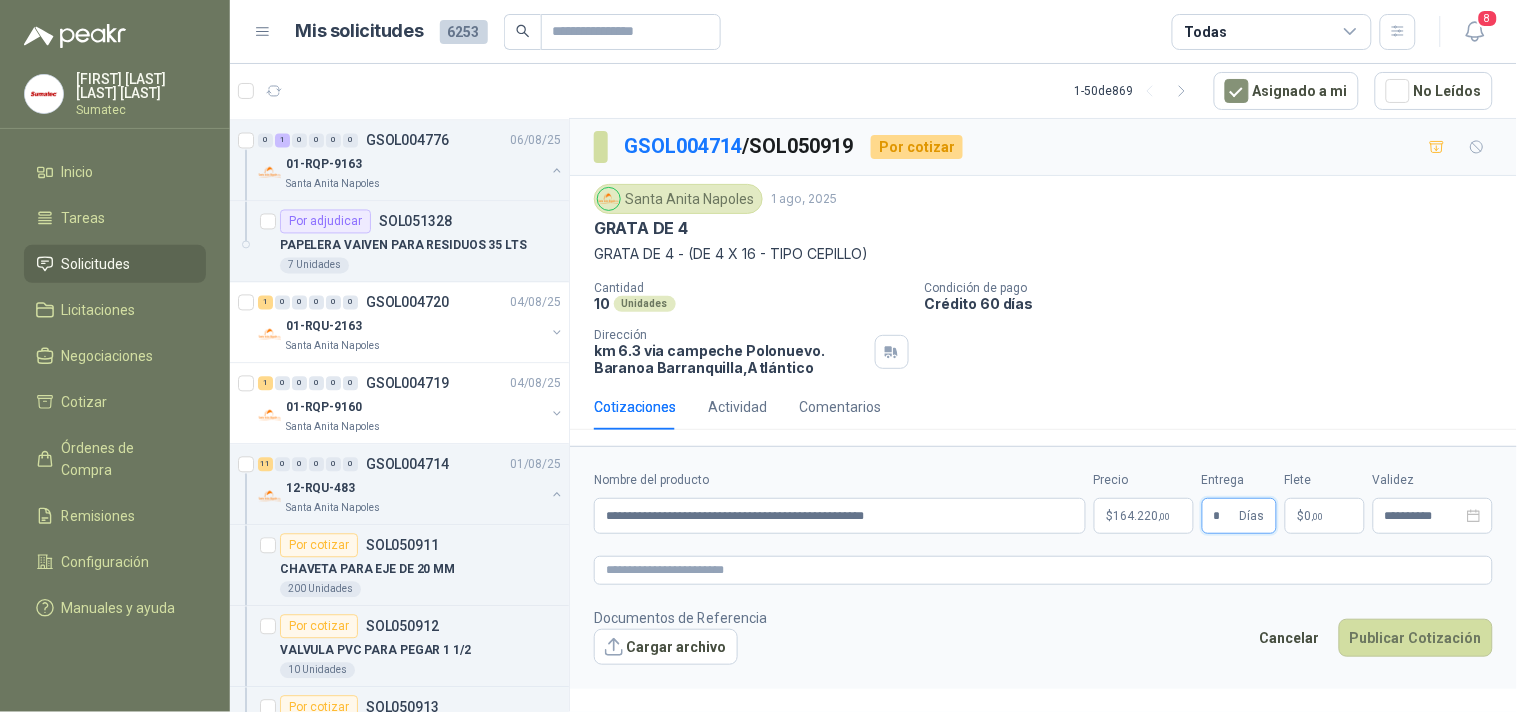type on "*" 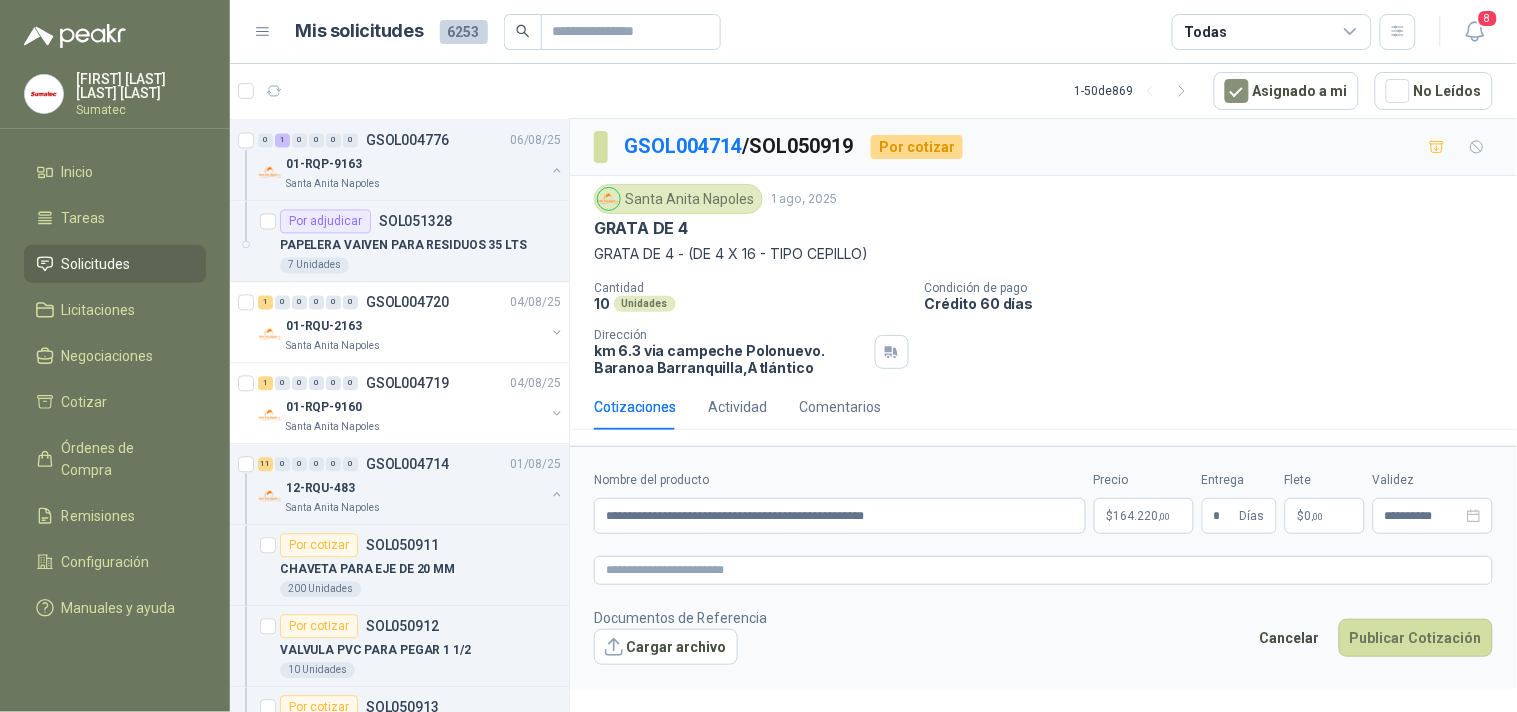 click on ",00" at bounding box center [1318, 516] 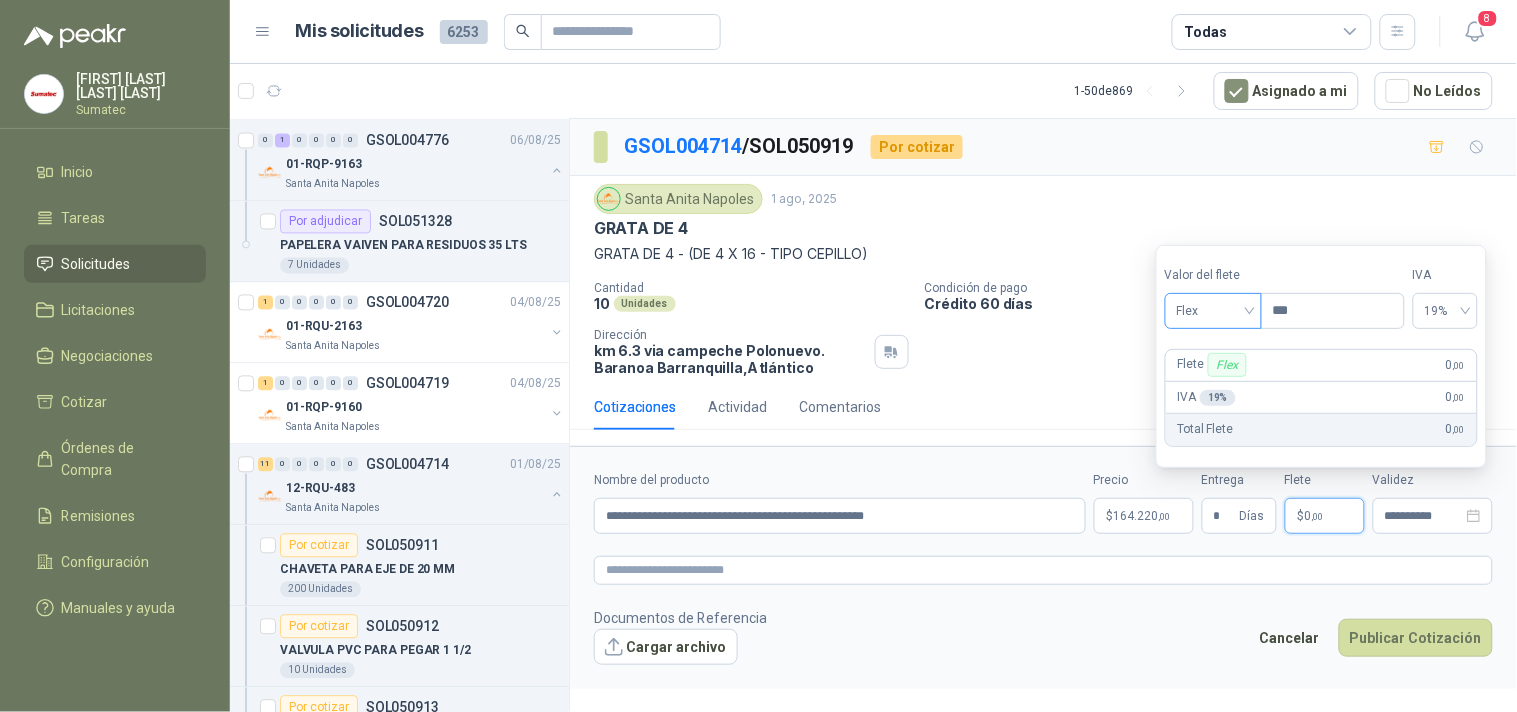 click on "Flex" at bounding box center (1213, 311) 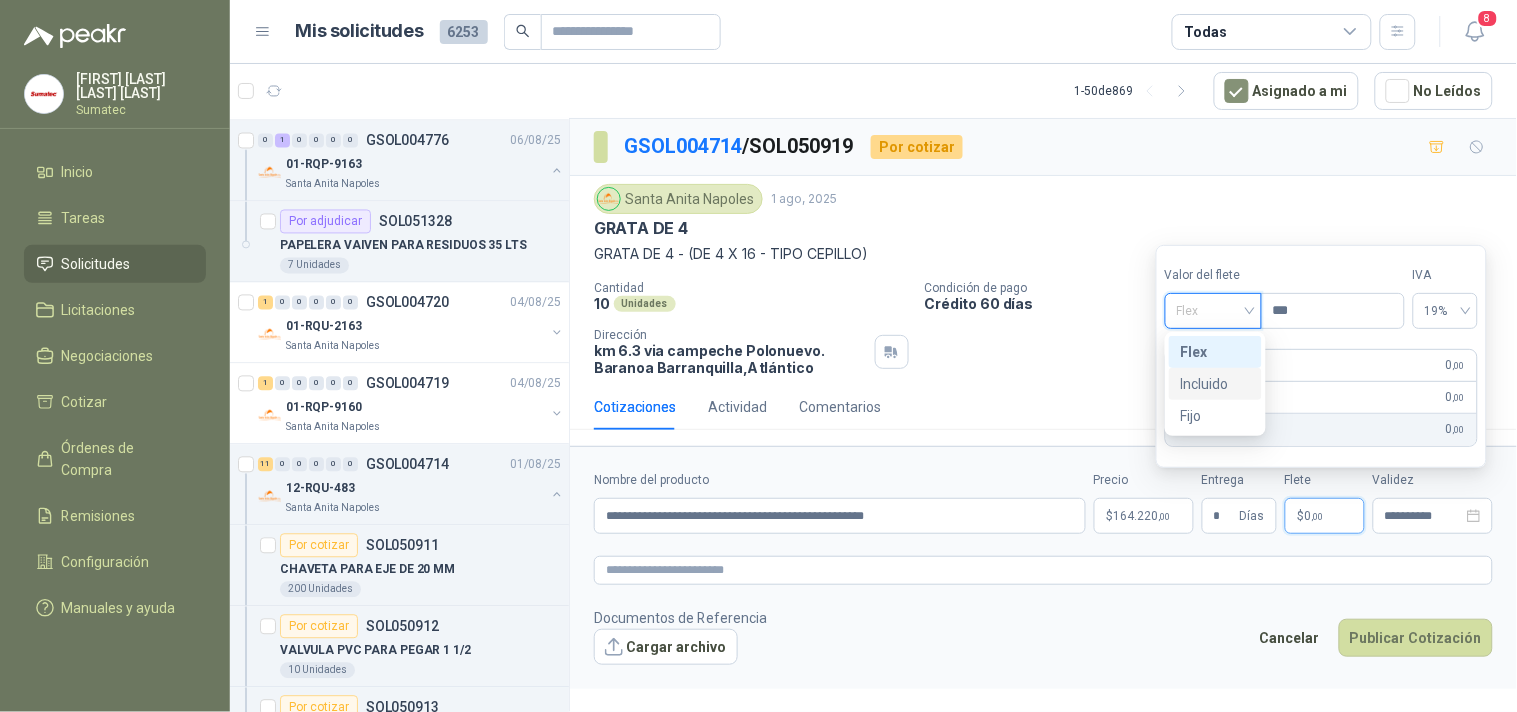 click on "Incluido" at bounding box center (1215, 384) 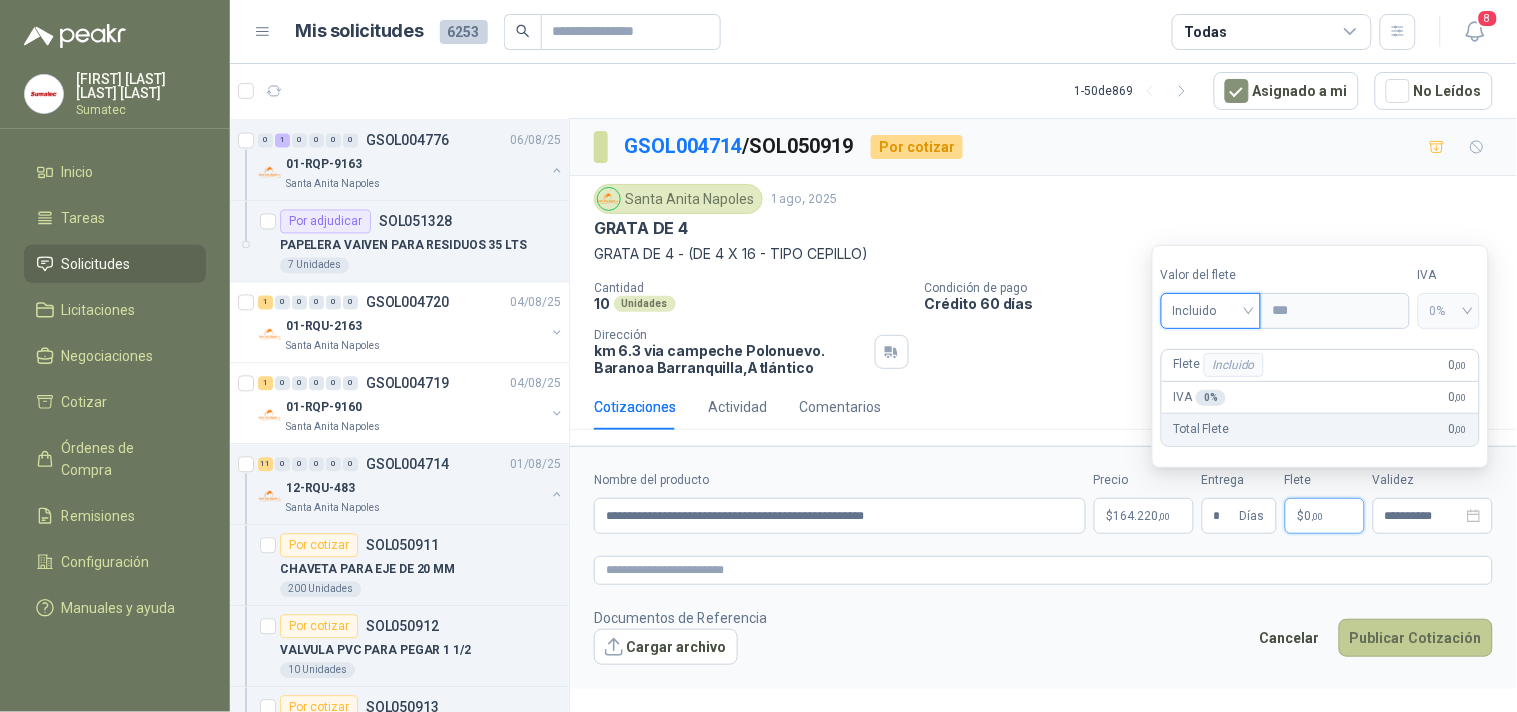 click on "Publicar Cotización" at bounding box center [1416, 638] 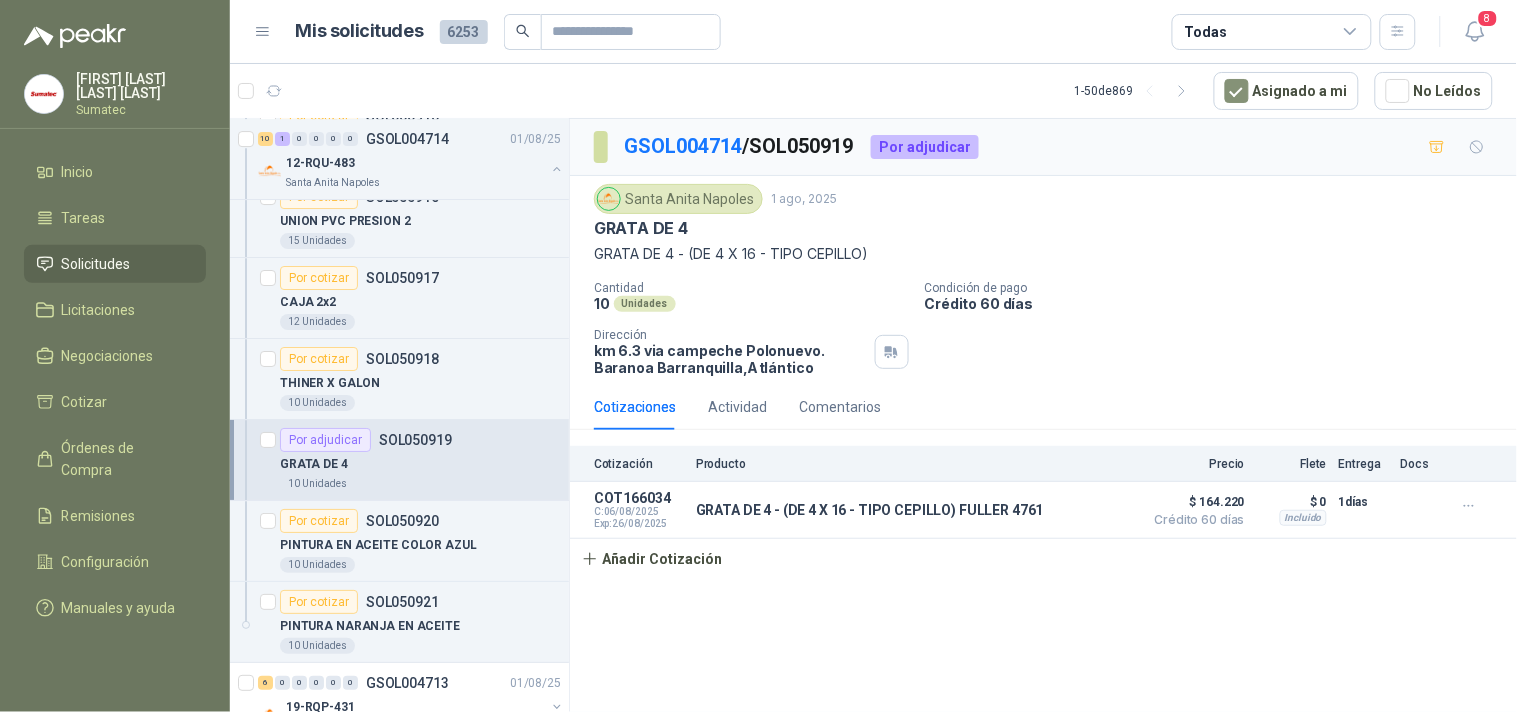 scroll, scrollTop: 1785, scrollLeft: 0, axis: vertical 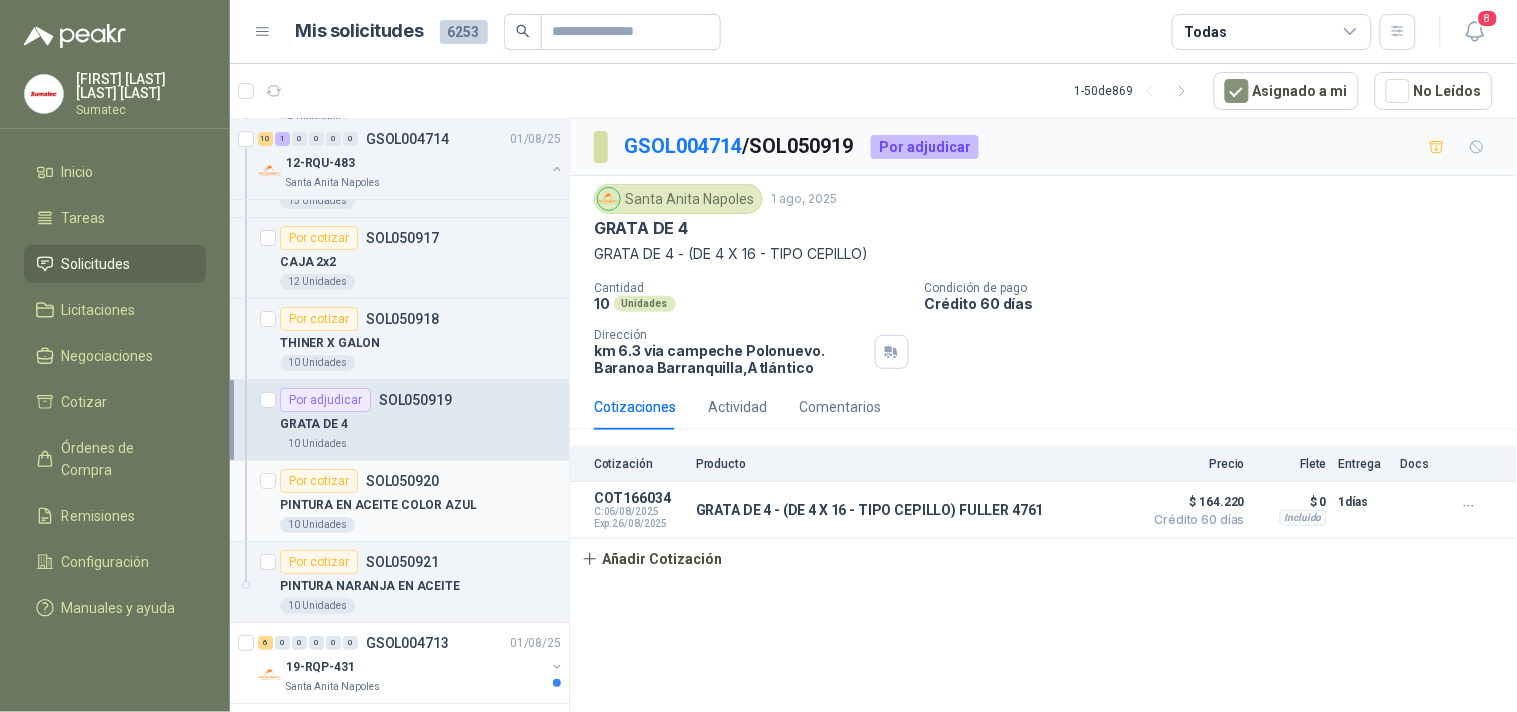 click on "PINTURA EN ACEITE COLOR AZUL" at bounding box center [378, 505] 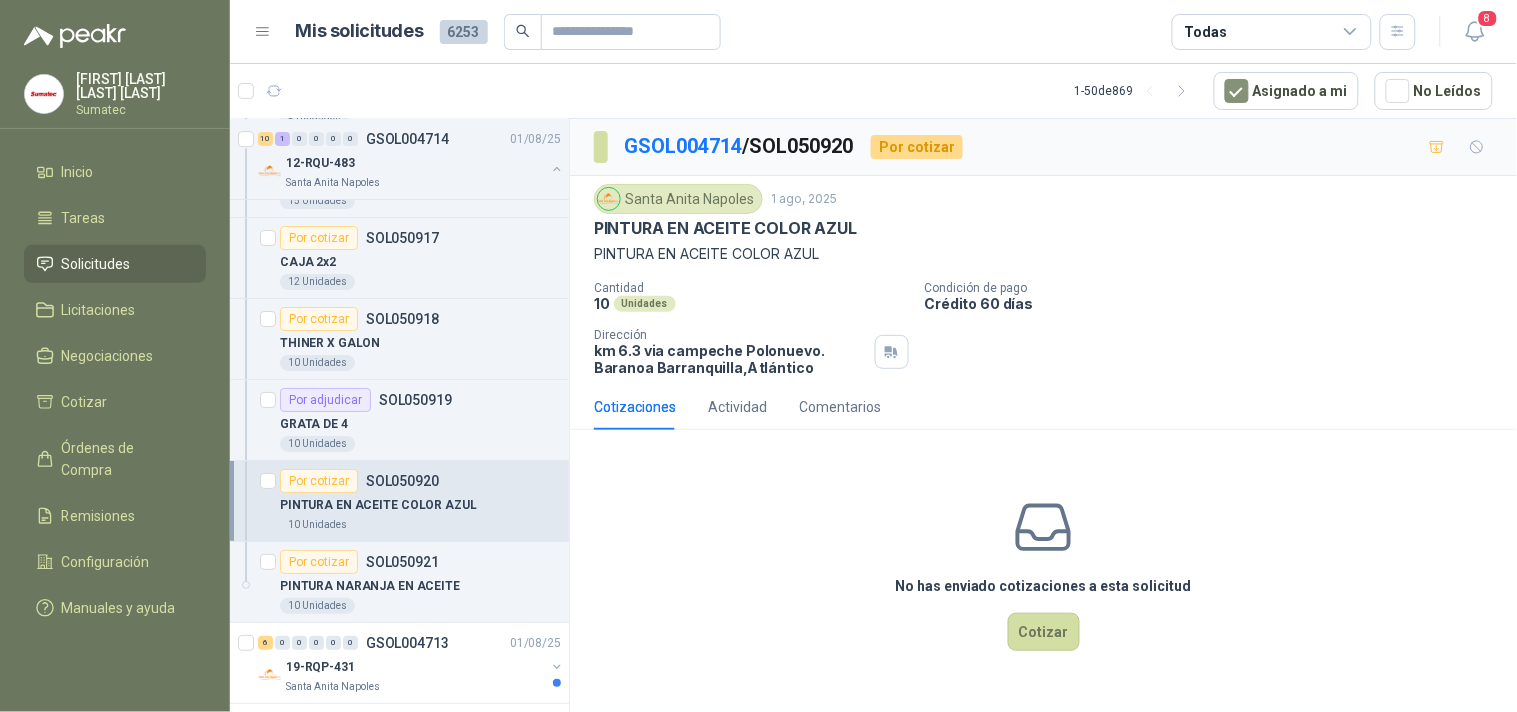 click on "Cantidad 10   Unidades Condición de pago Crédito 60 días Dirección km 6.3 via campeche Polonuevo.  Baranoa     Barranquilla ,  [STATE]" at bounding box center (1043, 328) 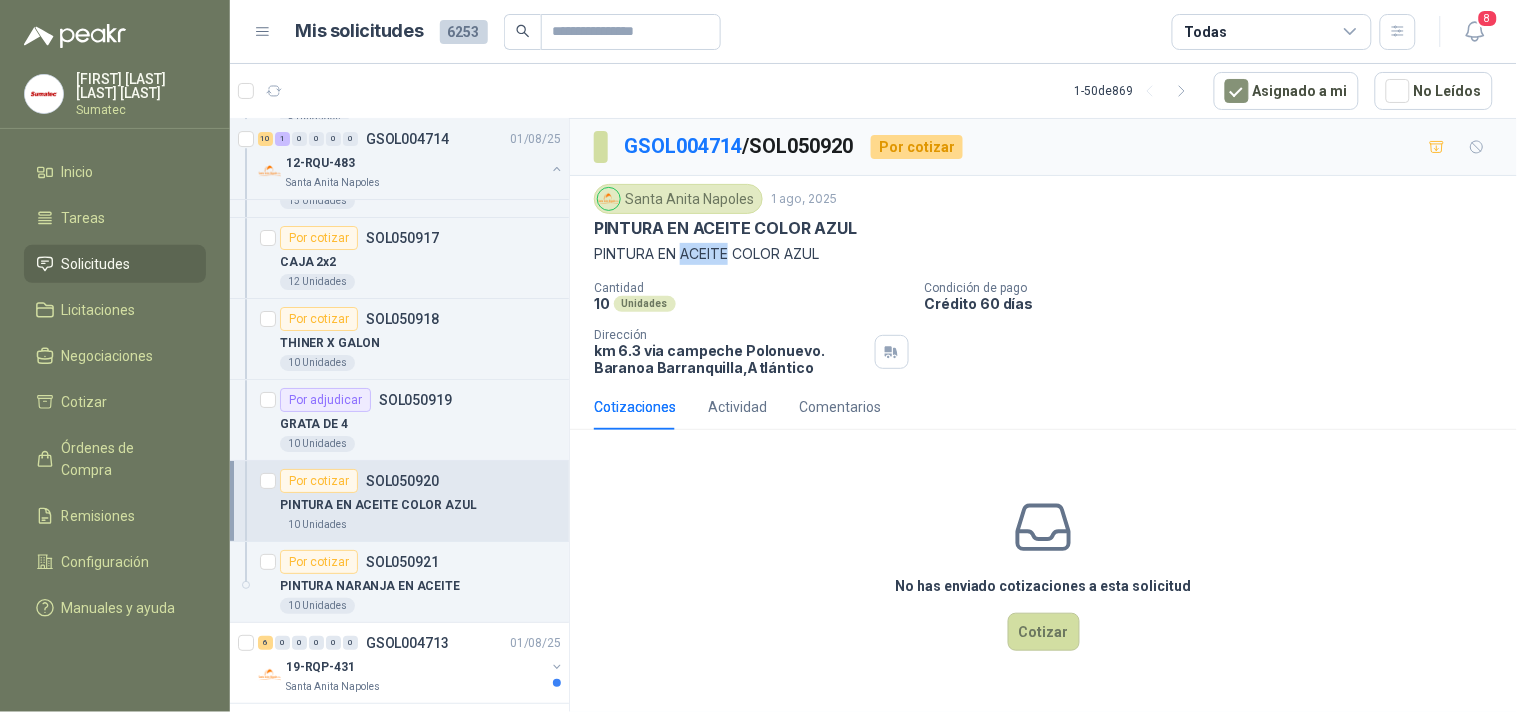 click on "PINTURA EN ACEITE COLOR AZUL" at bounding box center [1043, 254] 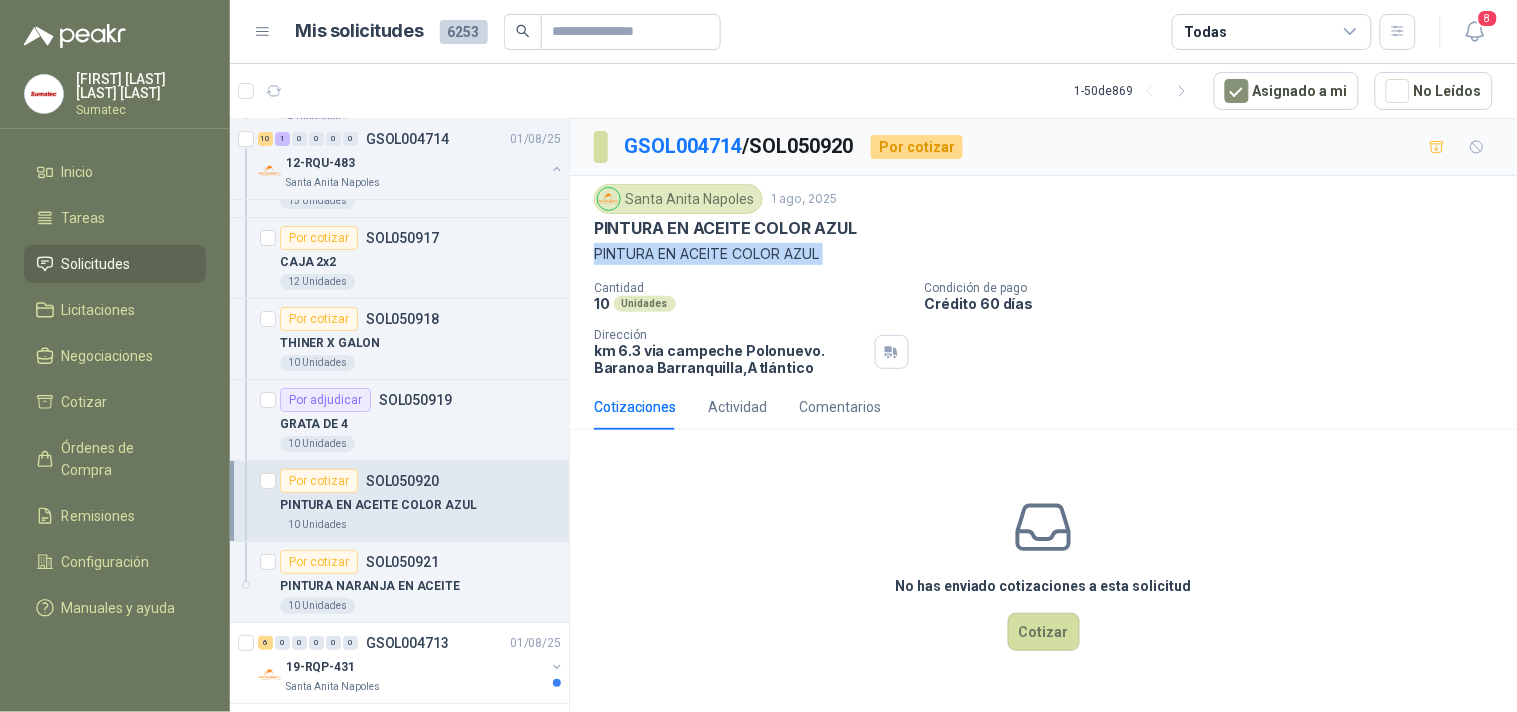 click on "PINTURA EN ACEITE COLOR AZUL" at bounding box center [1043, 254] 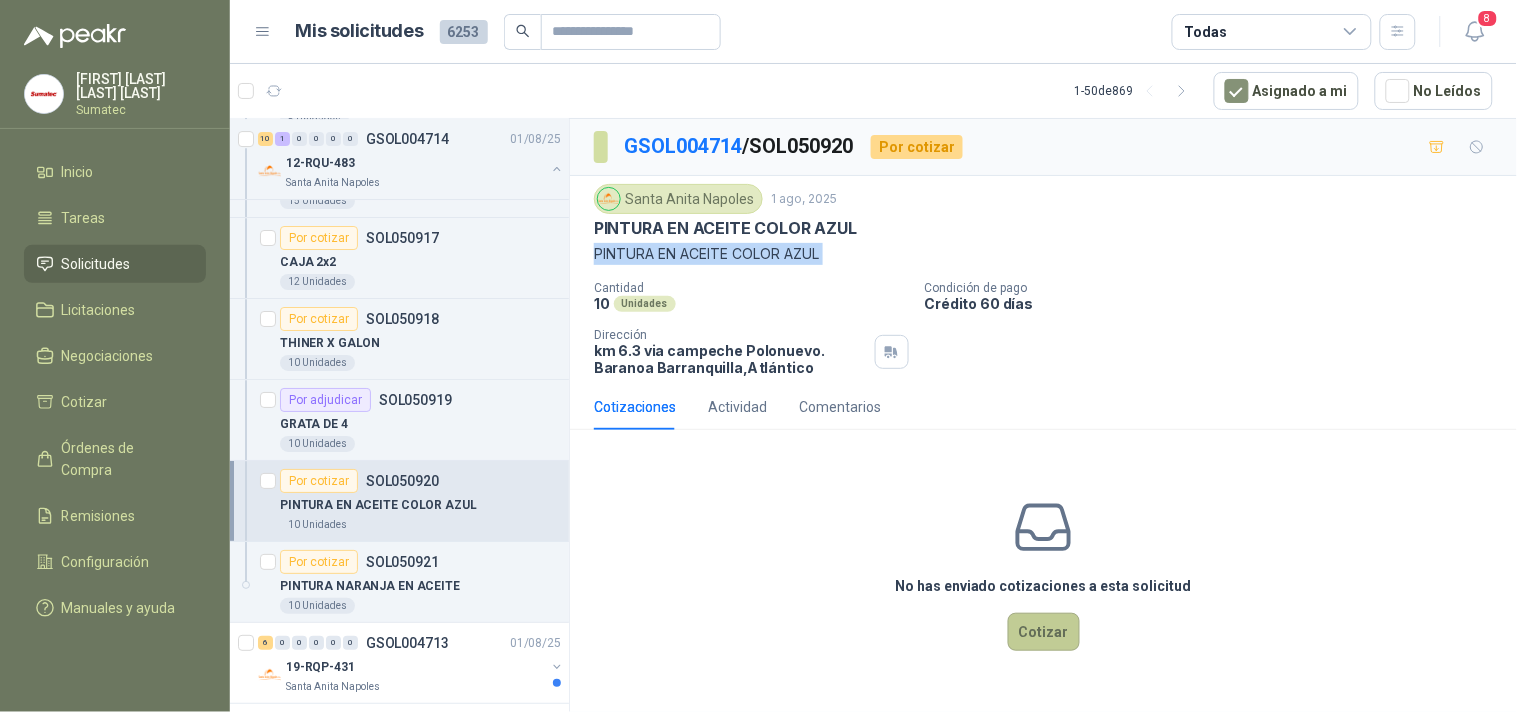 click on "Cotizar" at bounding box center (1044, 632) 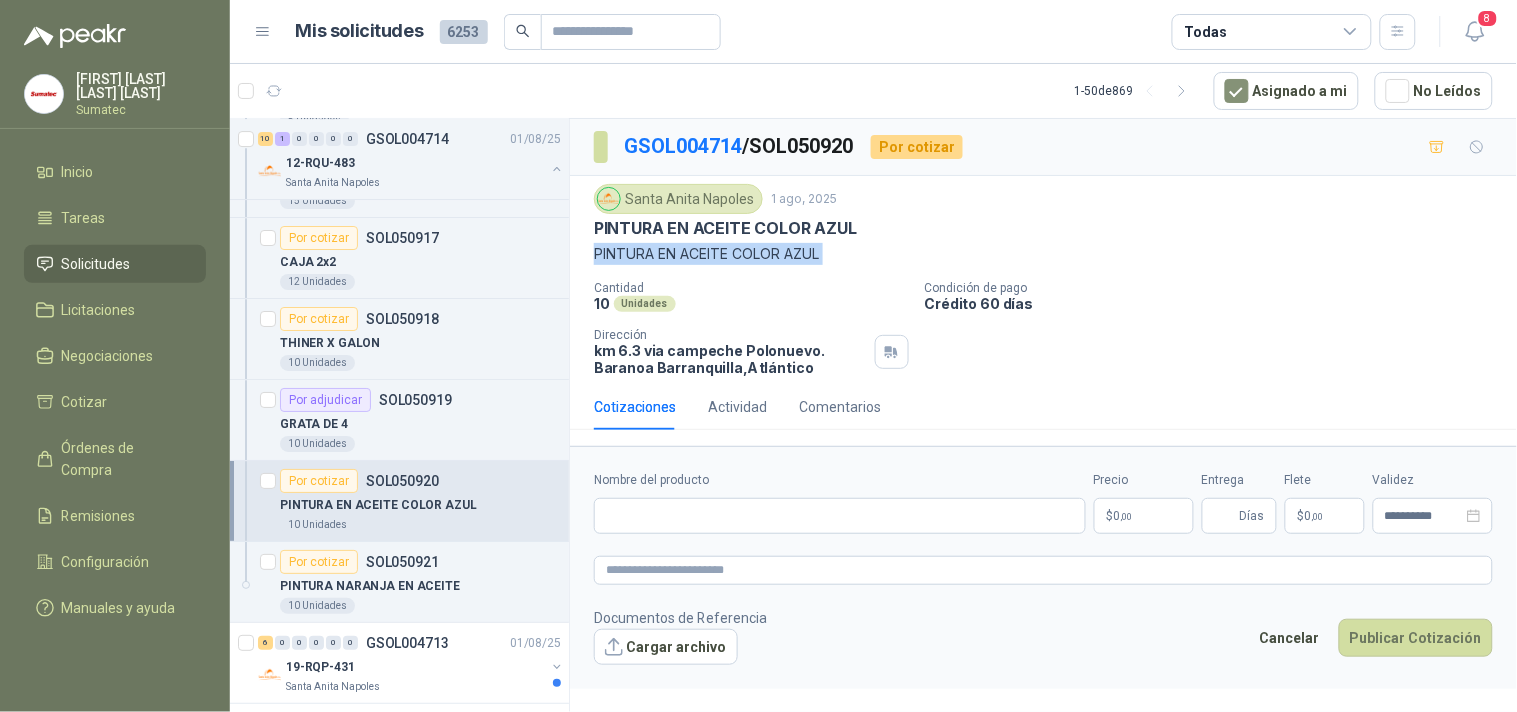 type 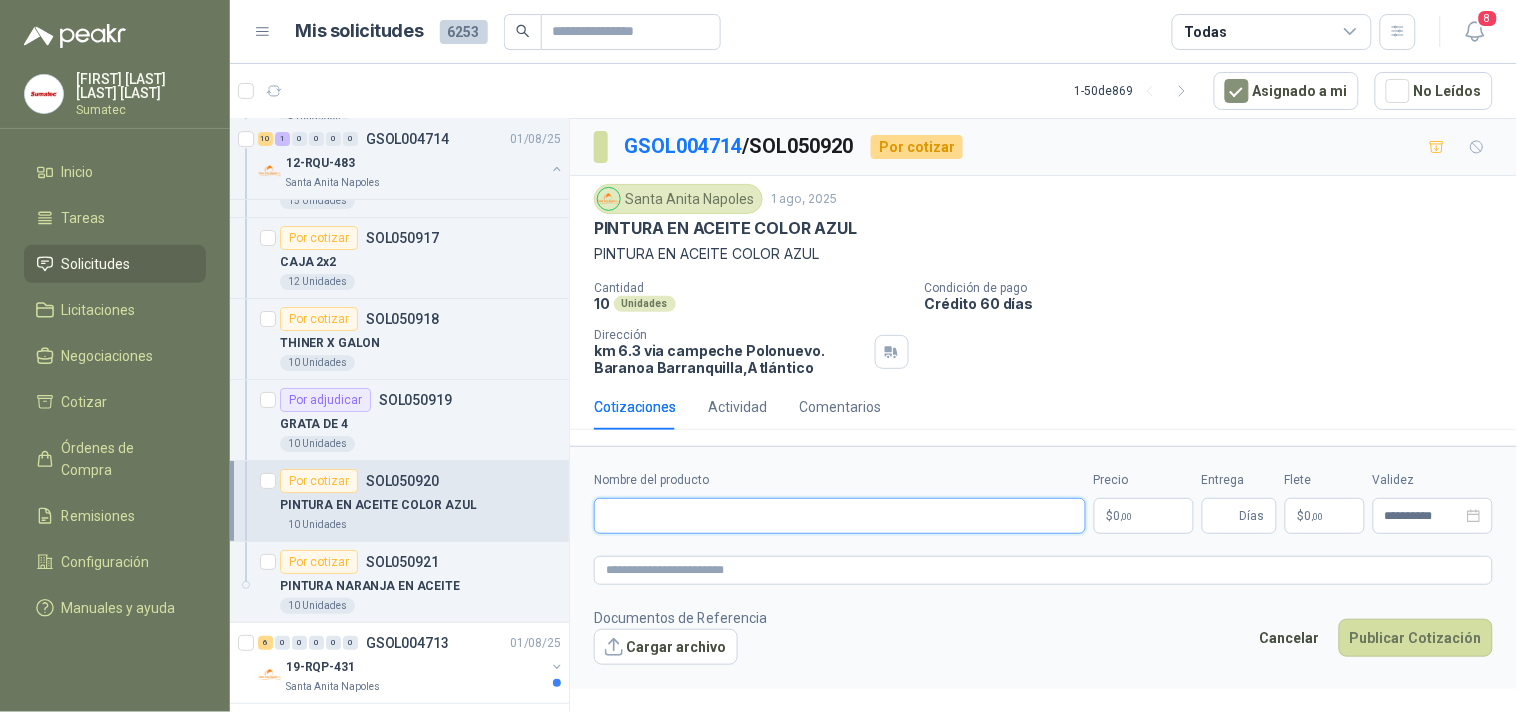click on "Nombre del producto" at bounding box center [840, 516] 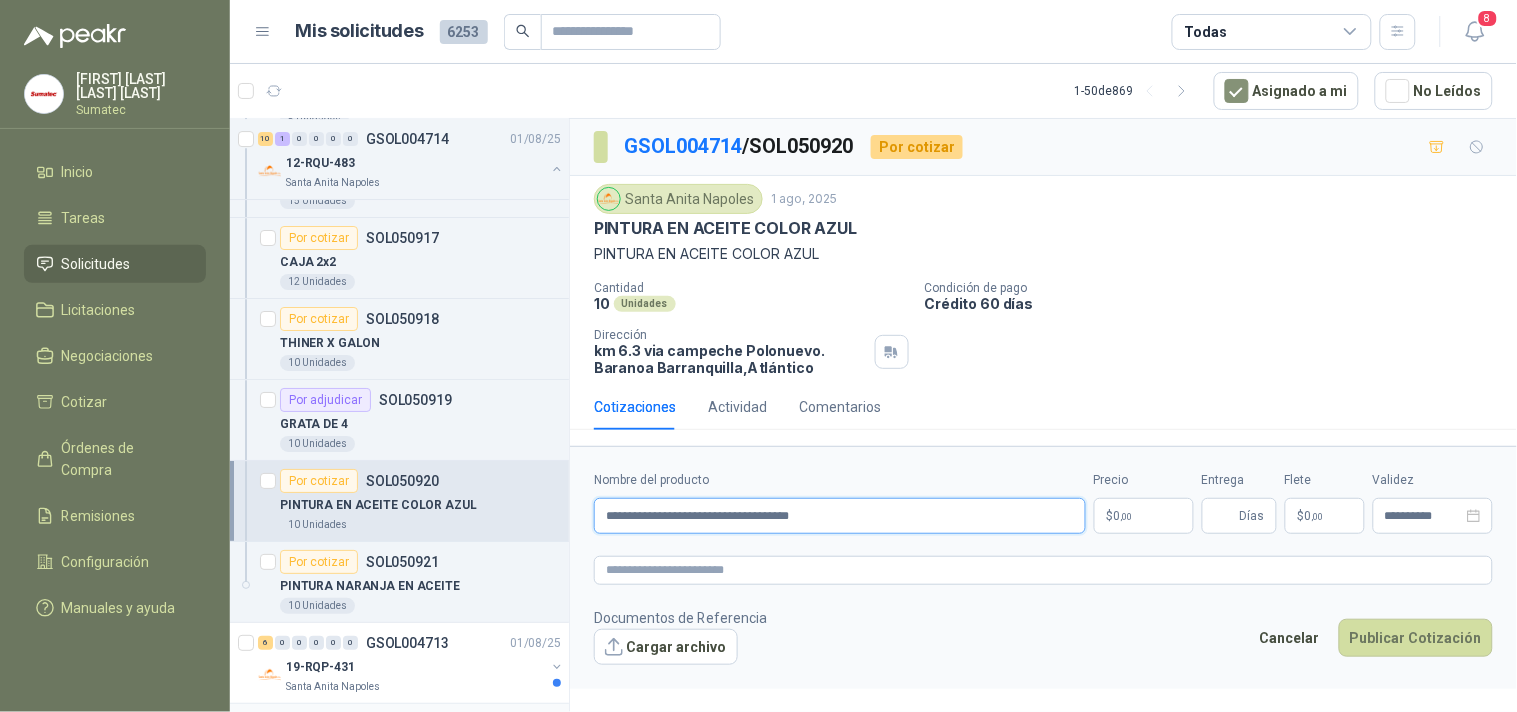type on "**********" 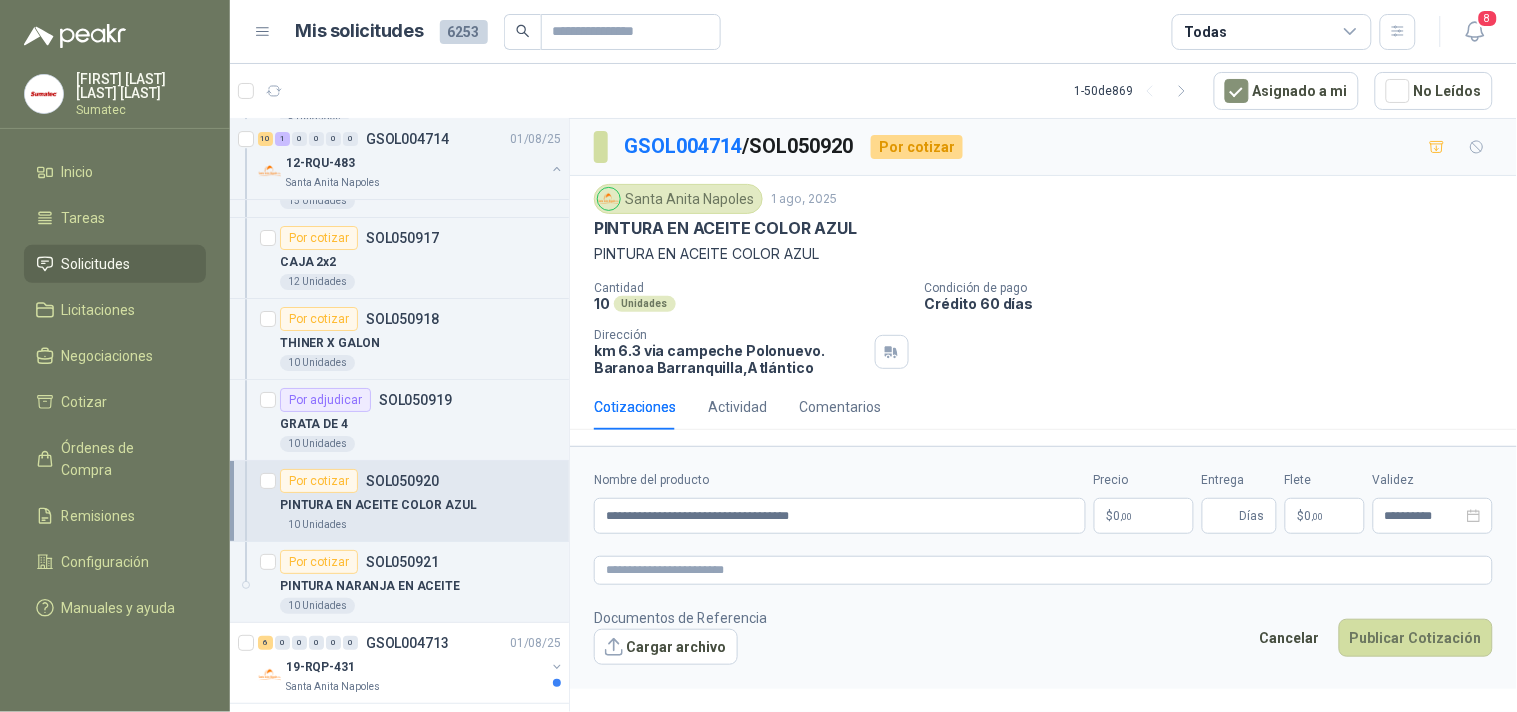 click on "Cantidad 10   Unidades Condición de pago Crédito 60 días Dirección km 6.3 via campeche Polonuevo.  Baranoa     Barranquilla ,  [STATE]" at bounding box center [1043, 328] 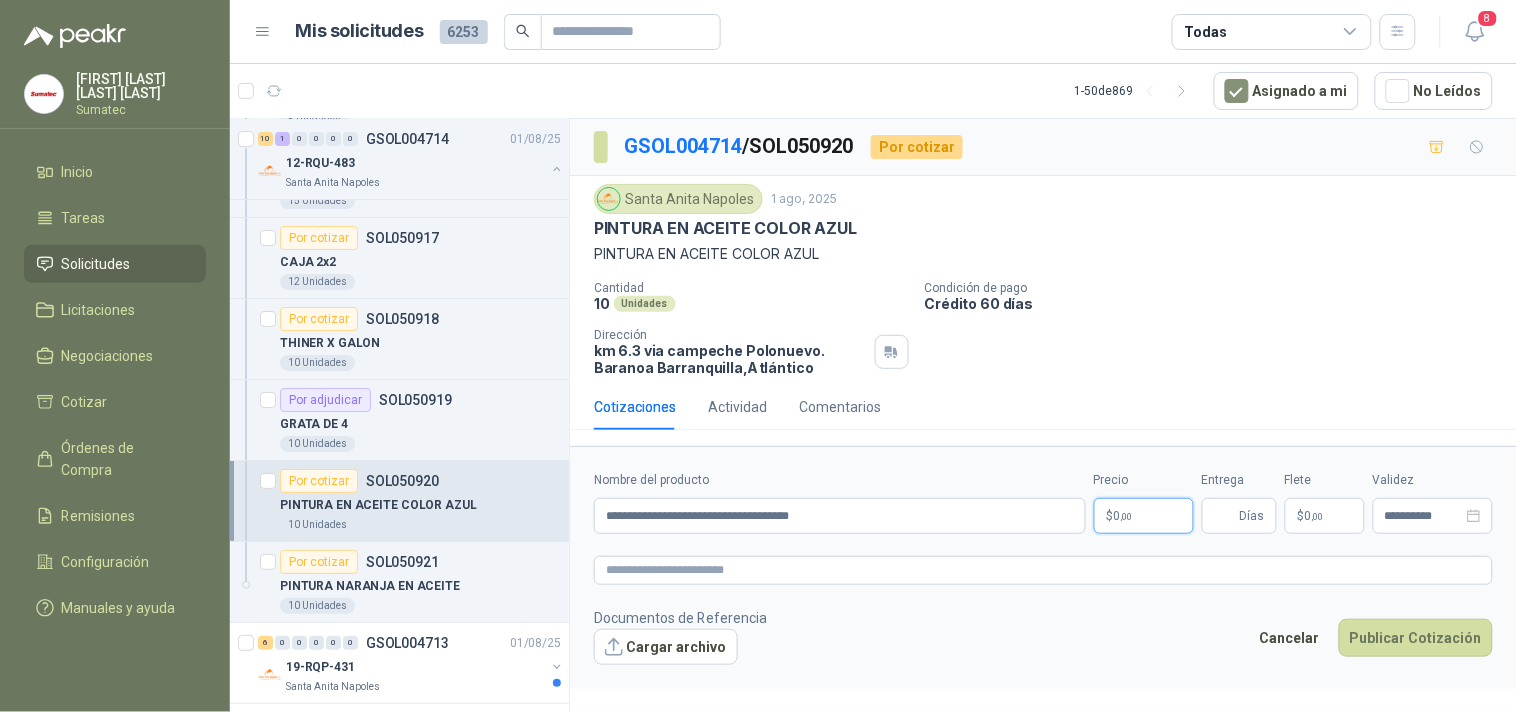 click on "$  0 ,00" at bounding box center [1144, 516] 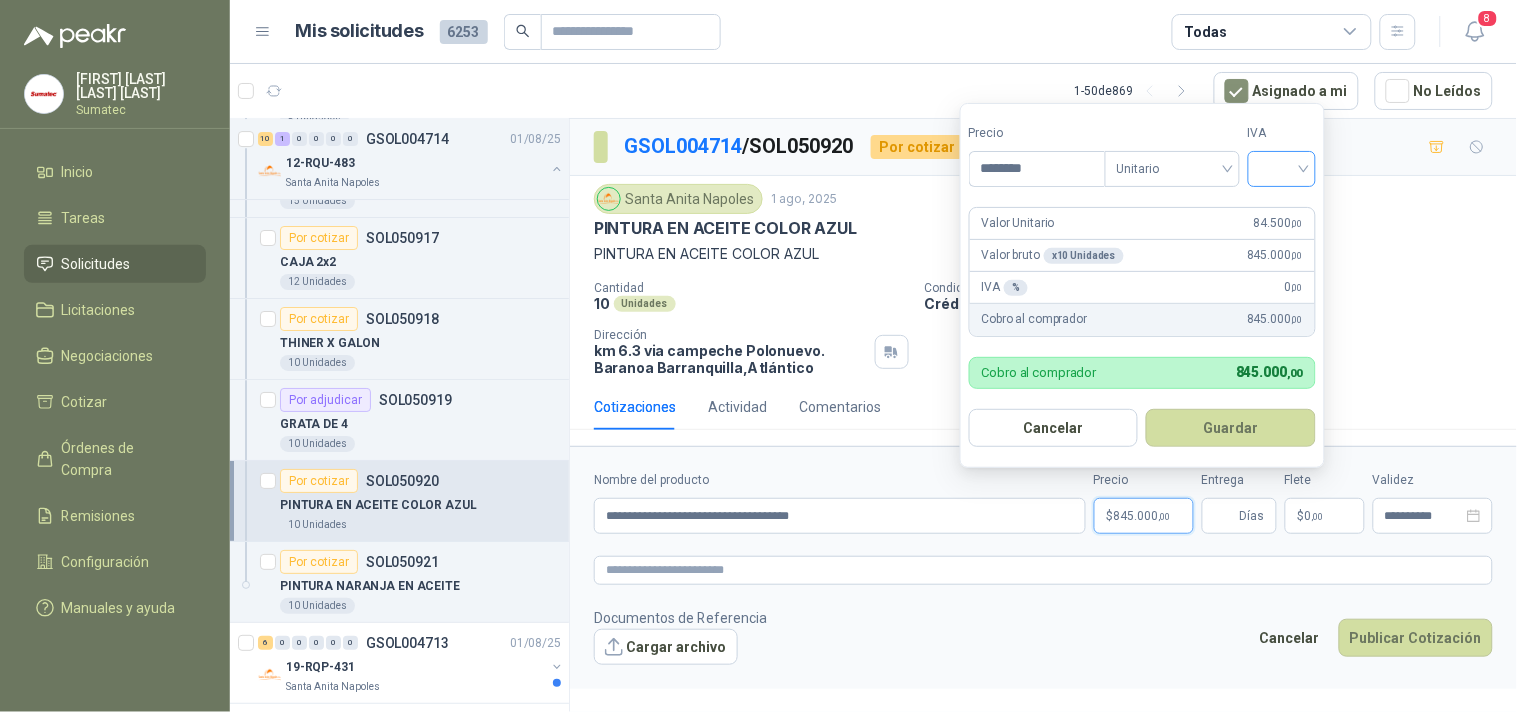 type on "********" 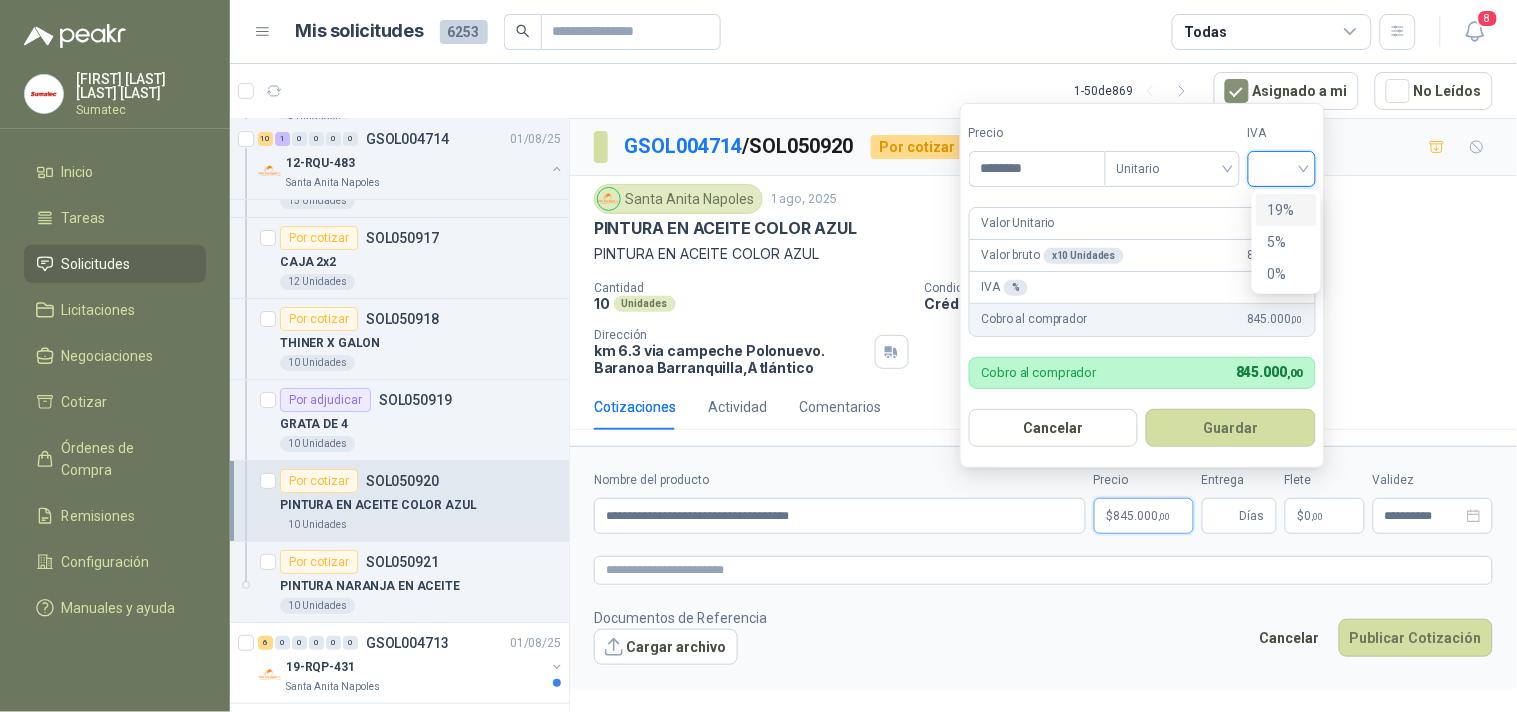 click on "19%" at bounding box center (1286, 210) 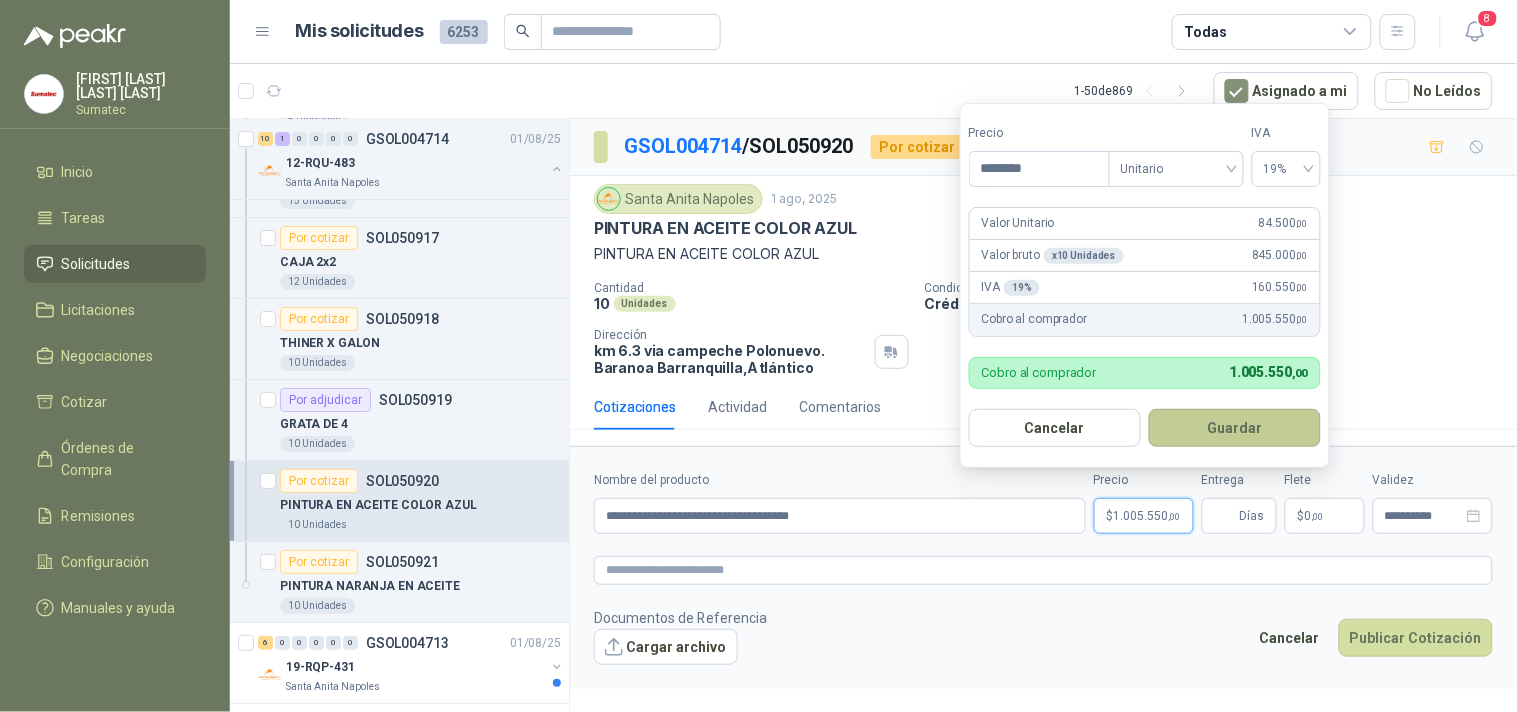 click on "Guardar" at bounding box center (1235, 428) 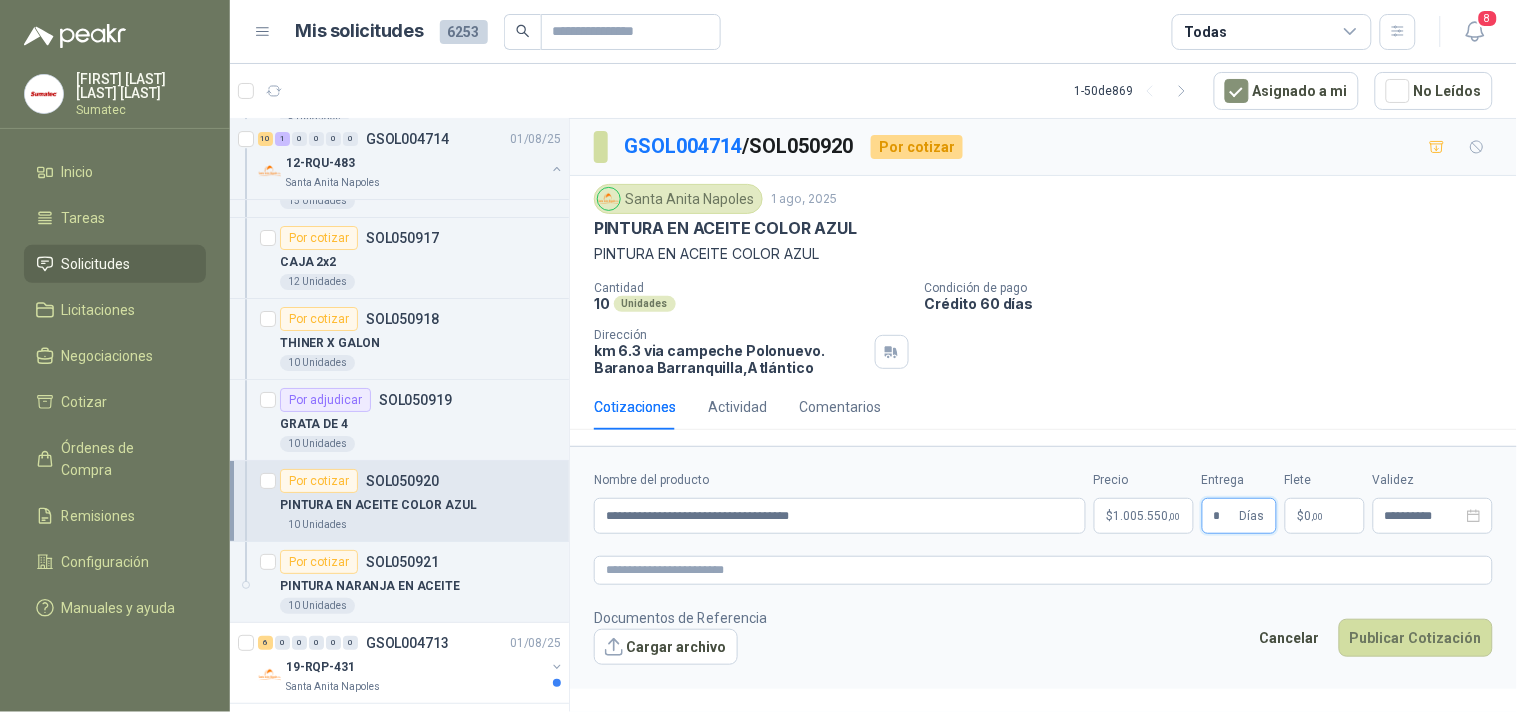type on "*" 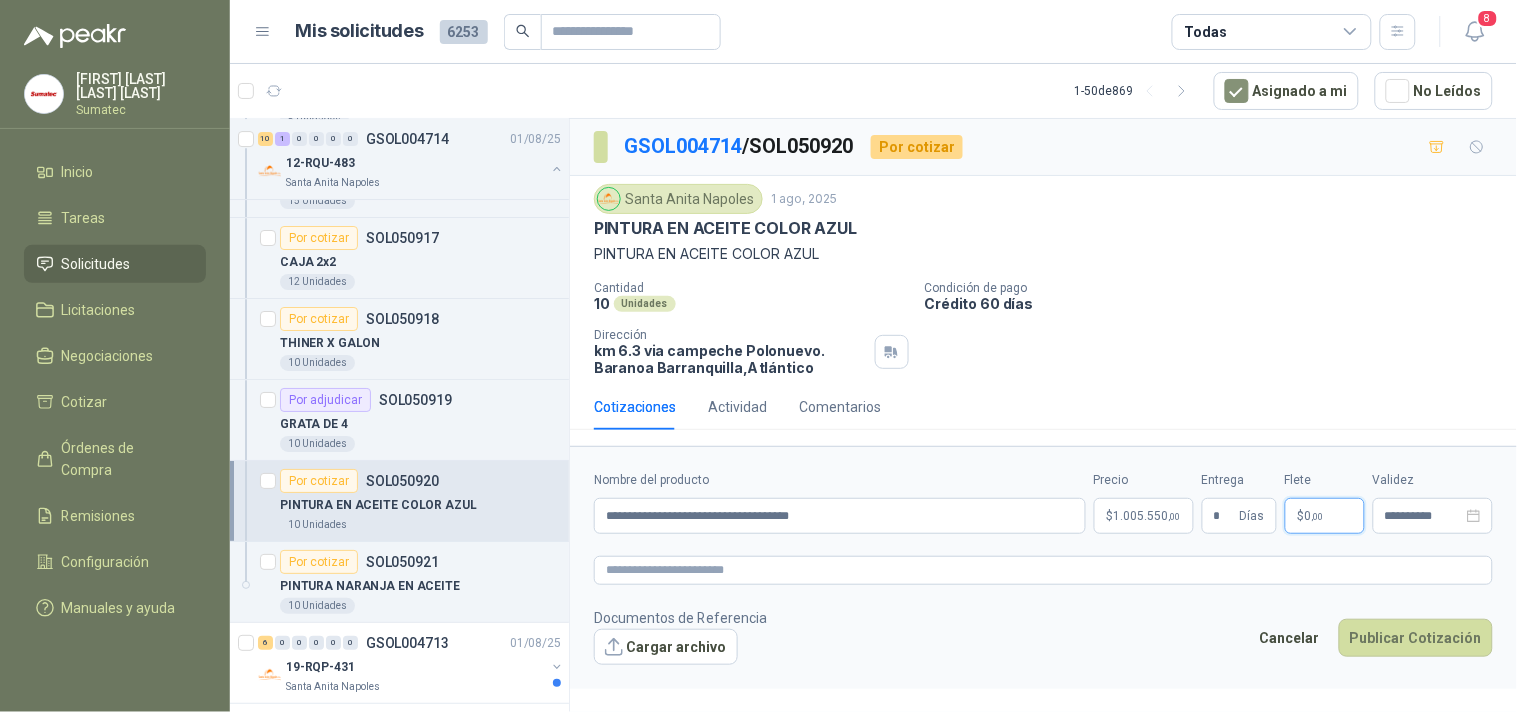 click on ",00" at bounding box center (1318, 516) 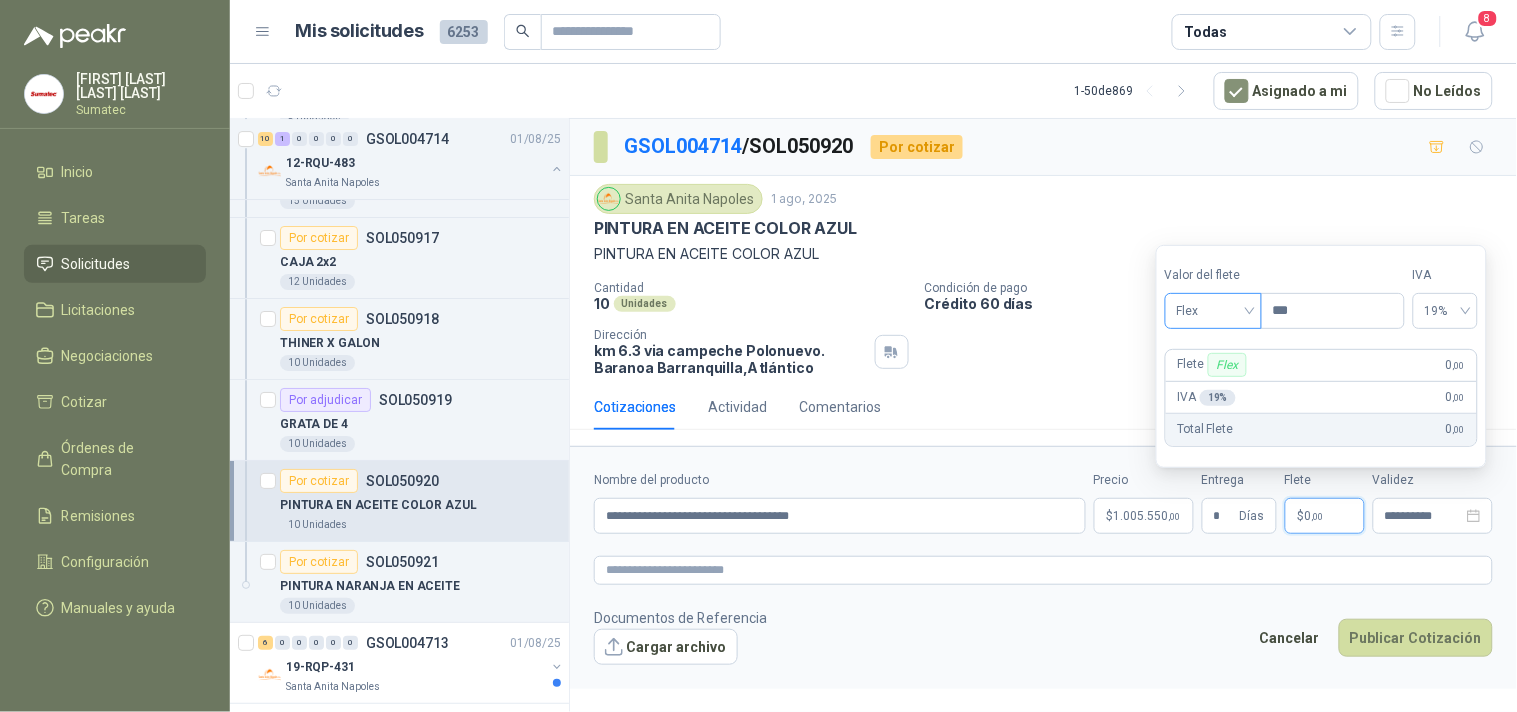 click on "Flex" at bounding box center (1213, 311) 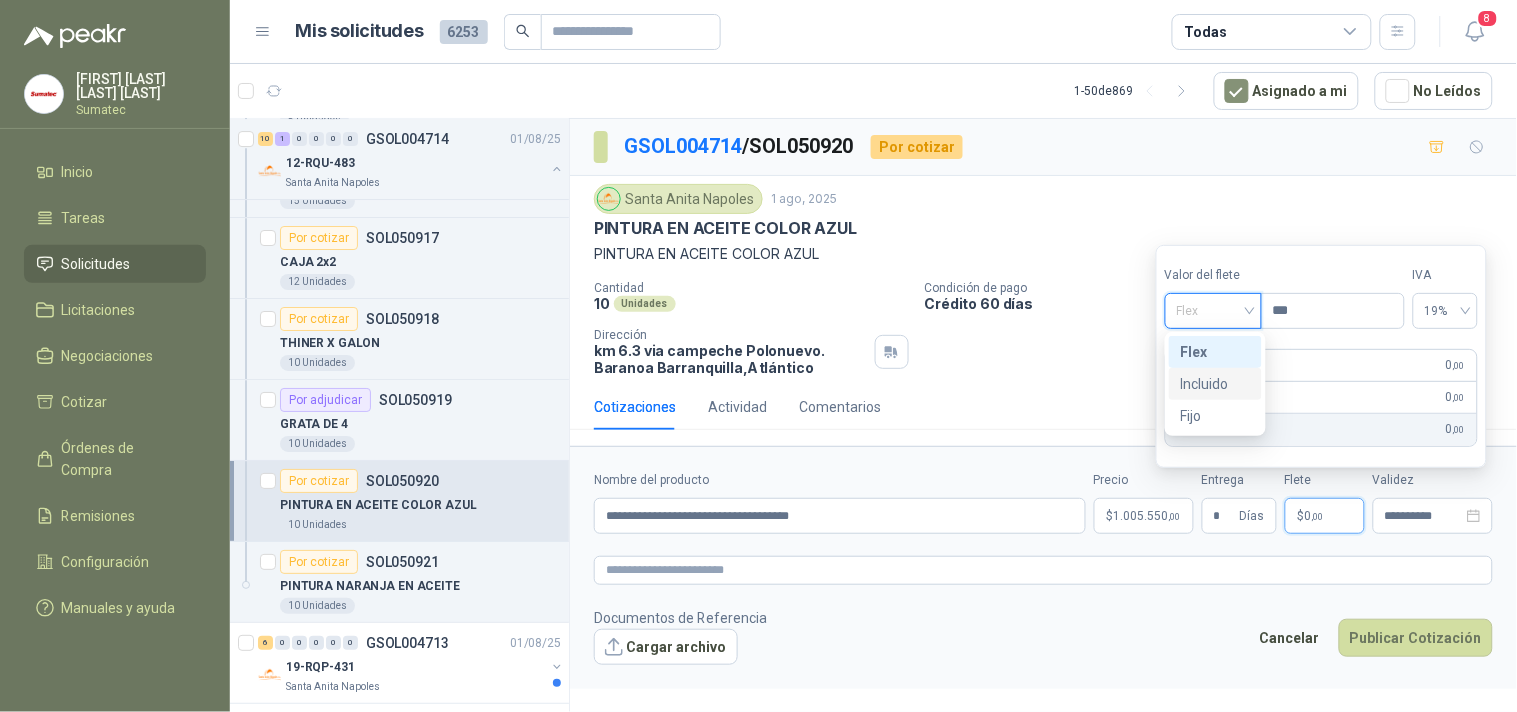 click on "Incluido" at bounding box center (1215, 384) 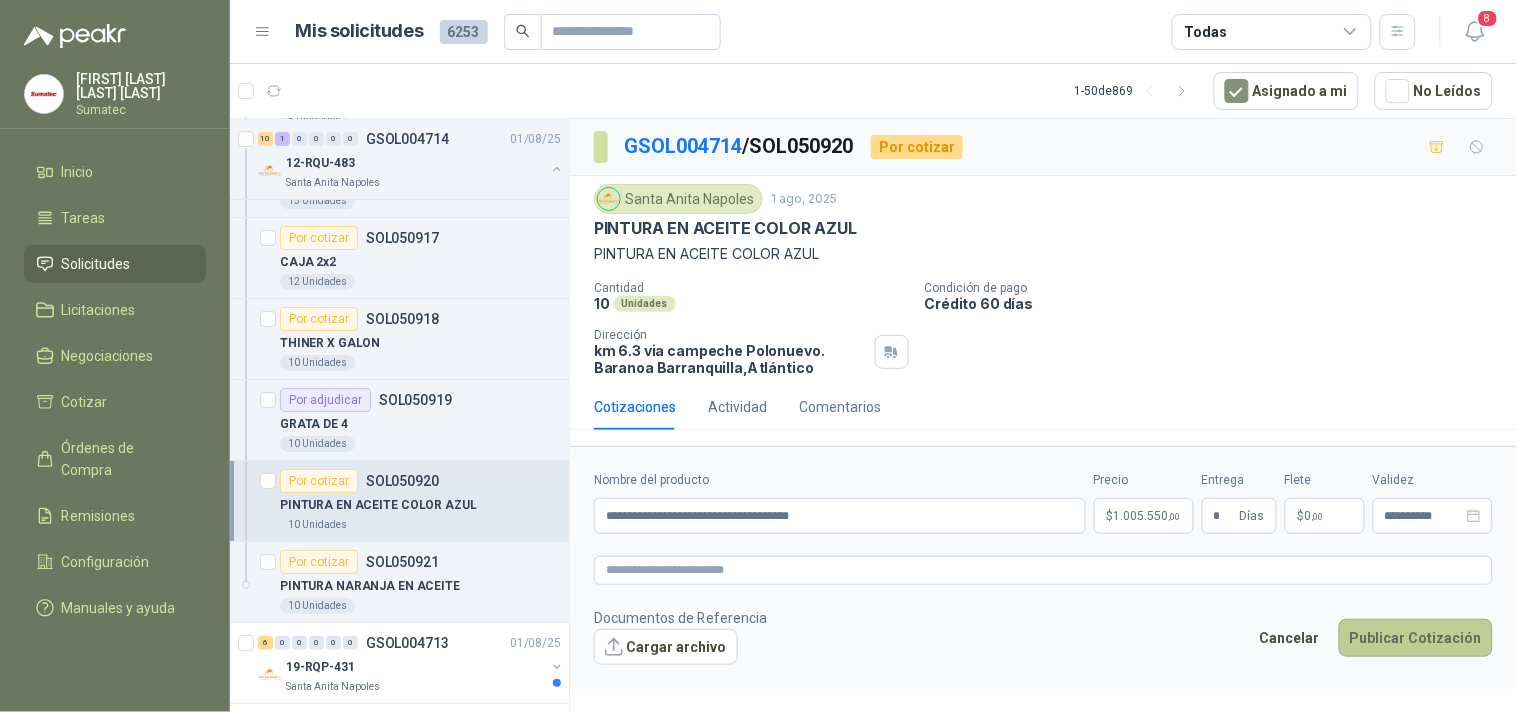 click on "Publicar Cotización" at bounding box center (1416, 638) 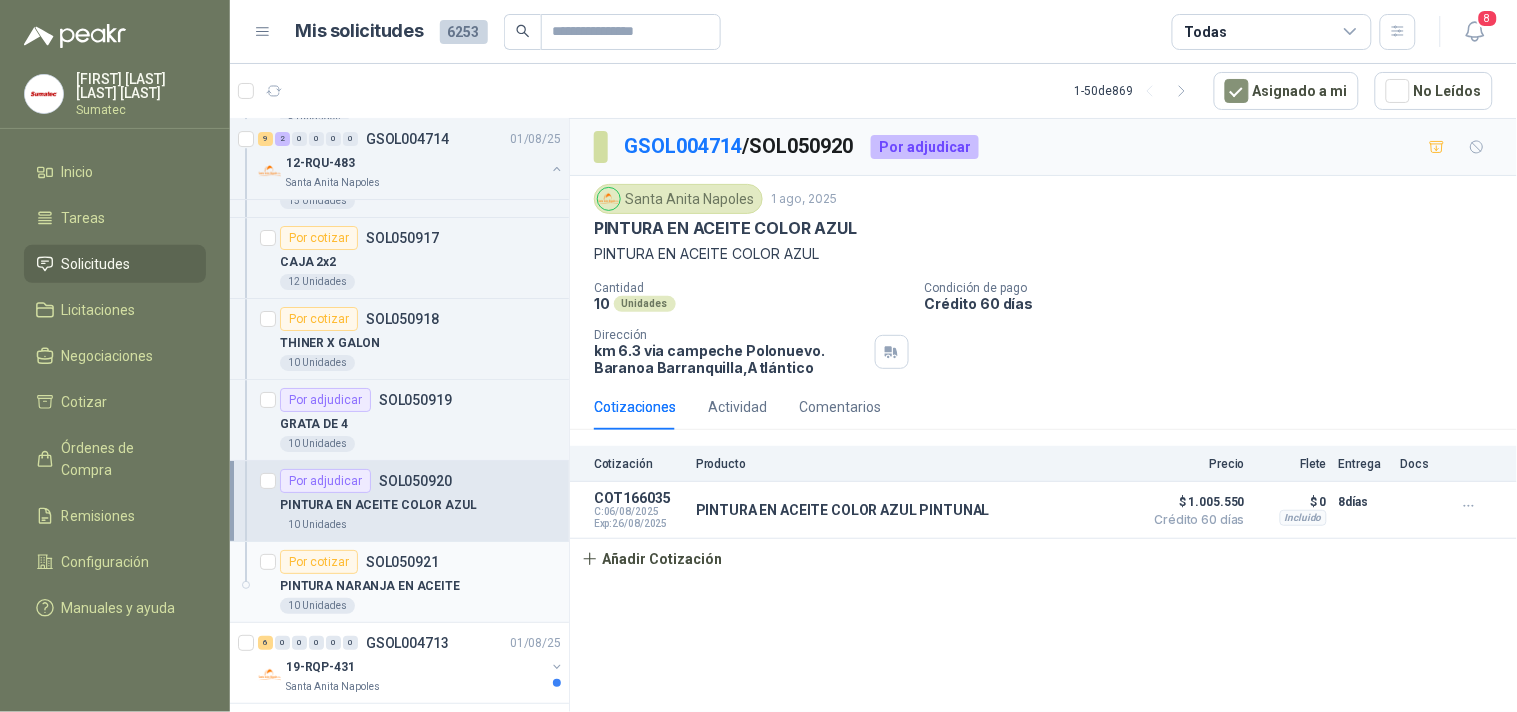 click on "PINTURA NARANJA EN ACEITE" at bounding box center [420, 586] 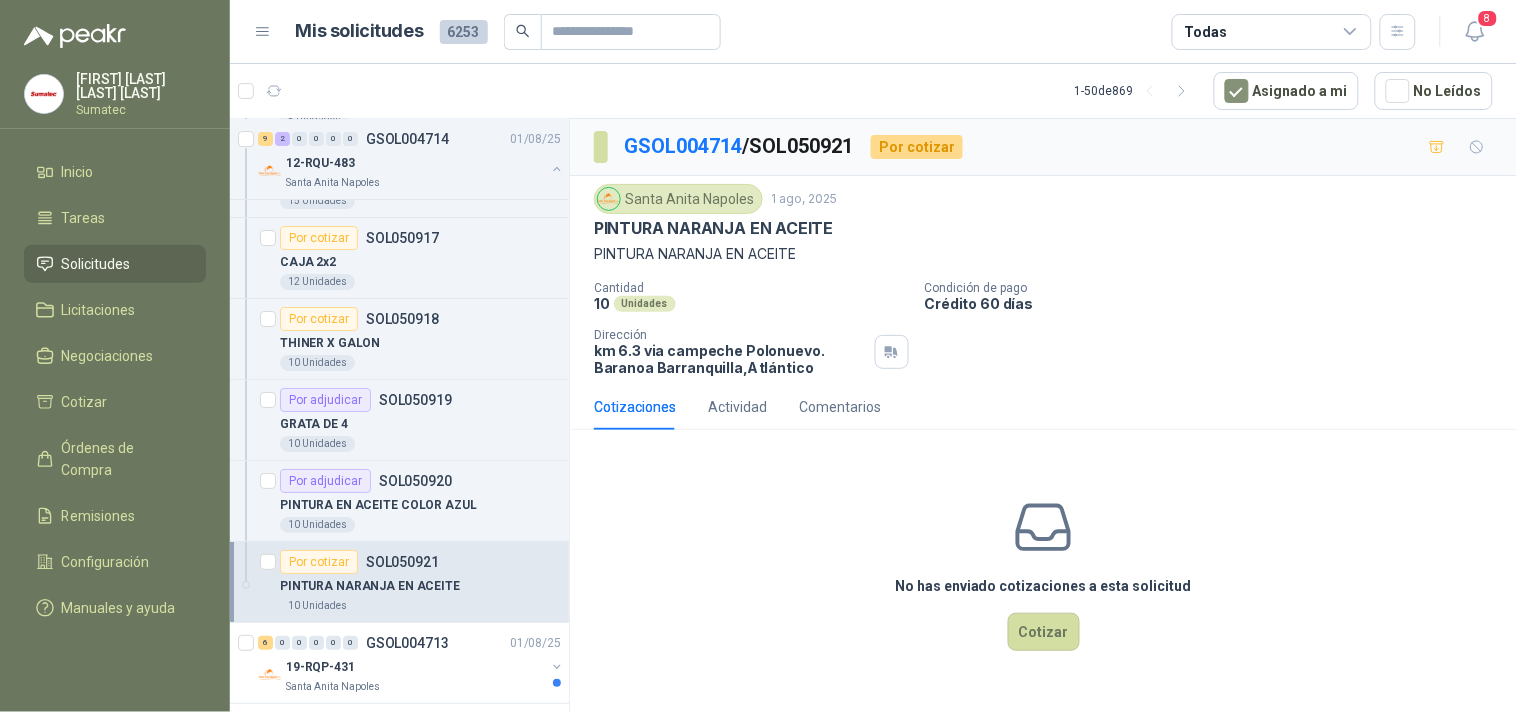 click on "PINTURA NARANJA EN ACEITE" at bounding box center [1043, 254] 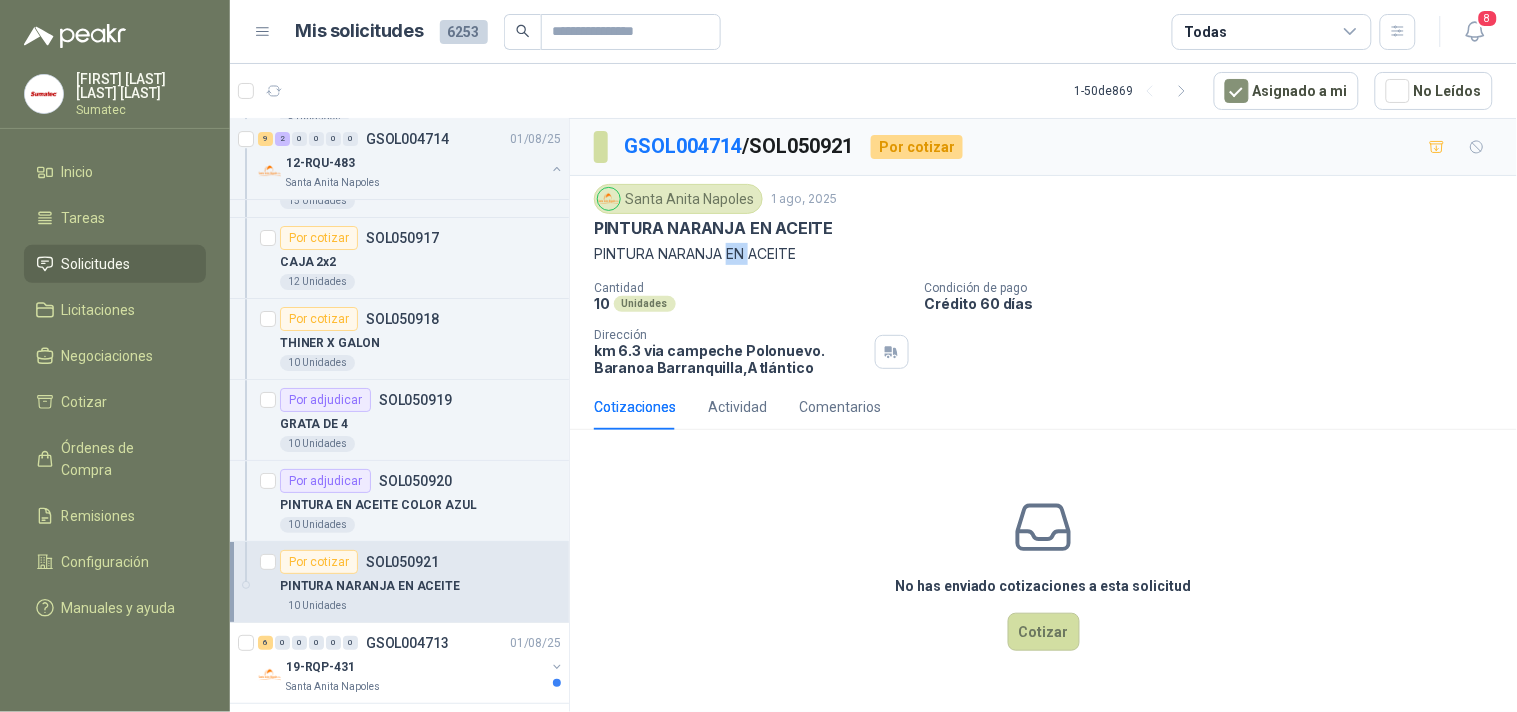 click on "PINTURA NARANJA EN ACEITE" at bounding box center (1043, 254) 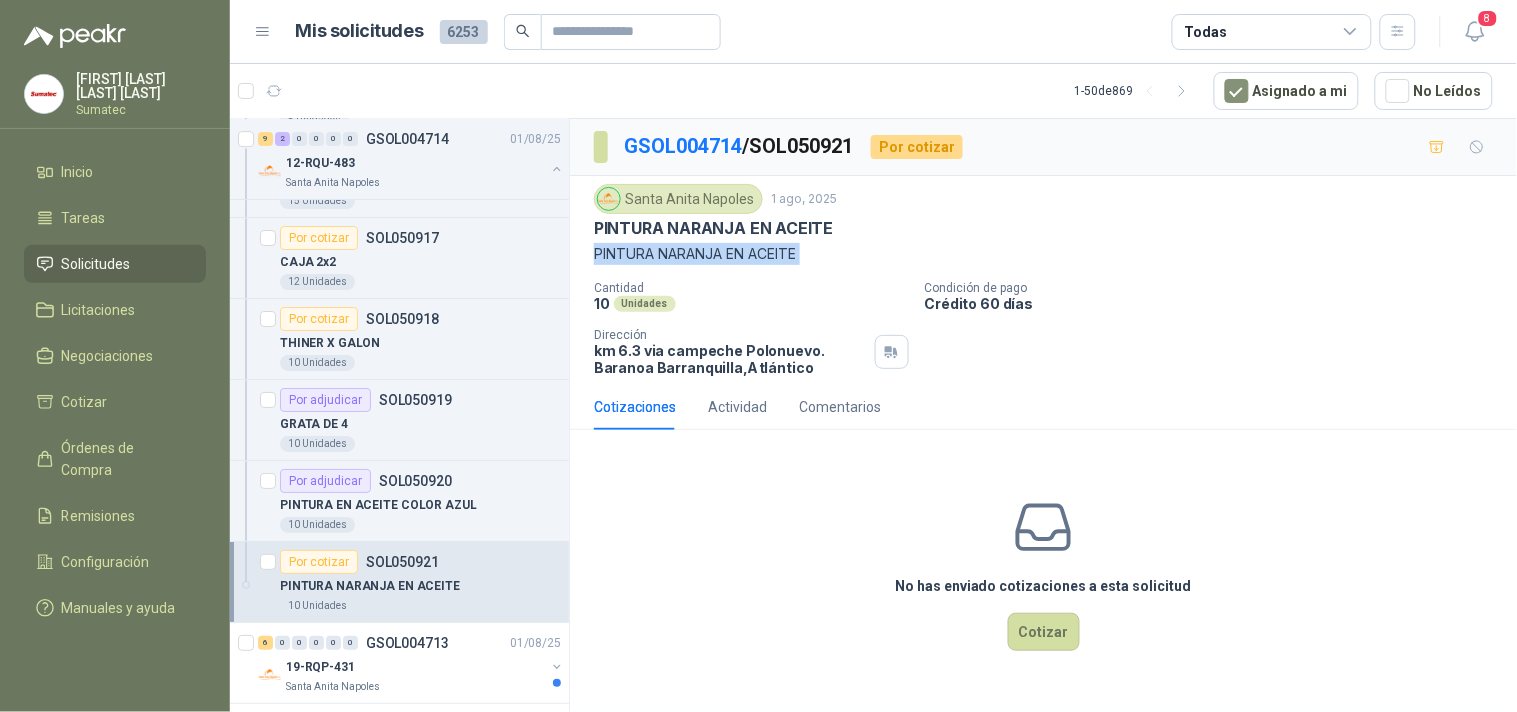click on "PINTURA NARANJA EN ACEITE" at bounding box center [1043, 254] 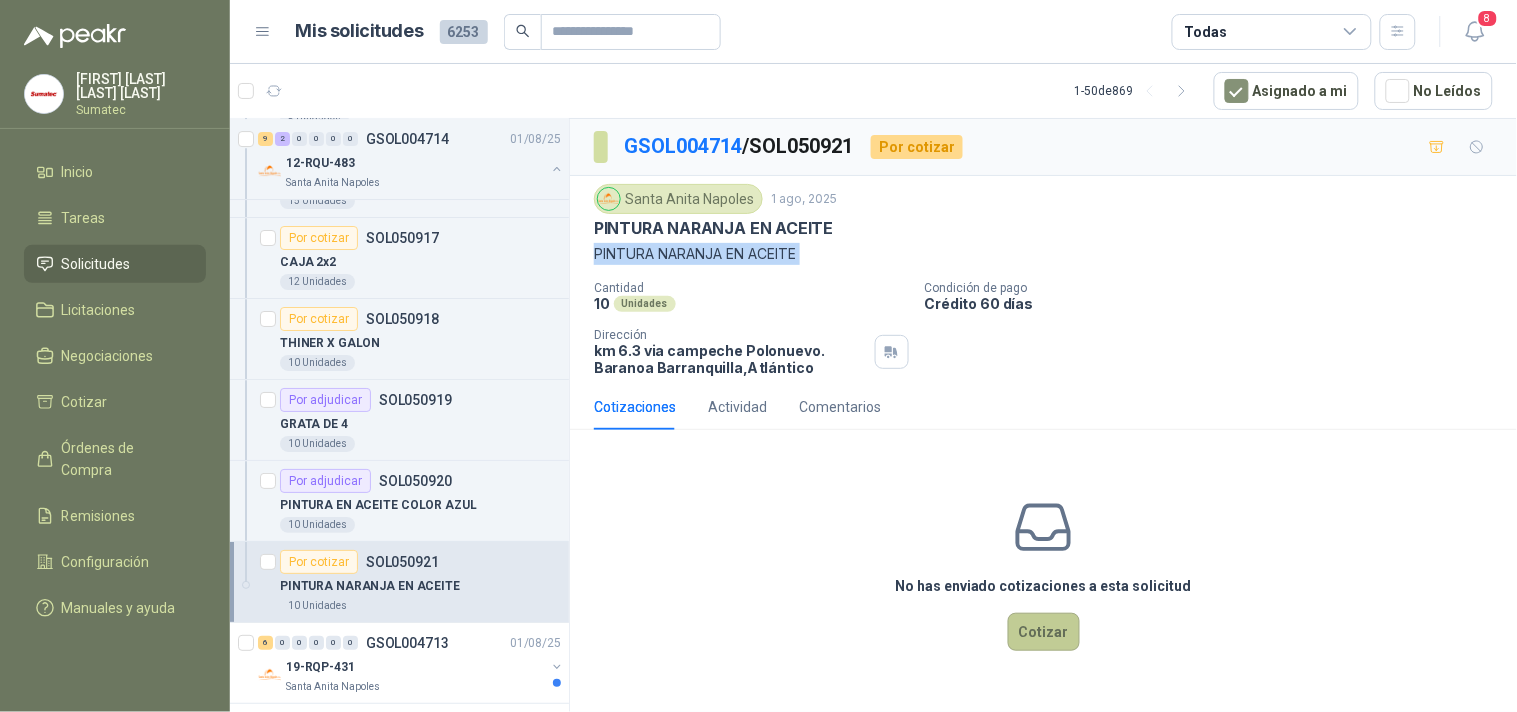 click on "Cotizar" at bounding box center (1044, 632) 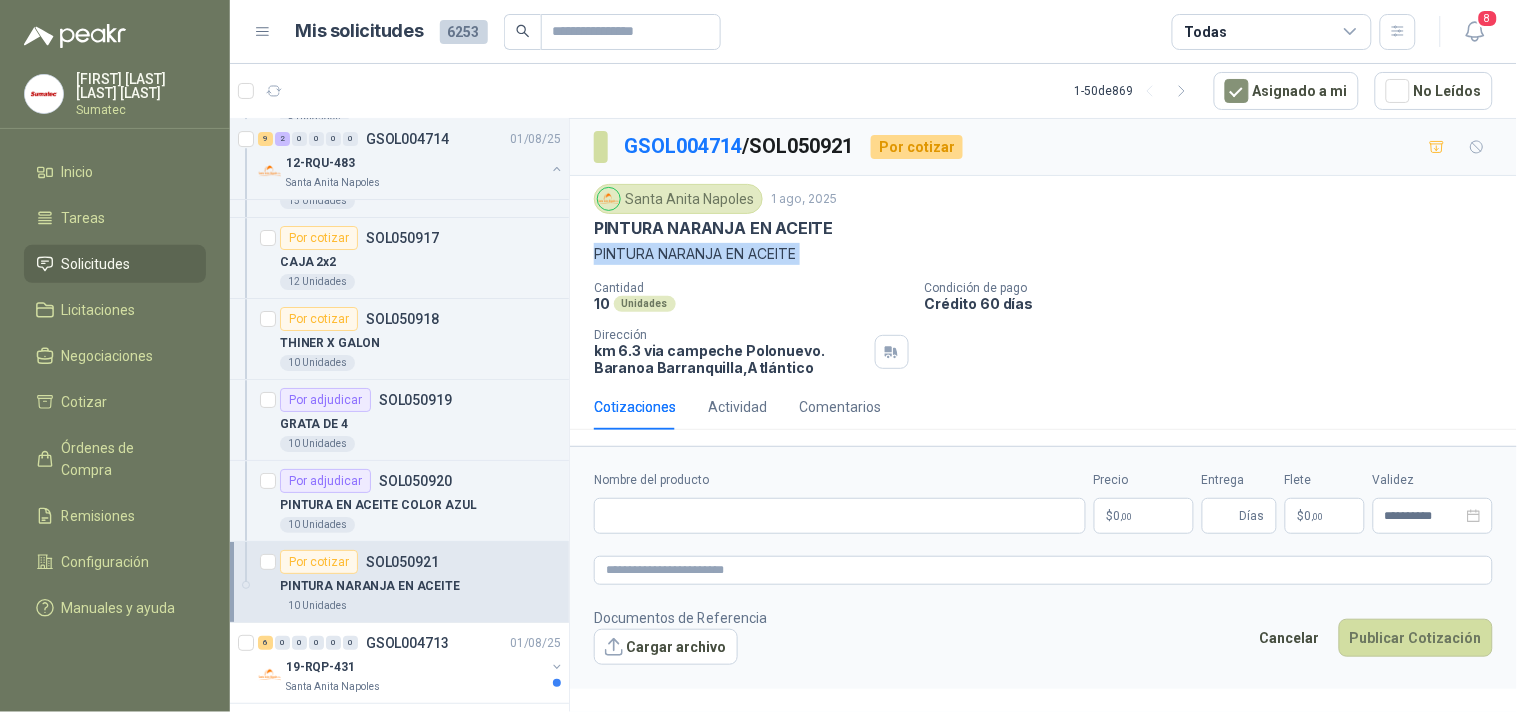 type 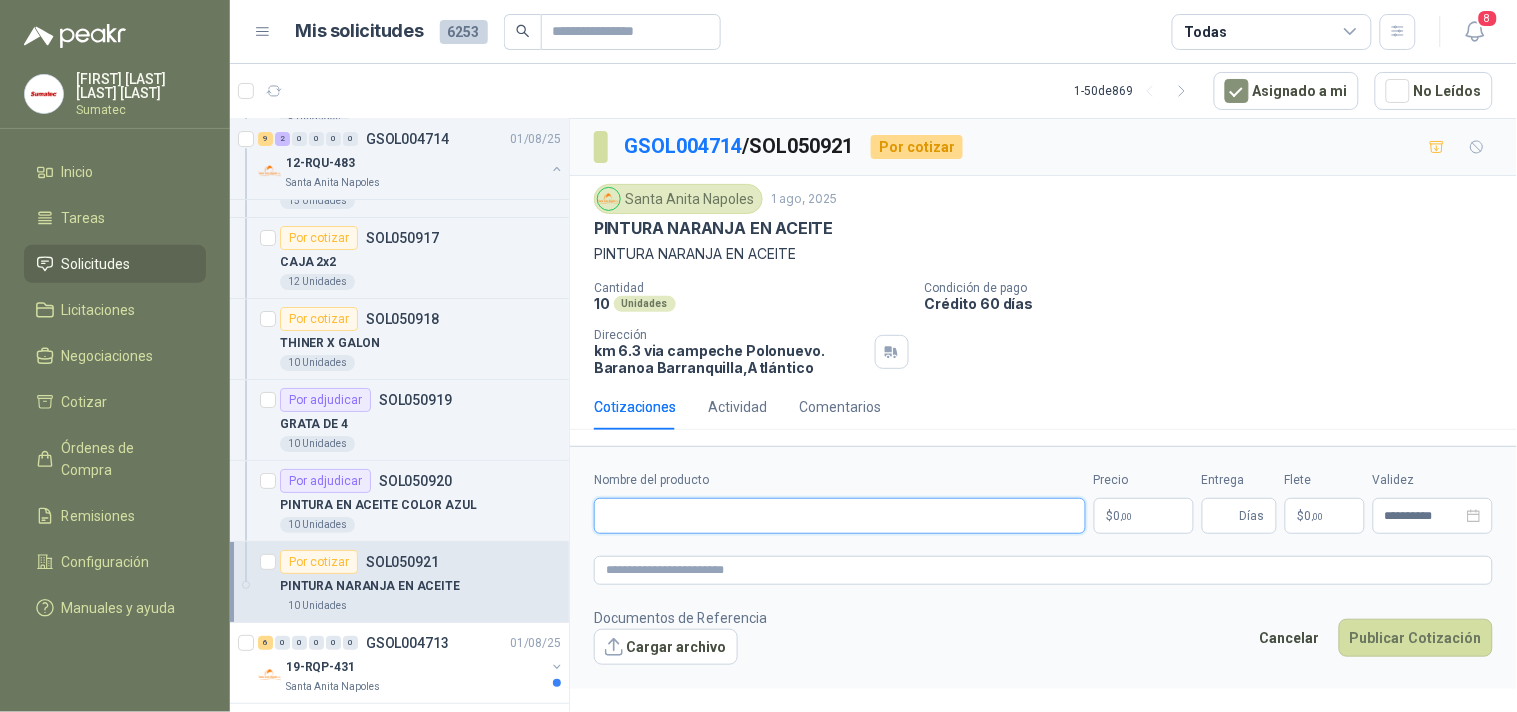 click on "Nombre del producto" at bounding box center [840, 516] 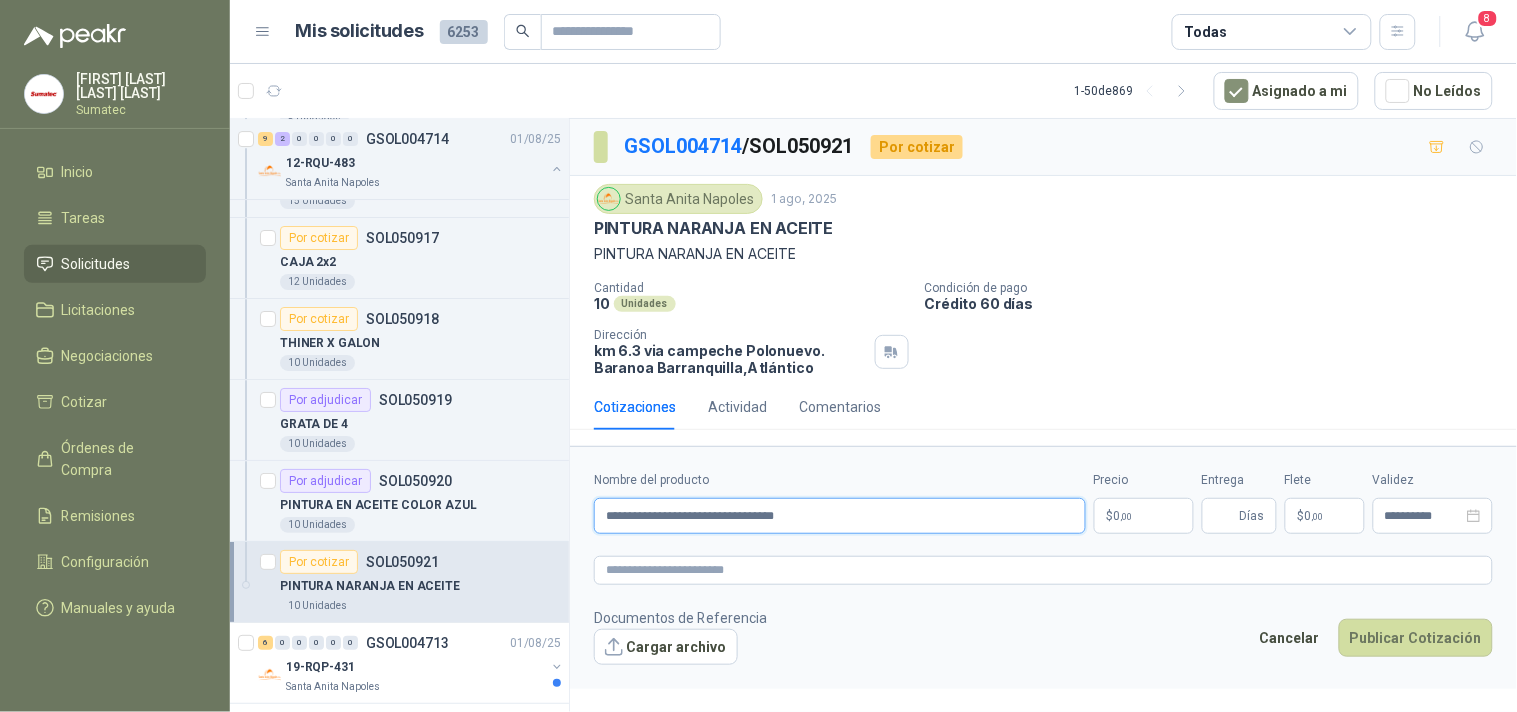 type on "**********" 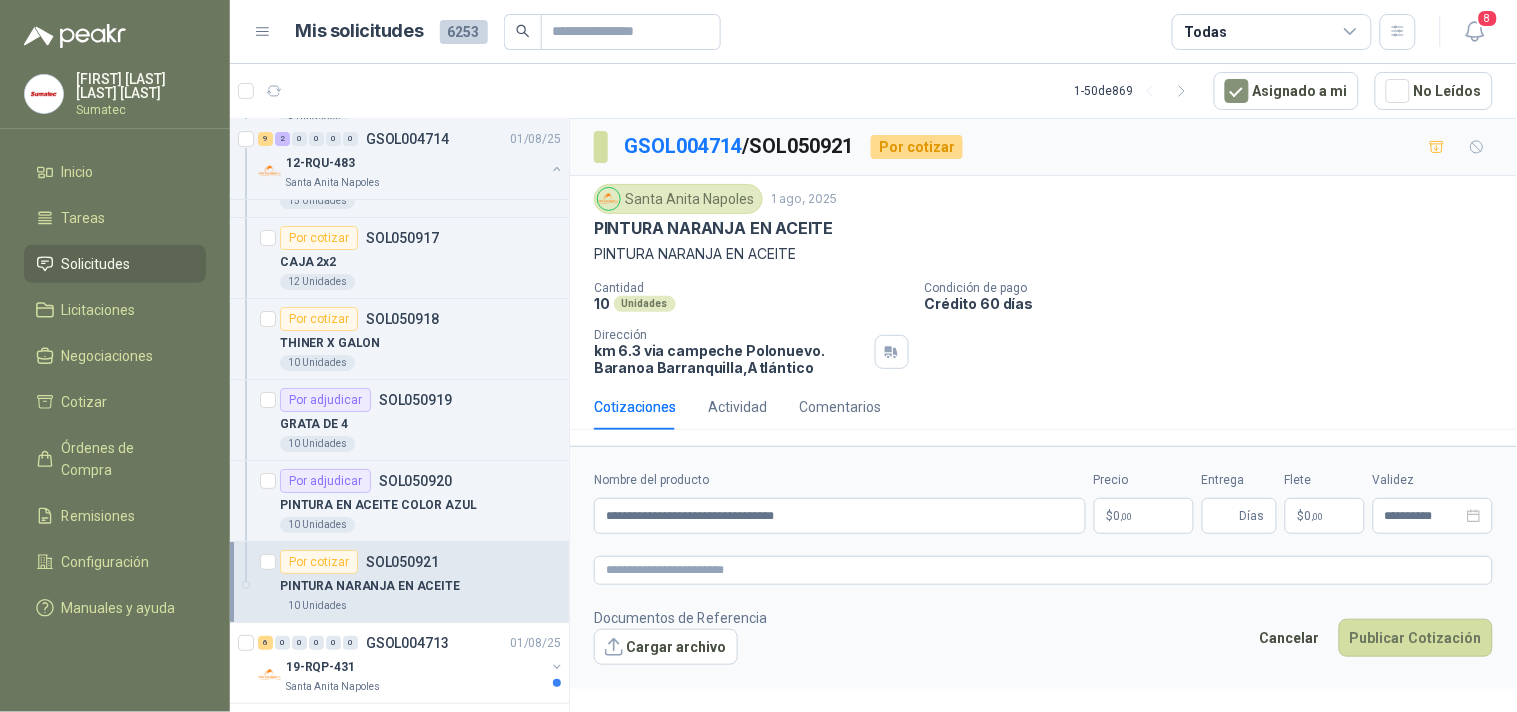 click on "$  0 ,00" at bounding box center (1144, 516) 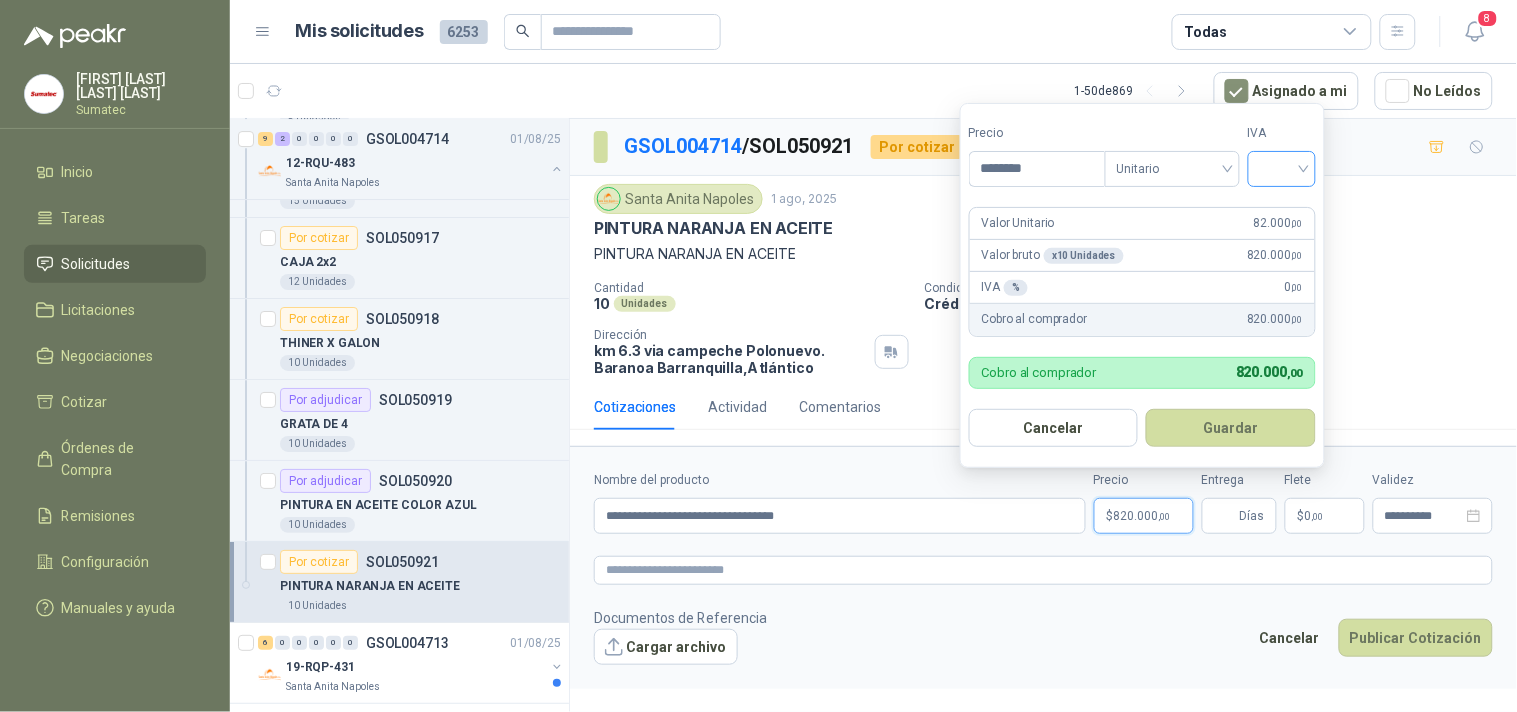type on "********" 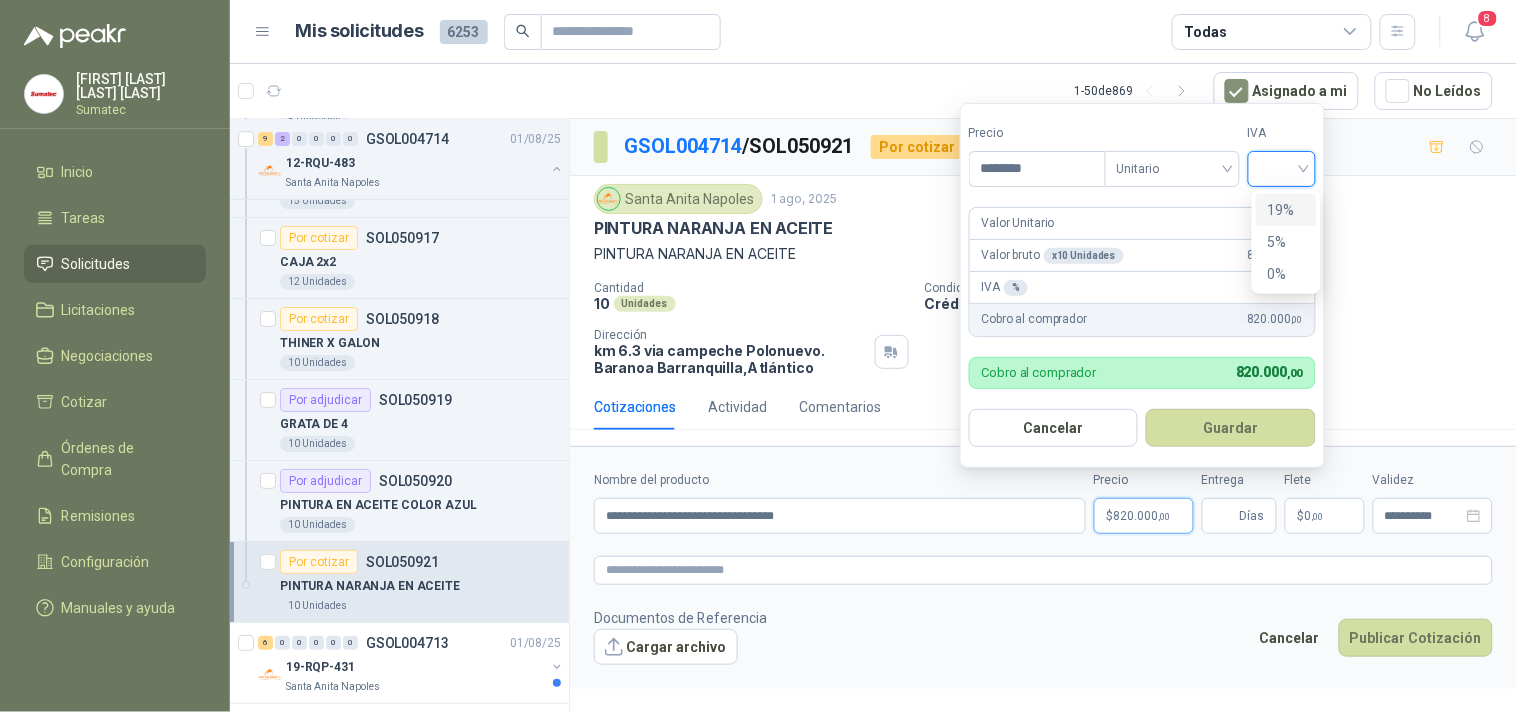 click at bounding box center [1282, 167] 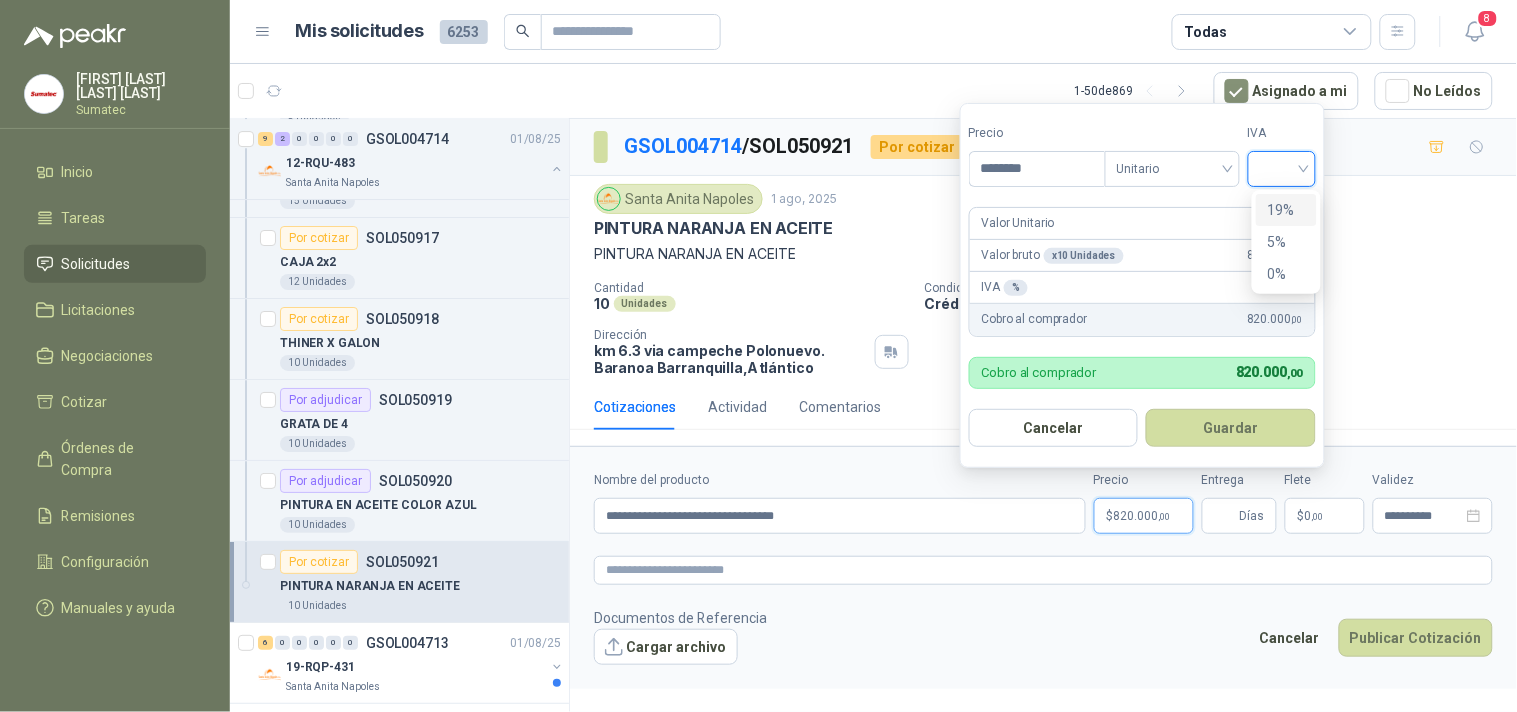 click on "19%" at bounding box center [1286, 210] 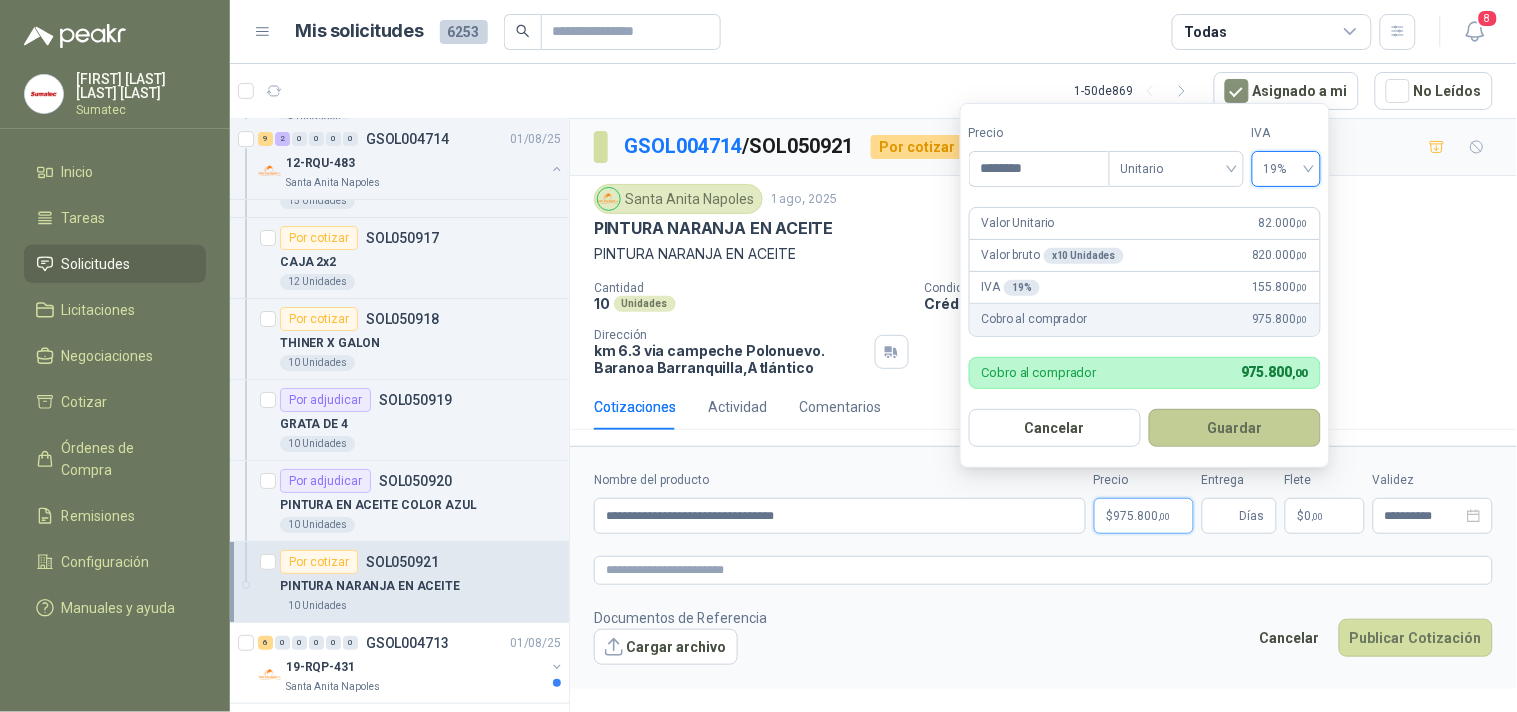 click on "Guardar" at bounding box center (1235, 428) 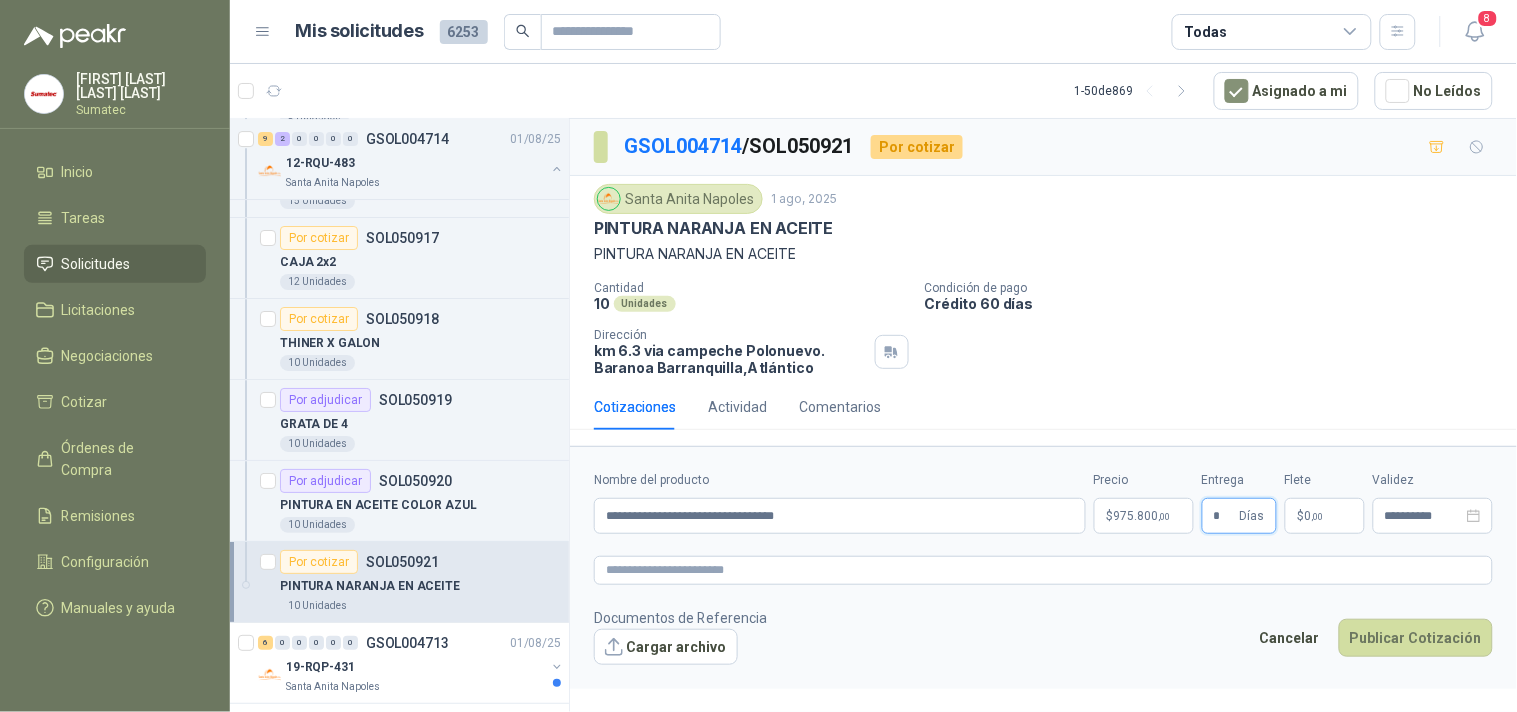 type on "*" 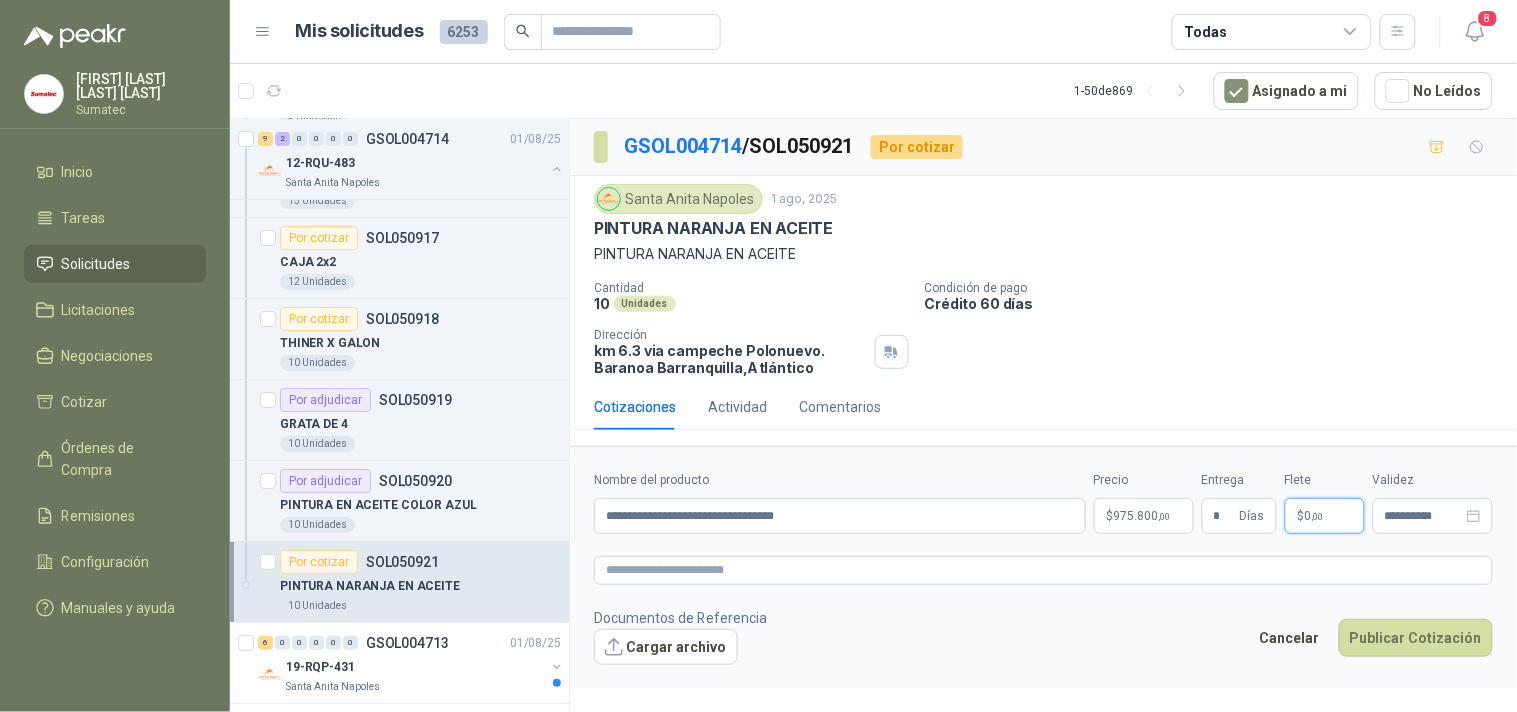 click on "$    0 ,00" at bounding box center (1325, 516) 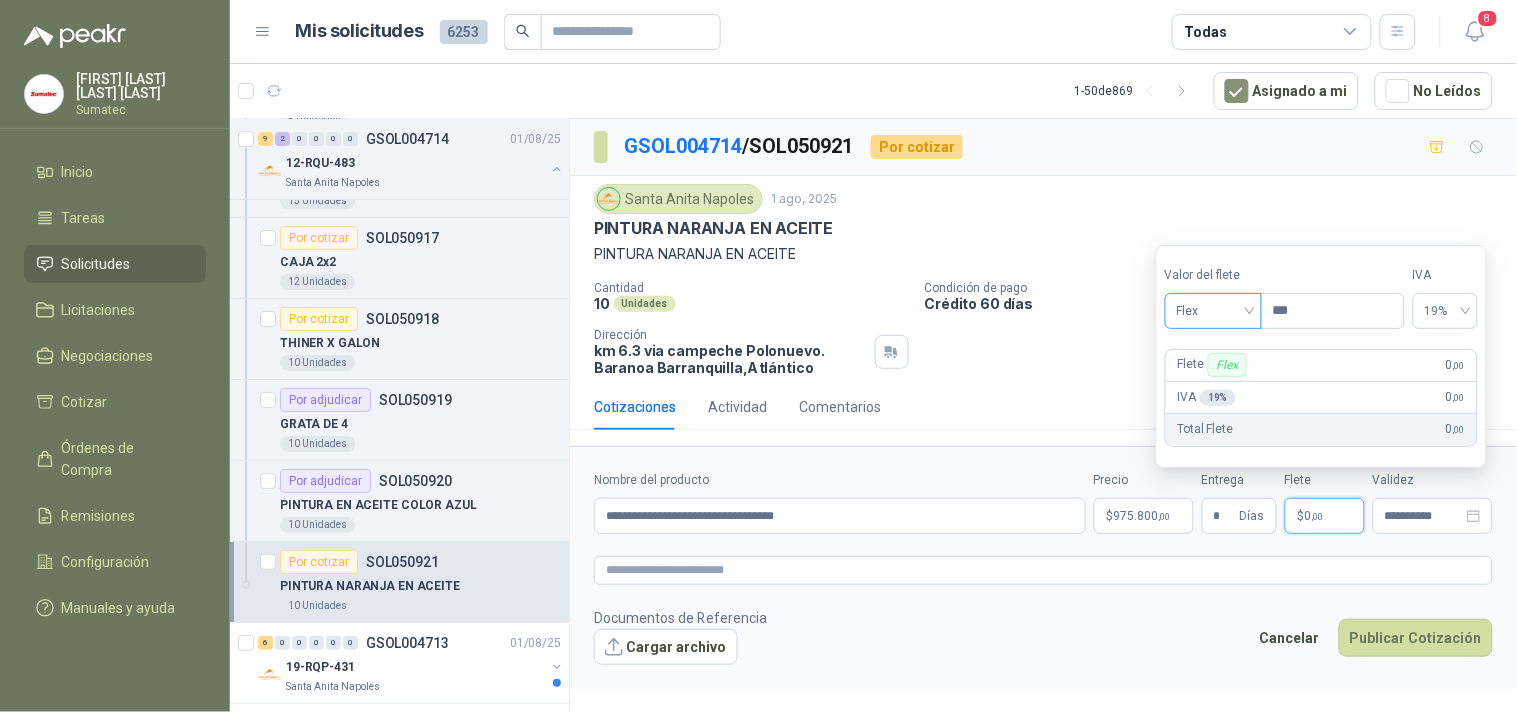 click on "Flex" at bounding box center (1213, 311) 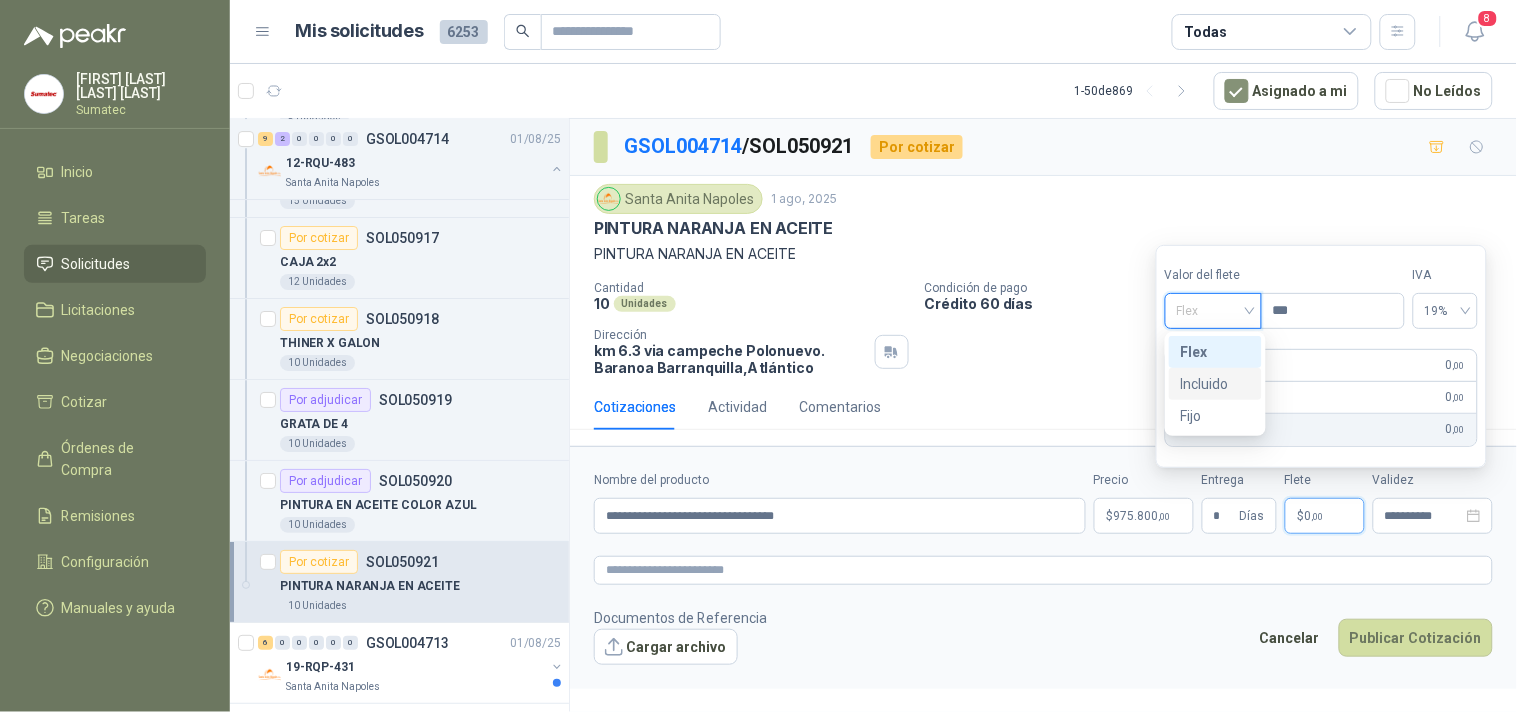 click on "Incluido" at bounding box center [1215, 384] 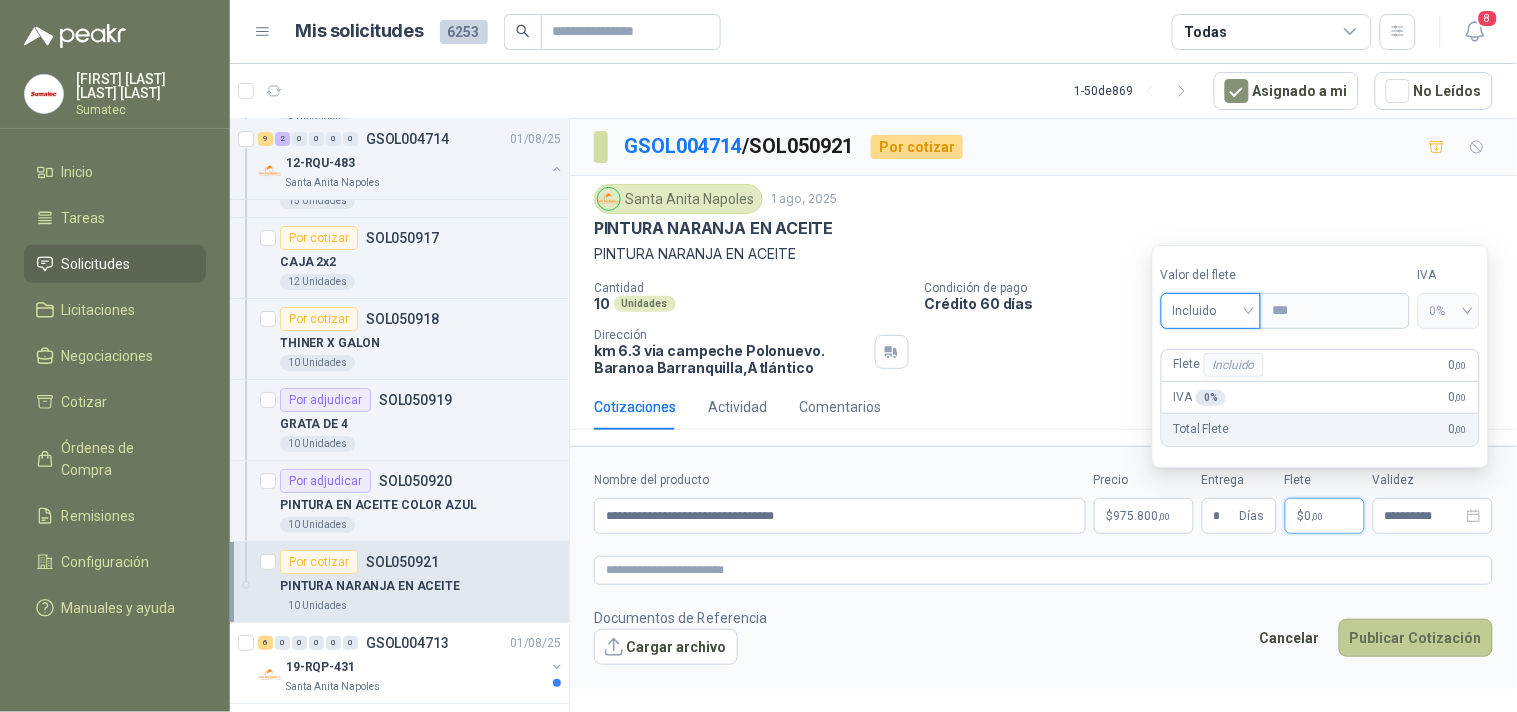 click on "Publicar Cotización" at bounding box center (1416, 638) 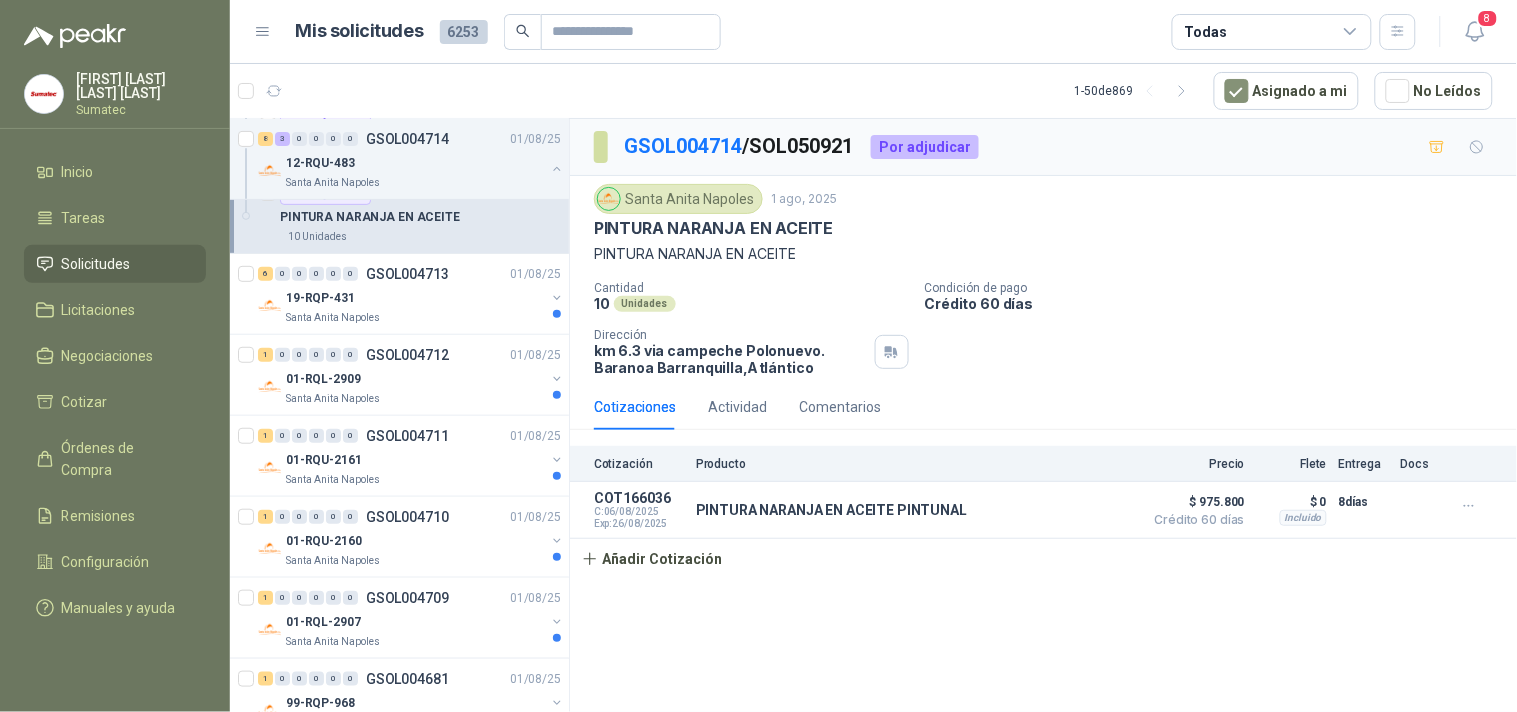 scroll, scrollTop: 2174, scrollLeft: 0, axis: vertical 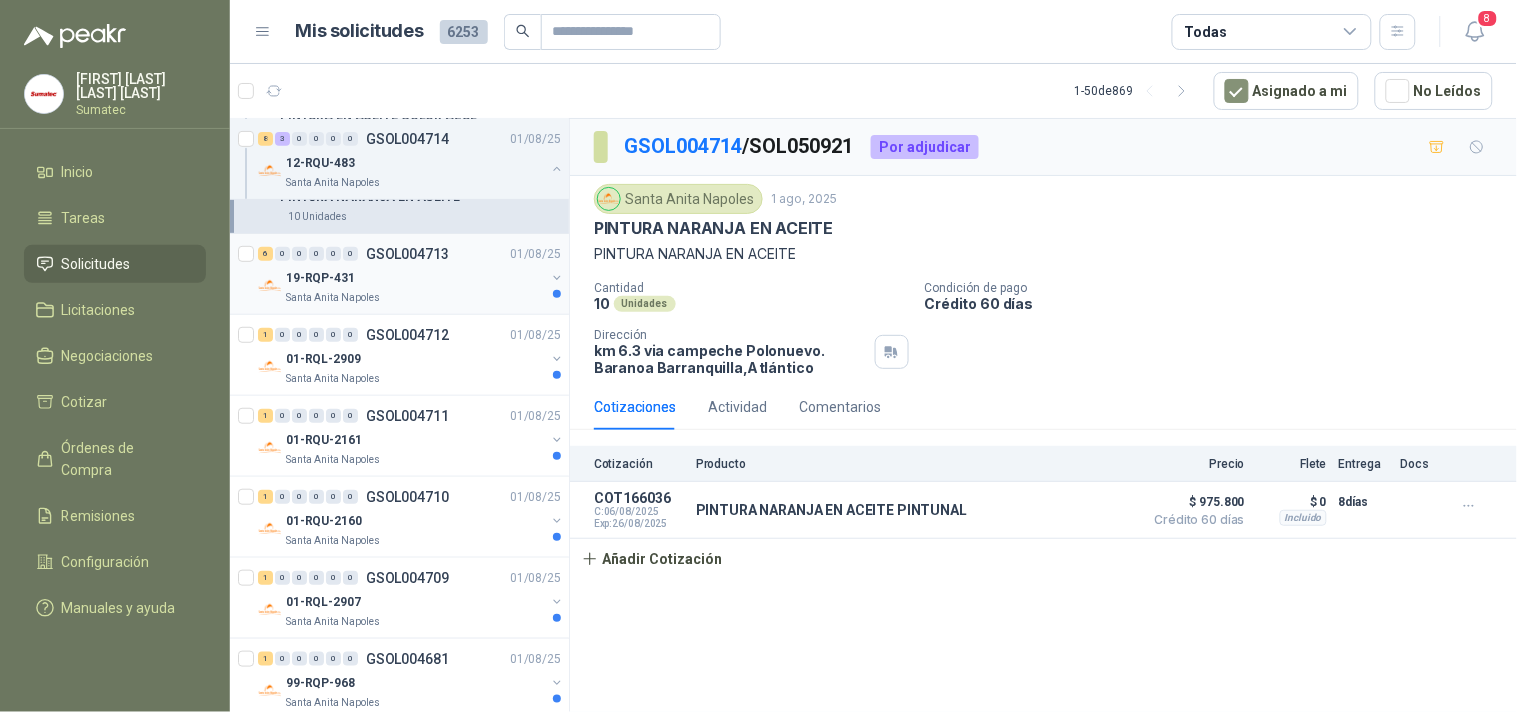 click on "Santa Anita Napoles" at bounding box center (415, 298) 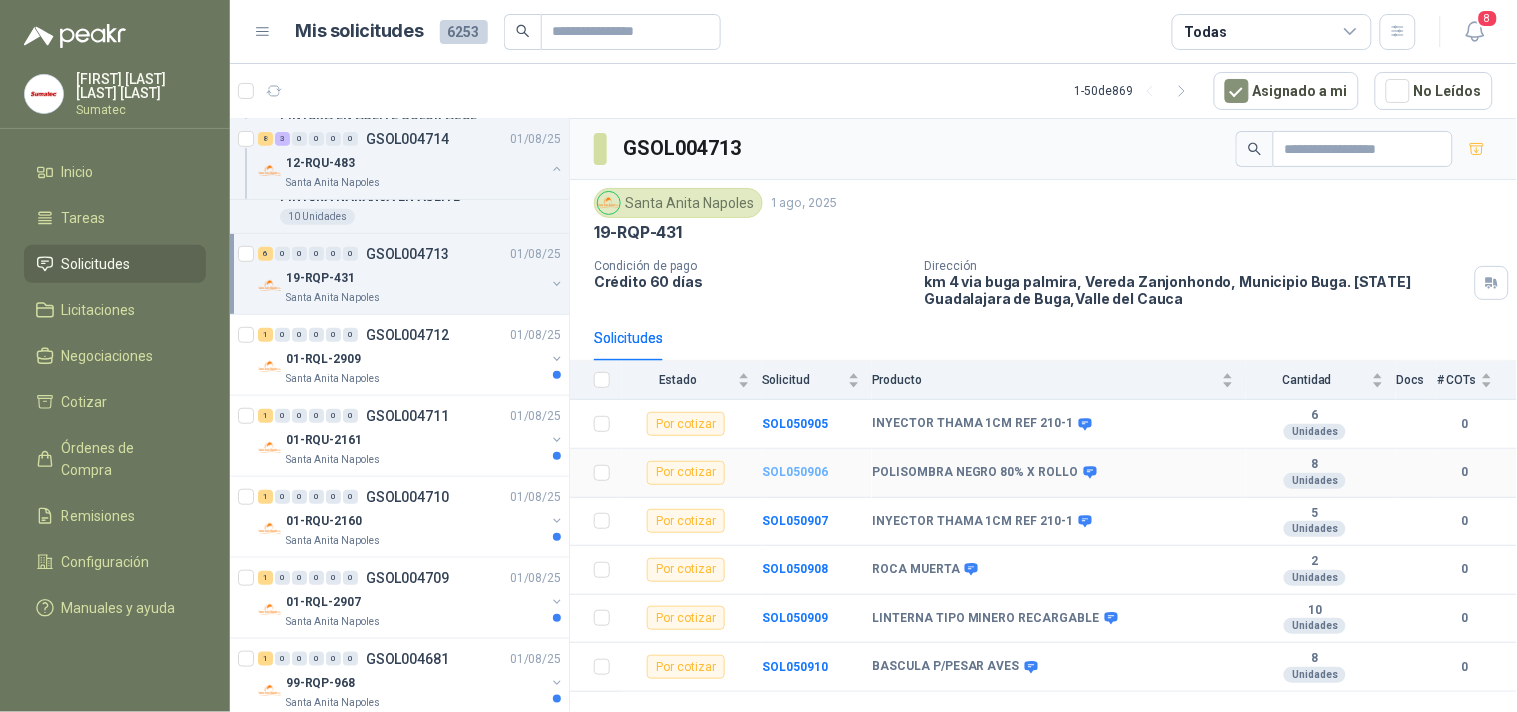 click on "SOL050906" at bounding box center [795, 472] 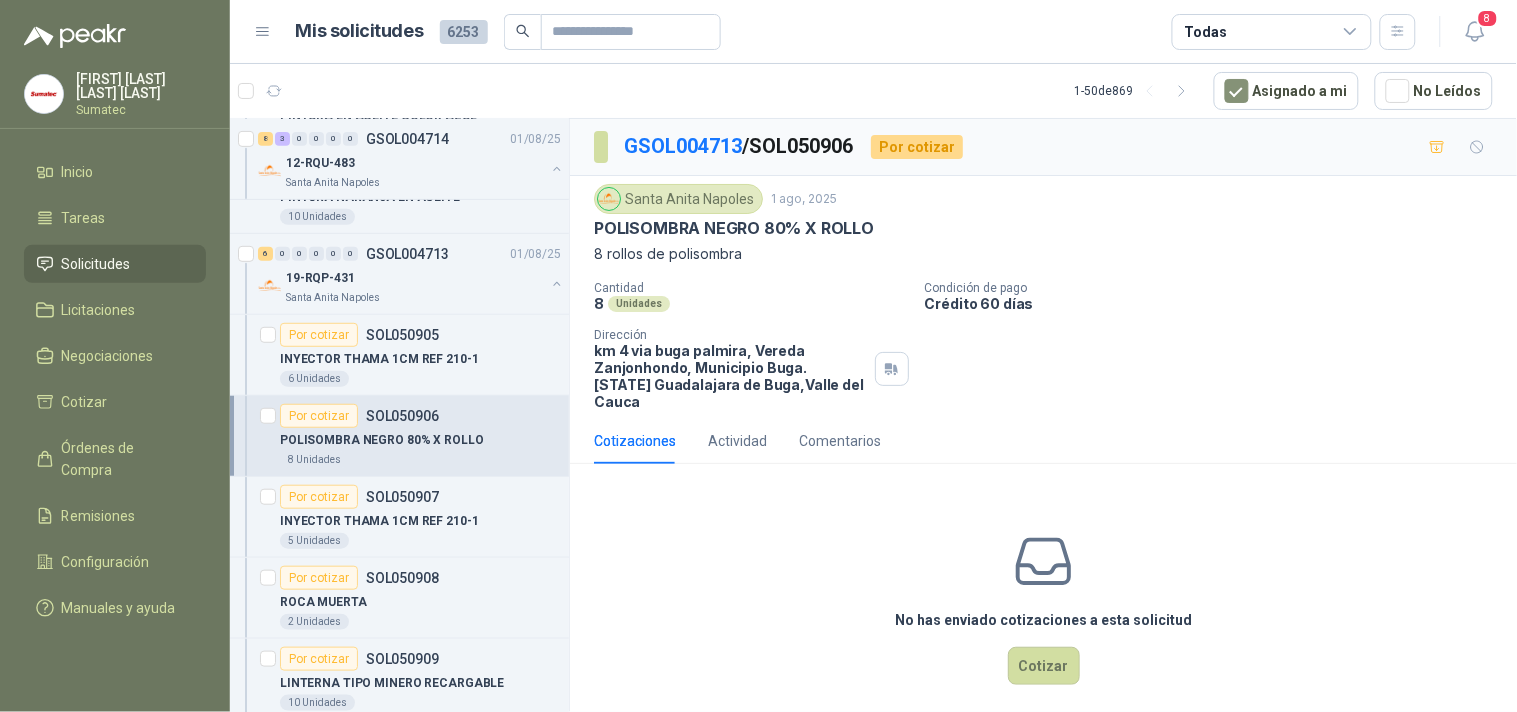 click on "POLISOMBRA NEGRO 80% X ROLLO" at bounding box center (734, 228) 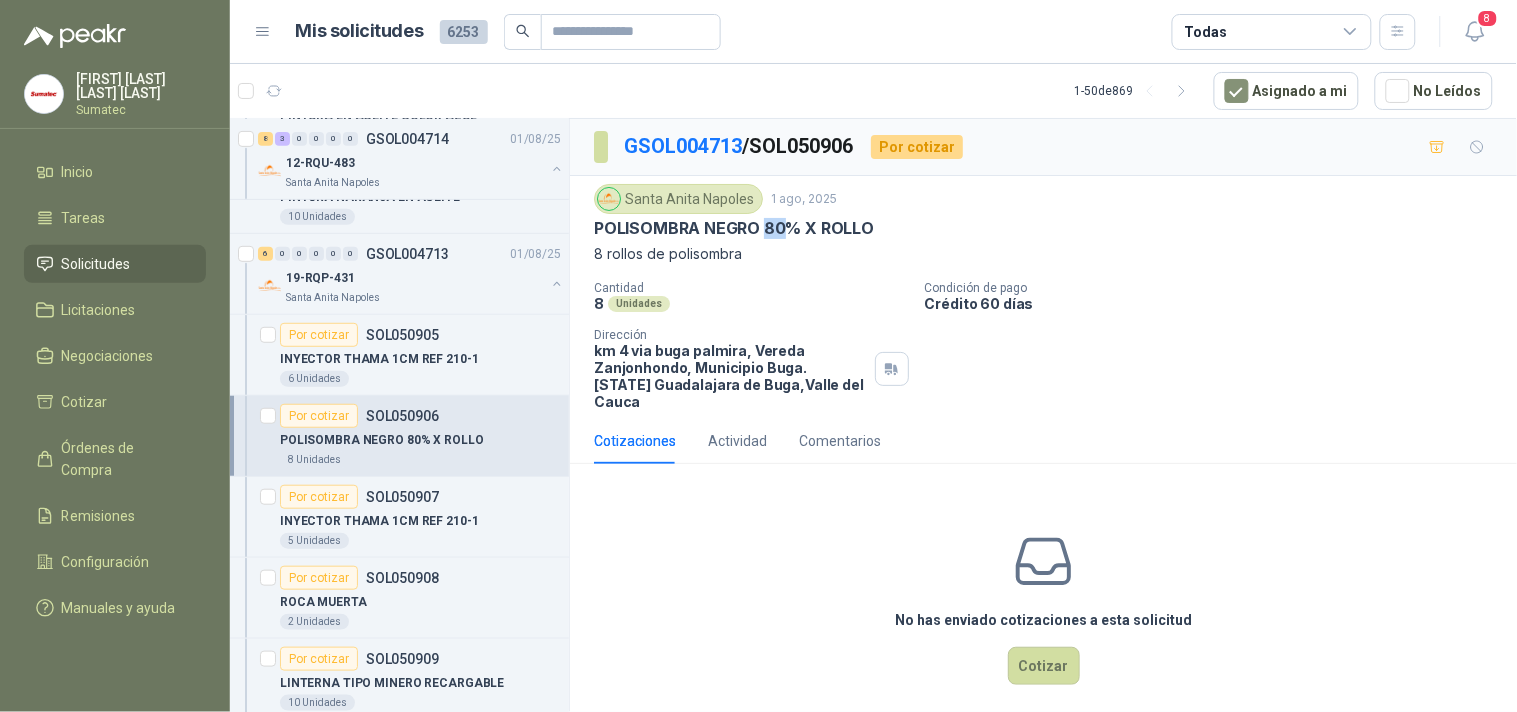 click on "POLISOMBRA NEGRO 80% X ROLLO" at bounding box center (734, 228) 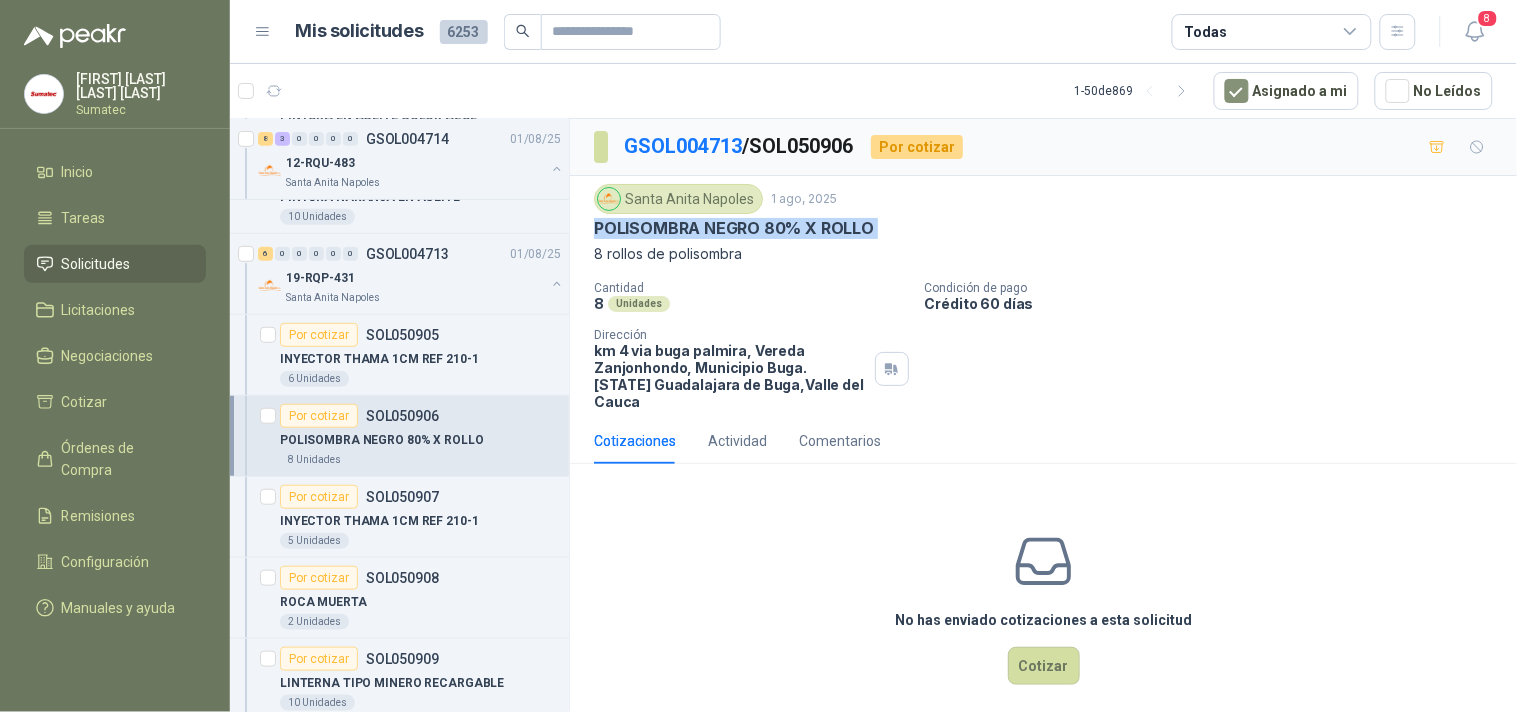 click on "POLISOMBRA NEGRO 80% X ROLLO" at bounding box center (734, 228) 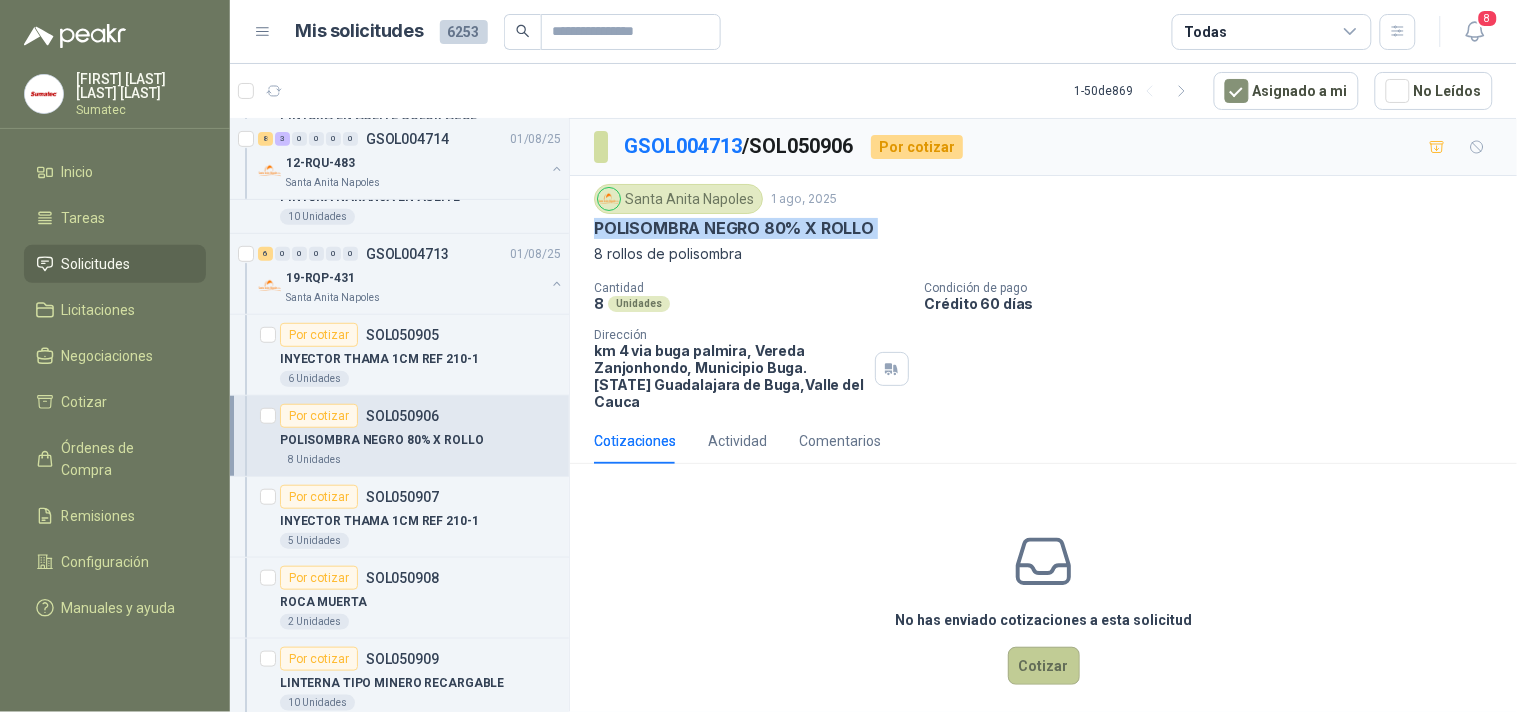 click on "Cotizar" at bounding box center [1044, 666] 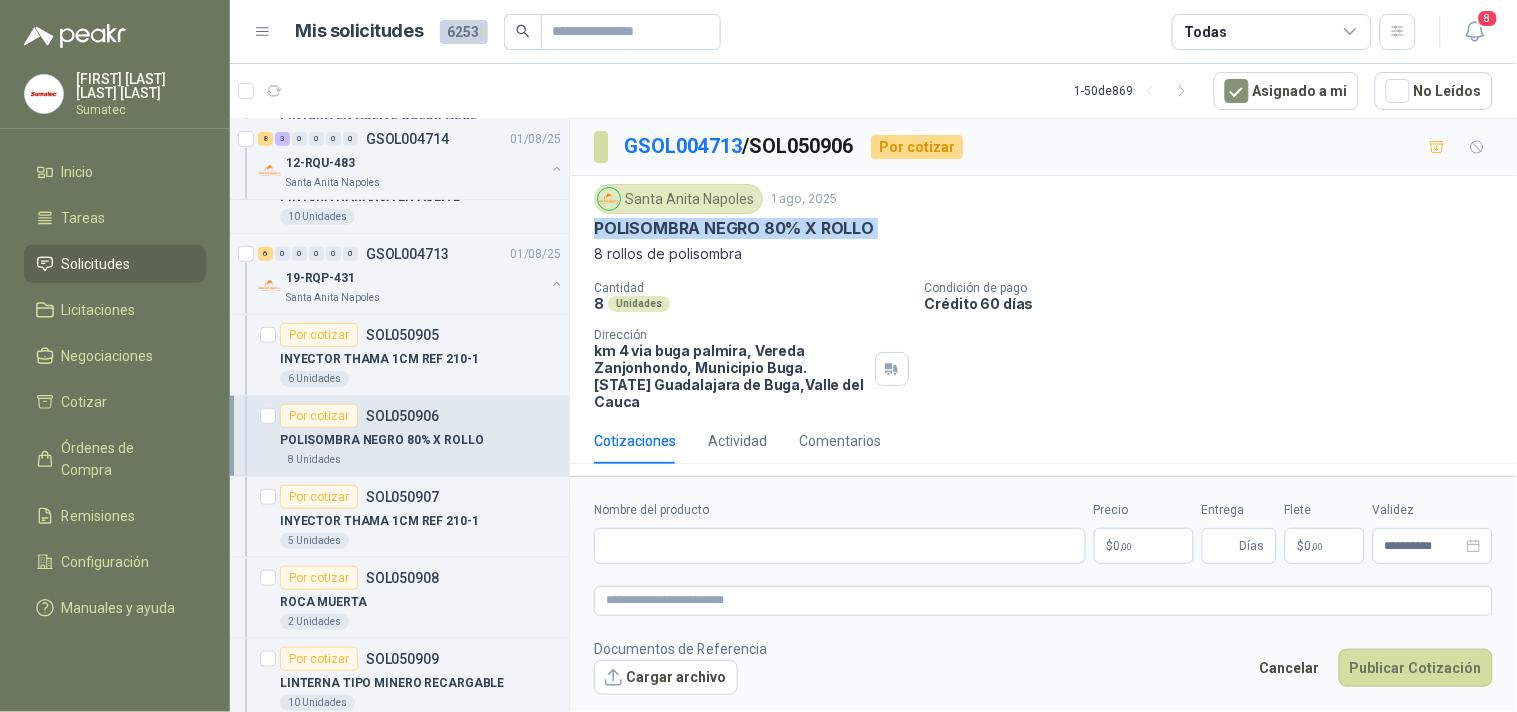 type 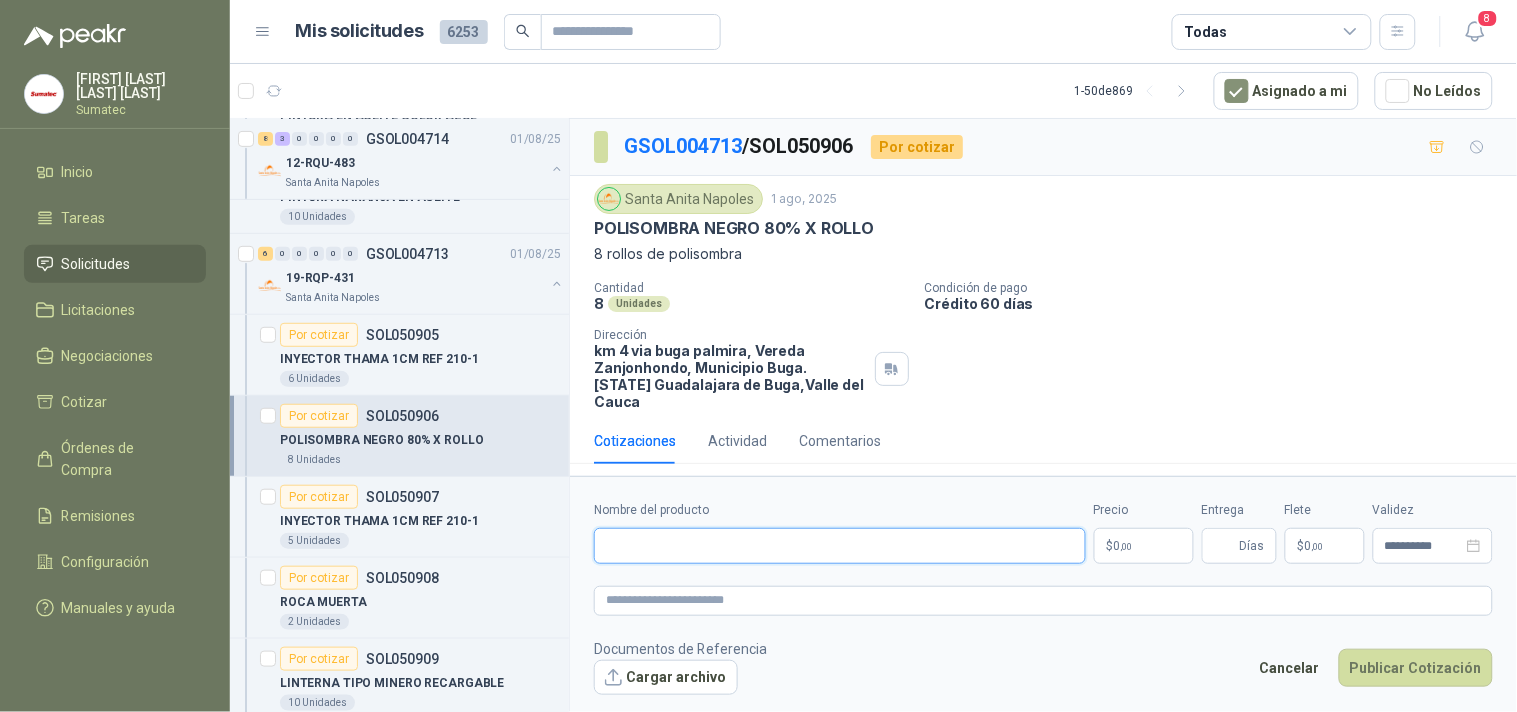 click on "Nombre del producto" at bounding box center [840, 546] 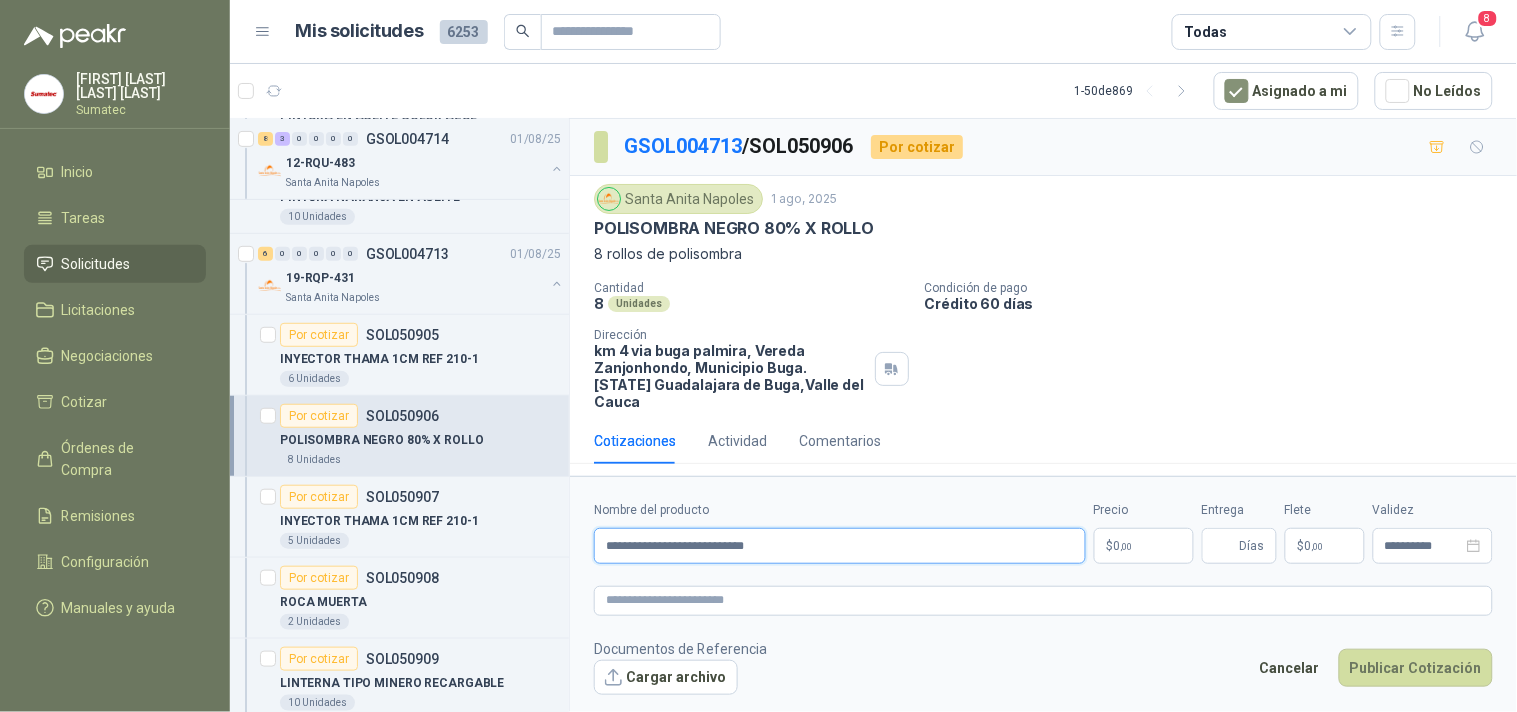 type on "**********" 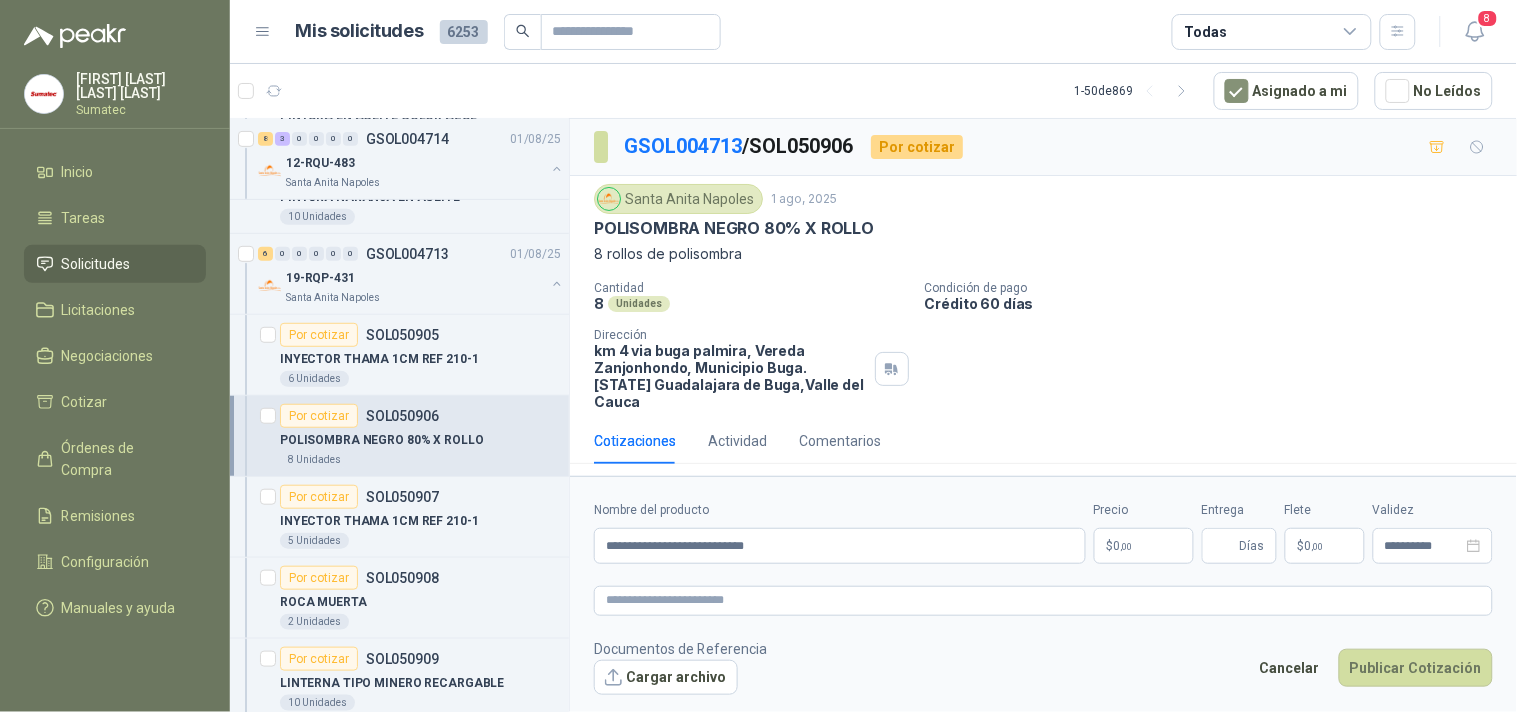 click on "$  0 ,00" at bounding box center [1144, 546] 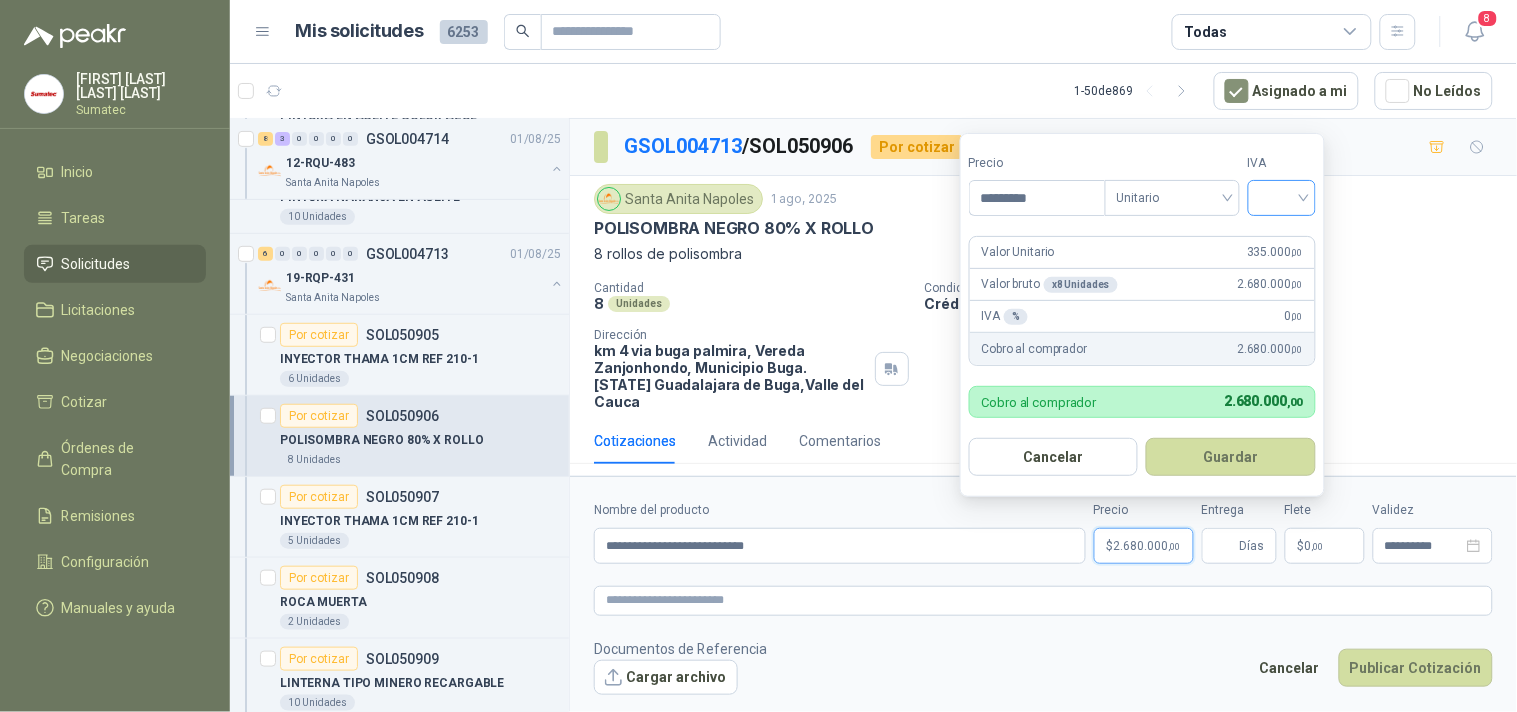 type on "*********" 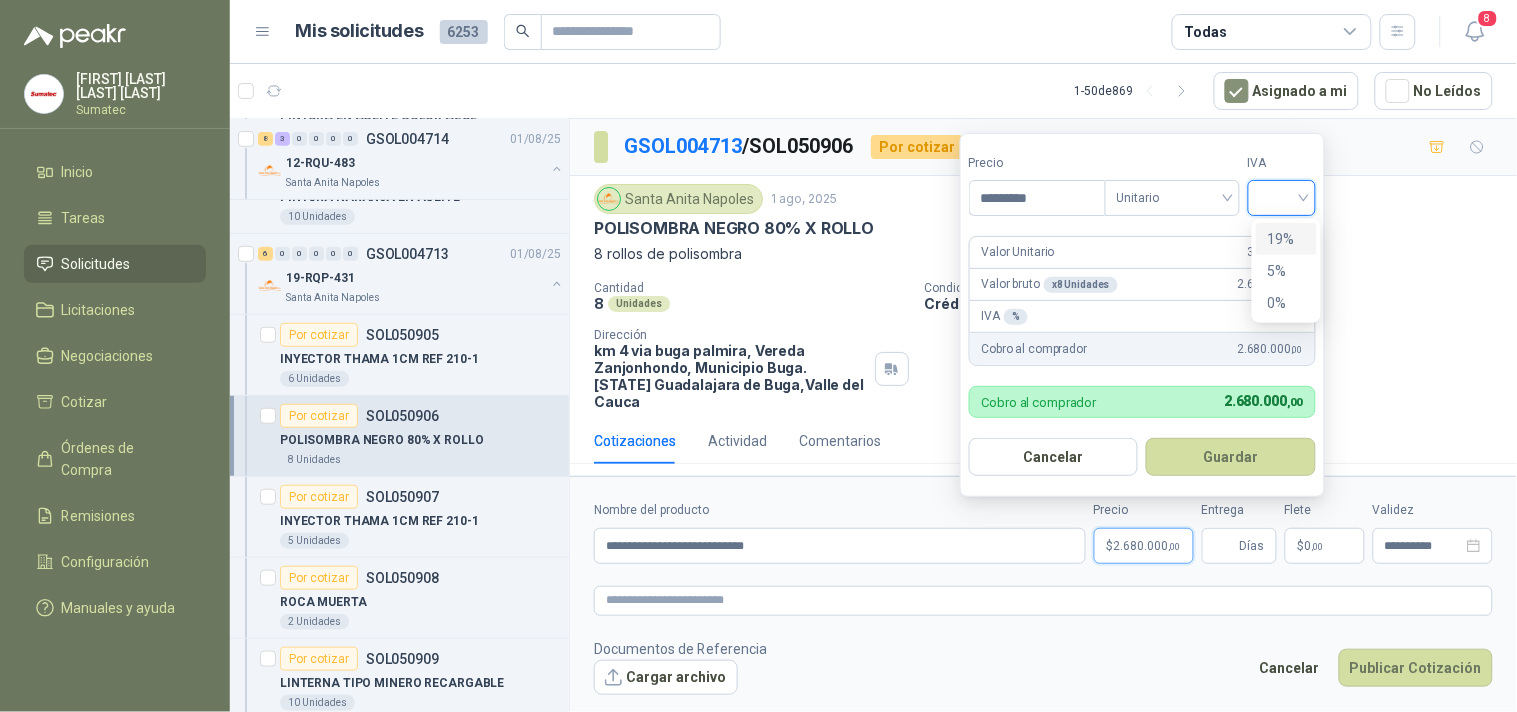 click on "19%" at bounding box center (1286, 239) 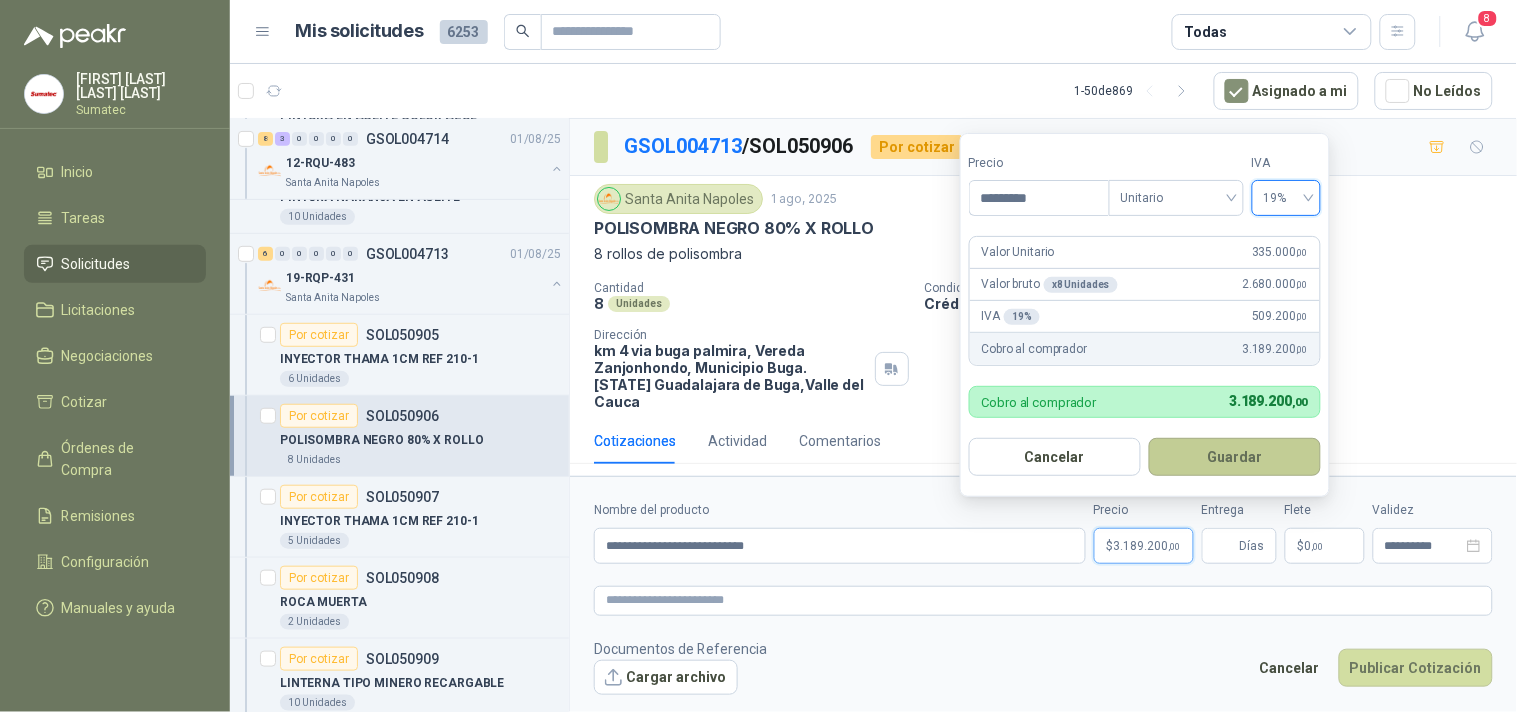click on "Guardar" at bounding box center [1235, 457] 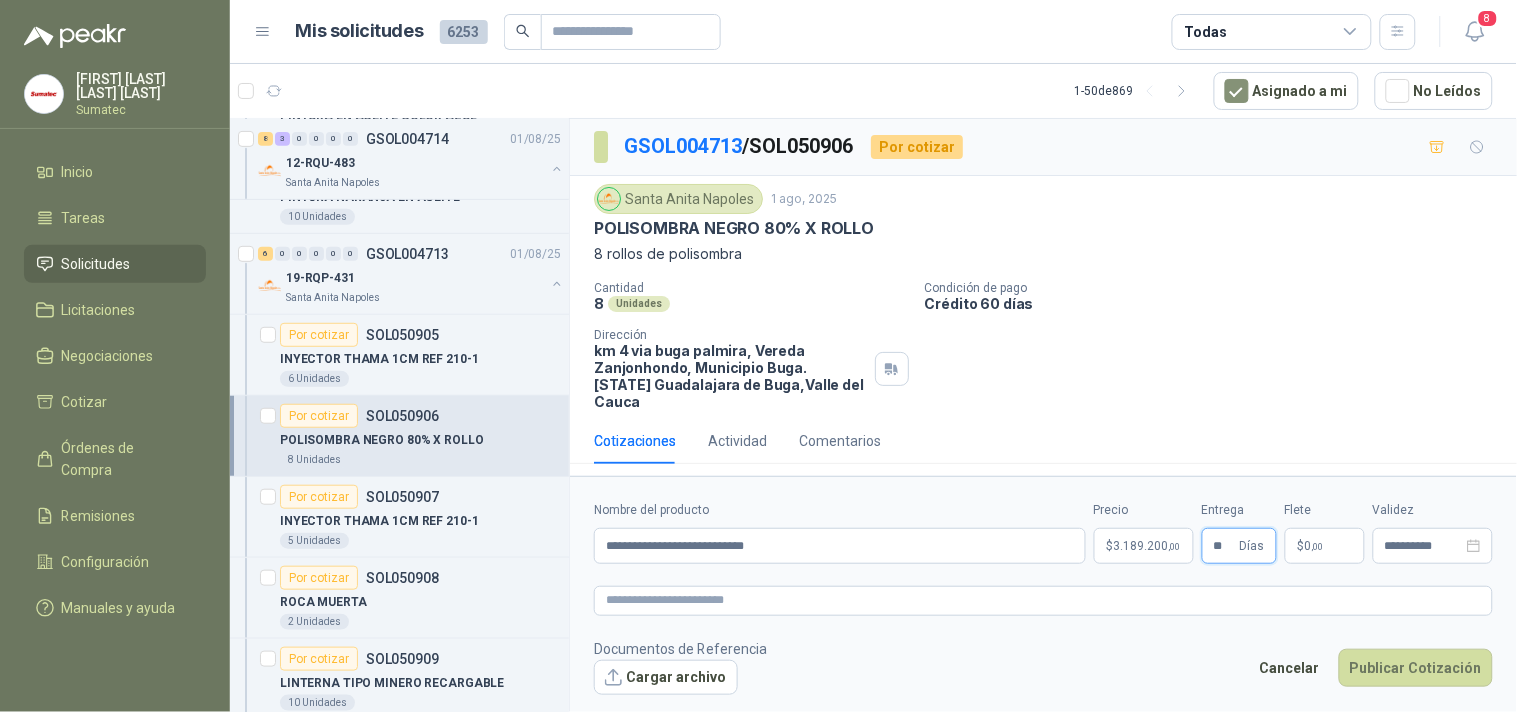 type on "**" 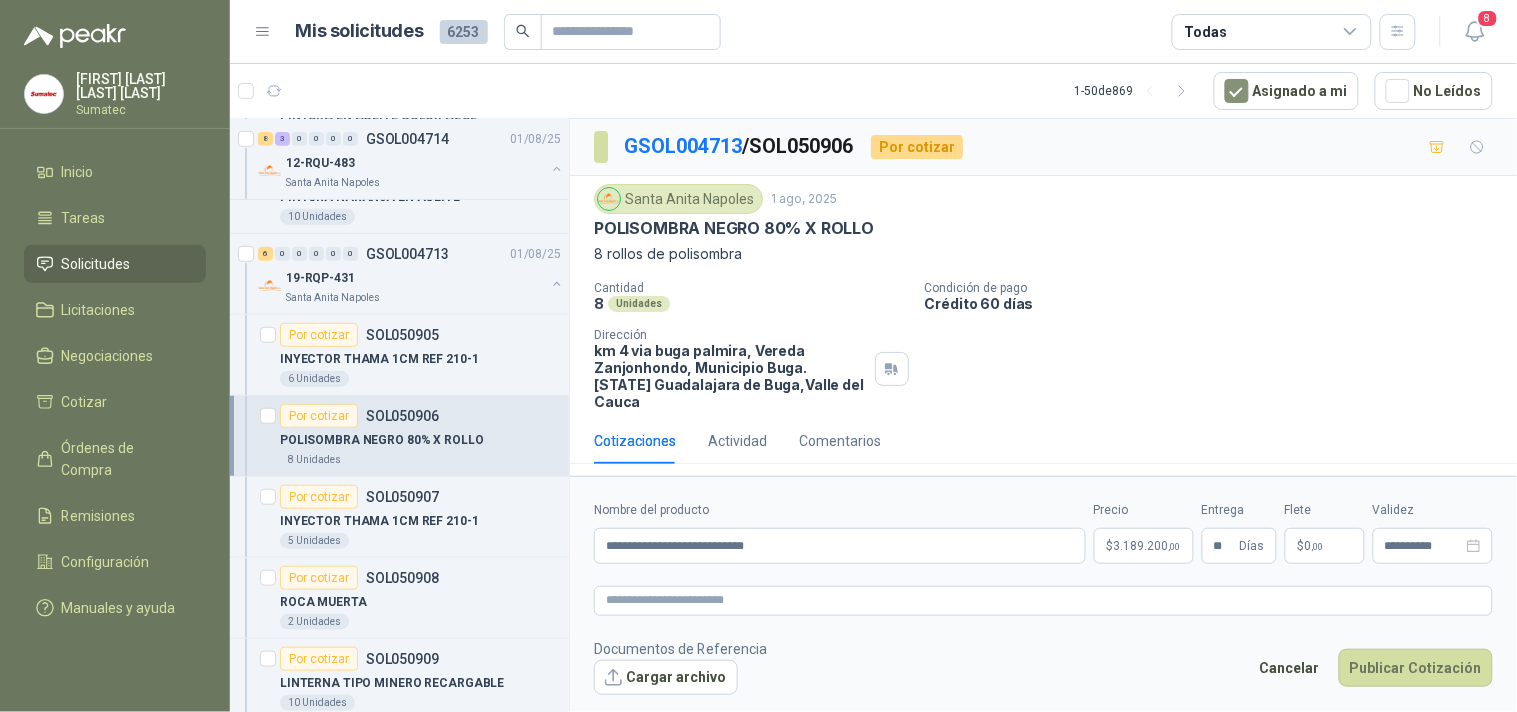 click on "$    0 ,00" at bounding box center [1325, 546] 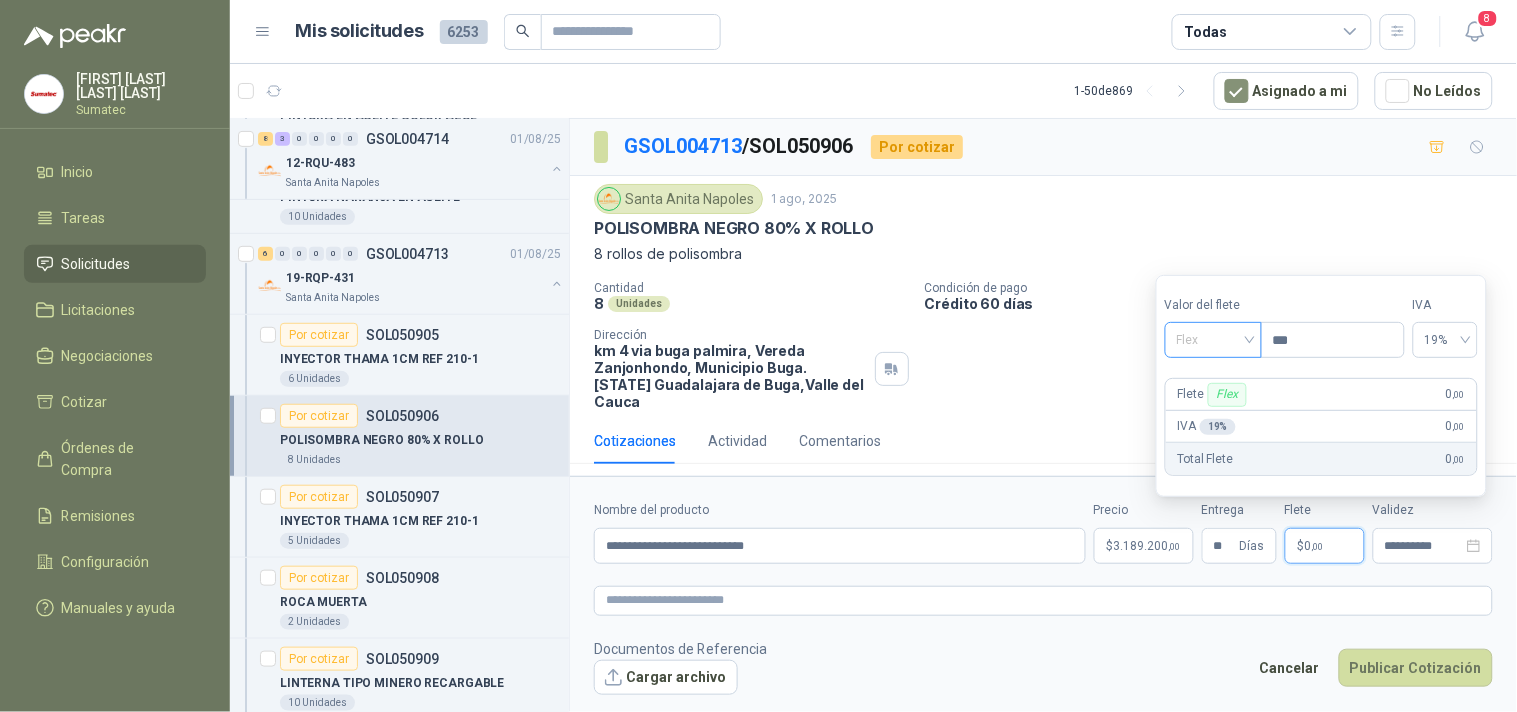 click on "Flex" at bounding box center [1213, 340] 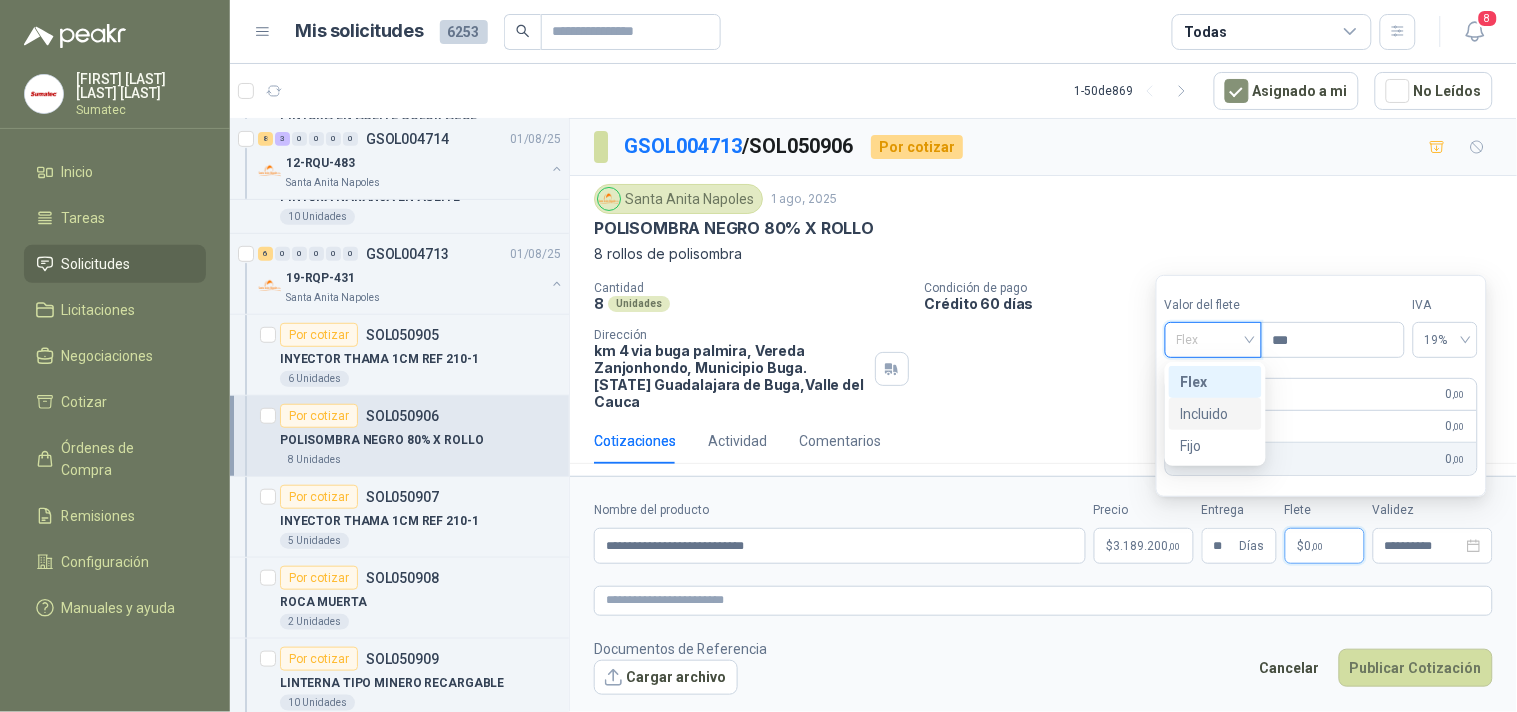 click on "Incluido" at bounding box center [1215, 414] 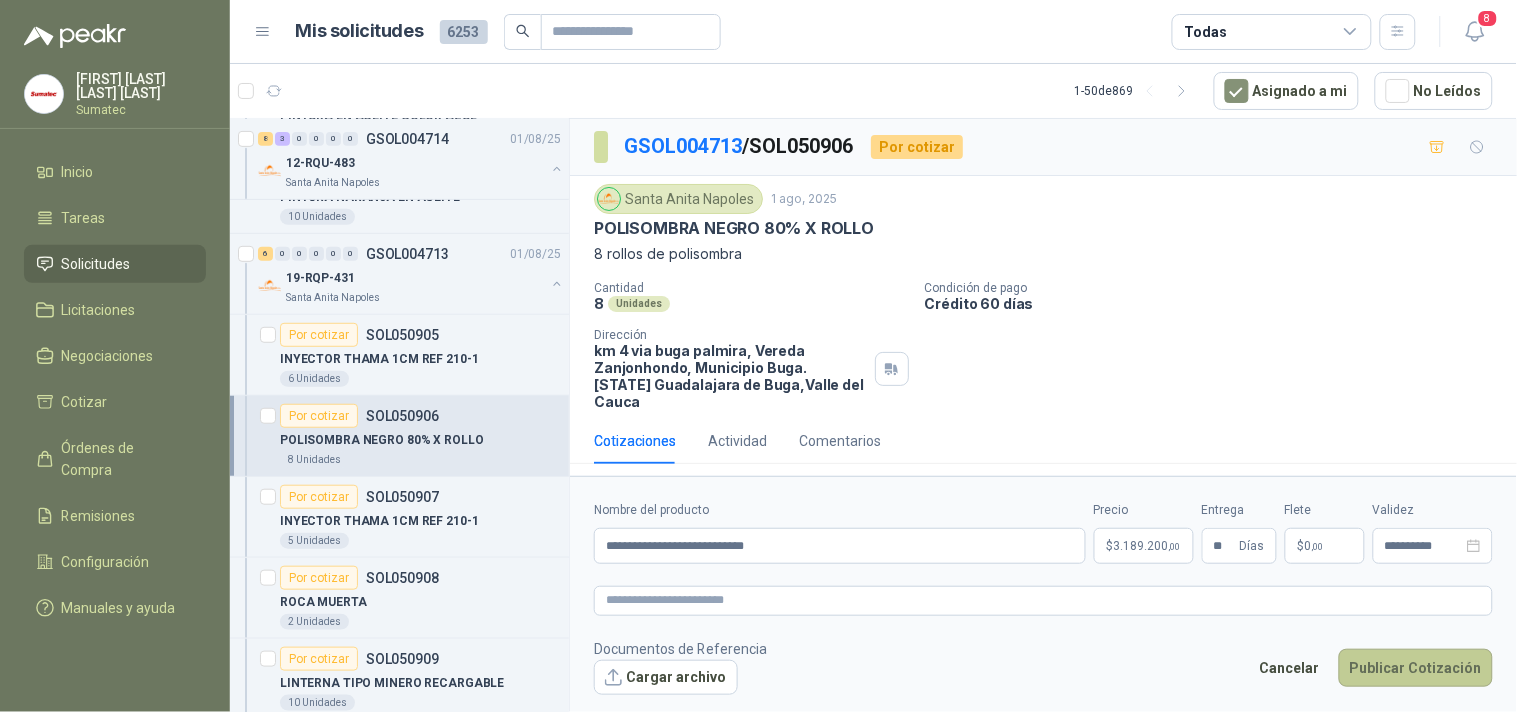 click on "Publicar Cotización" at bounding box center (1416, 668) 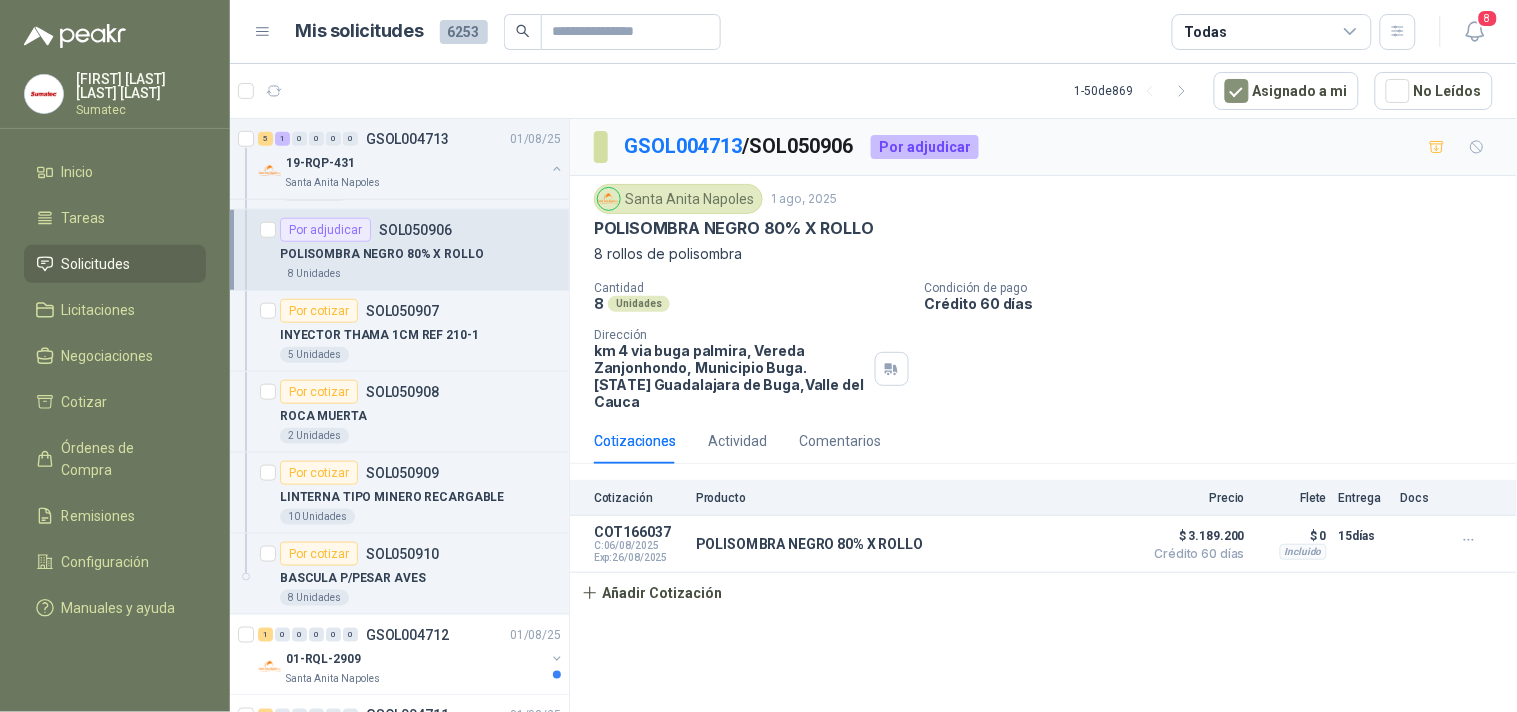 scroll, scrollTop: 2392, scrollLeft: 0, axis: vertical 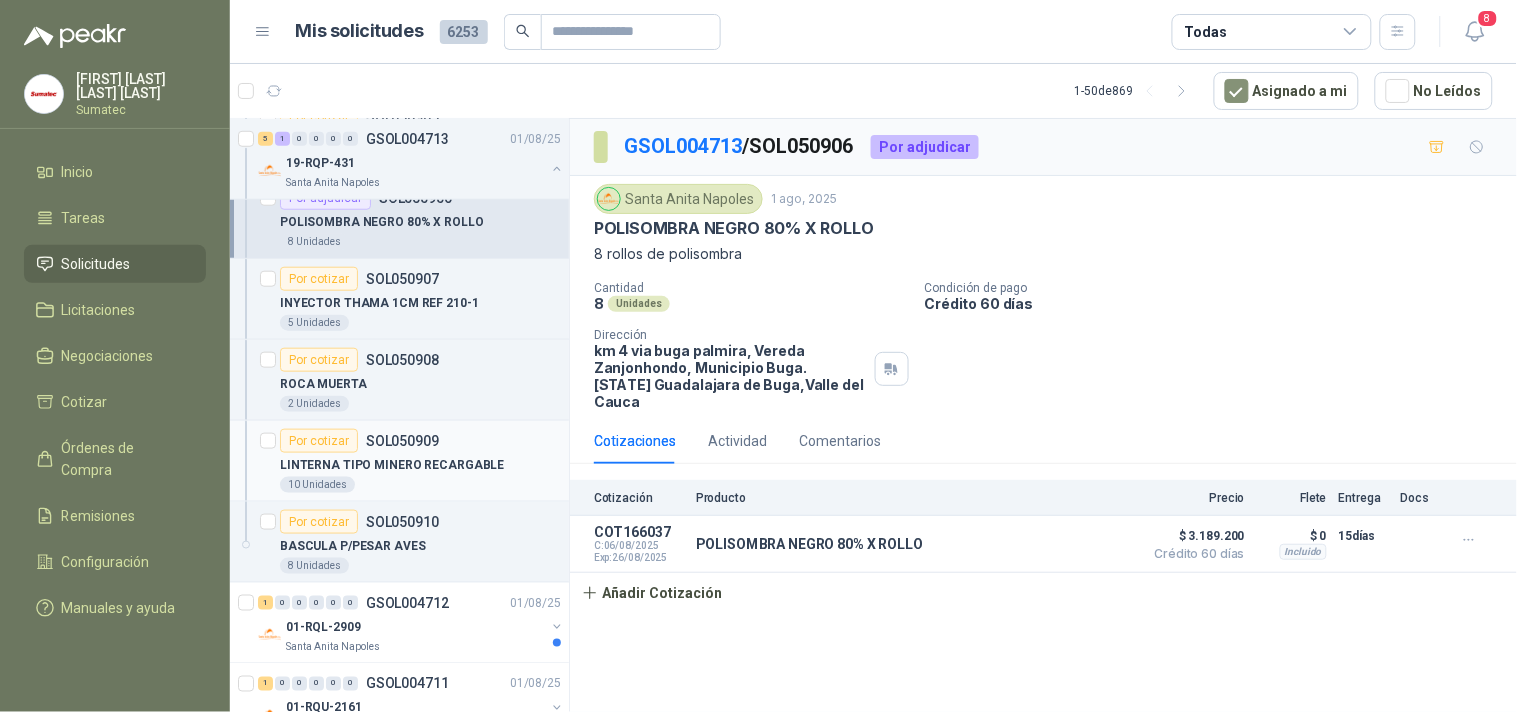 click on "LINTERNA TIPO MINERO RECARGABLE" at bounding box center [392, 465] 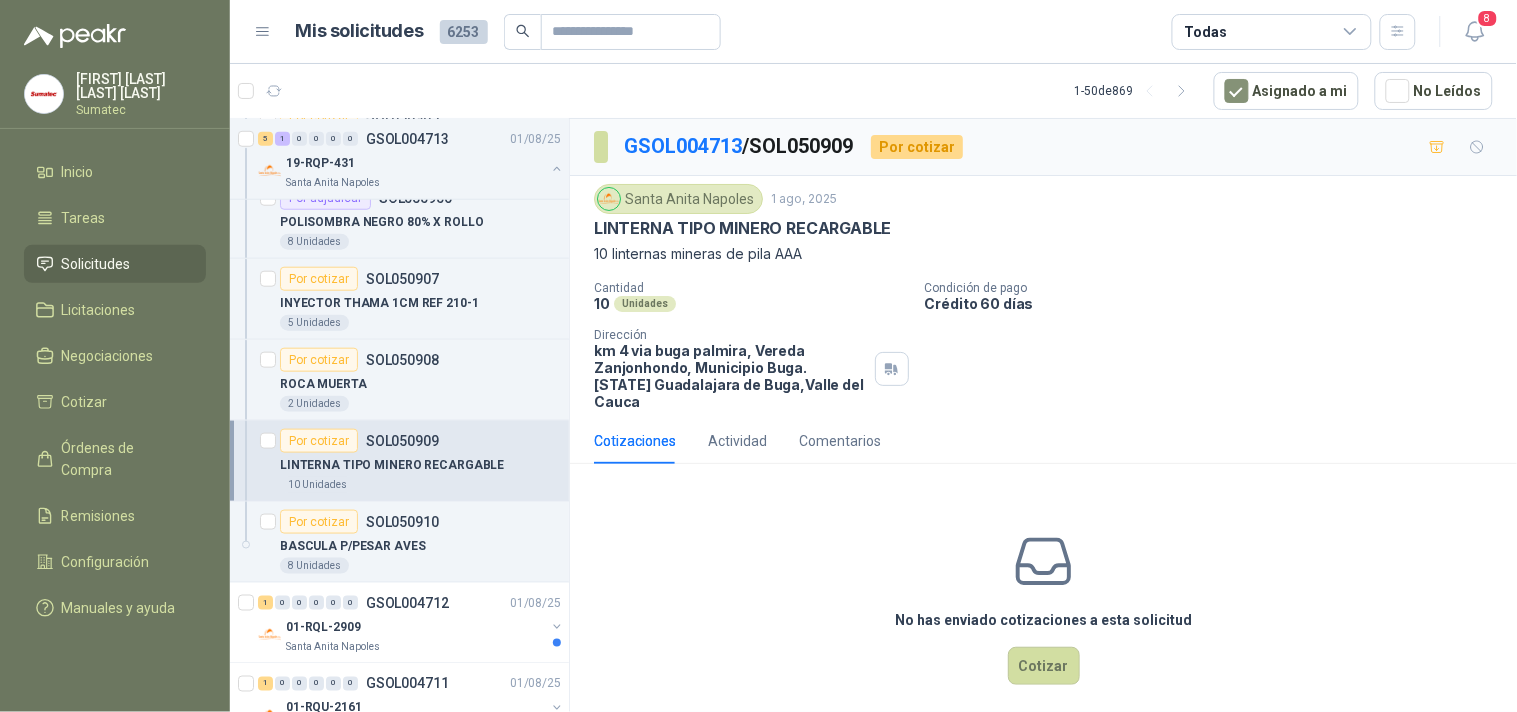 click on "Cotizaciones Actividad Comentarios" at bounding box center (1043, 441) 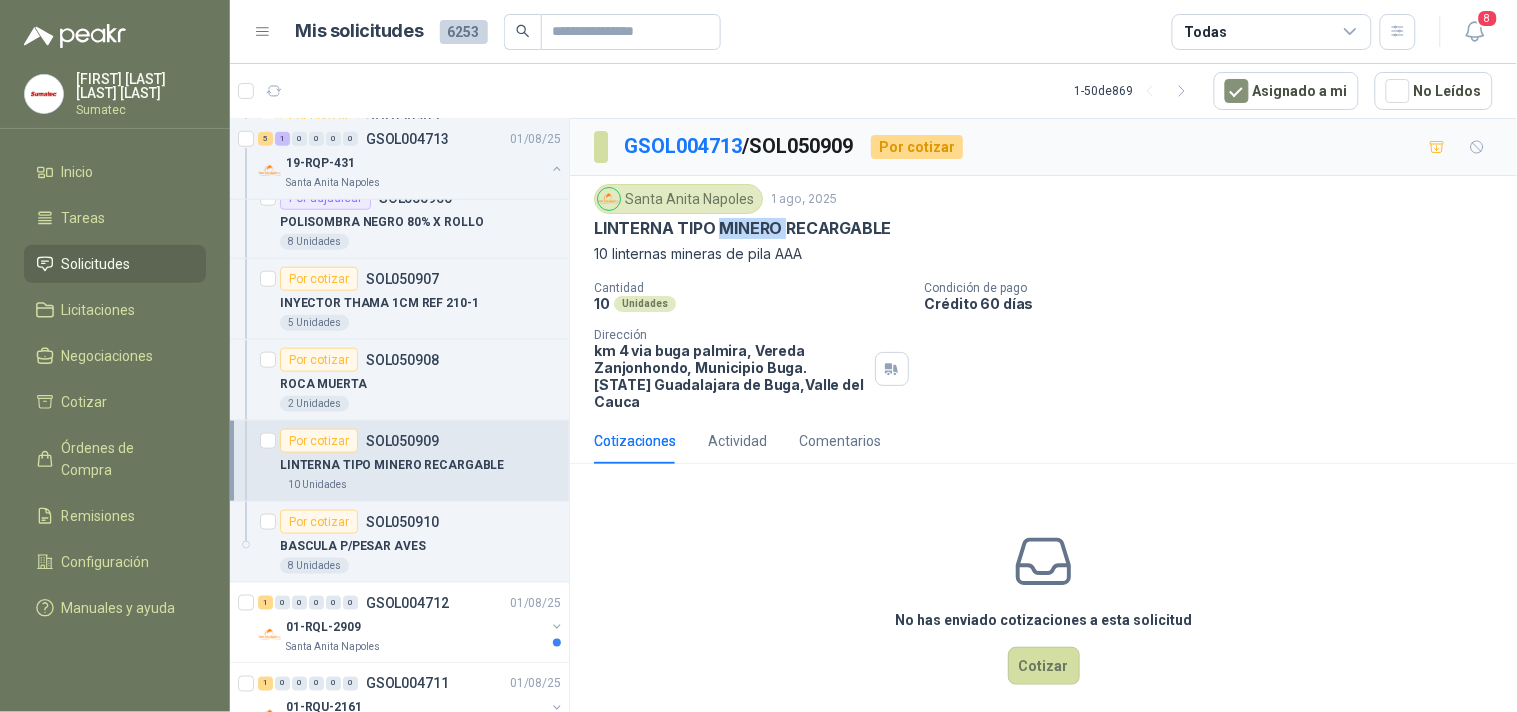 click on "LINTERNA TIPO MINERO RECARGABLE" at bounding box center [742, 228] 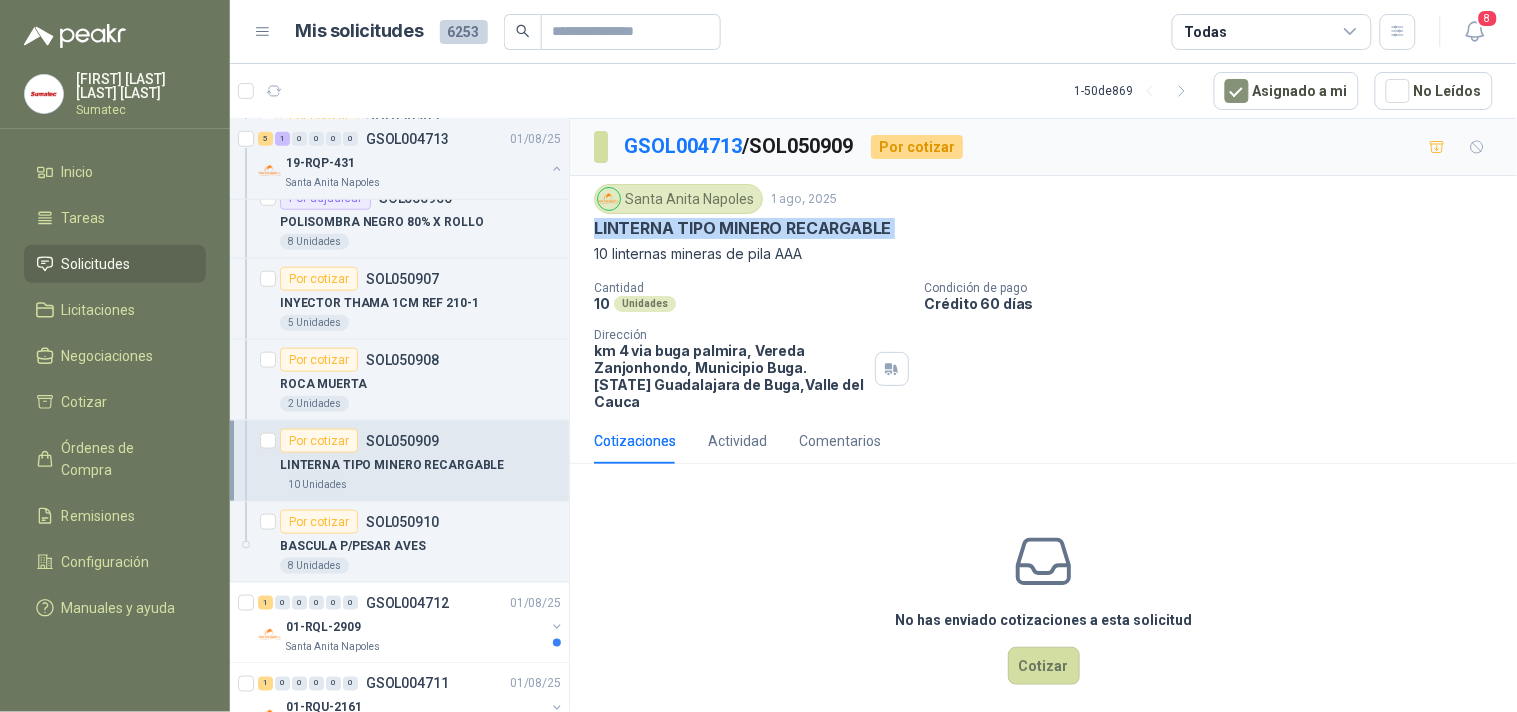 click on "LINTERNA TIPO MINERO RECARGABLE" at bounding box center (742, 228) 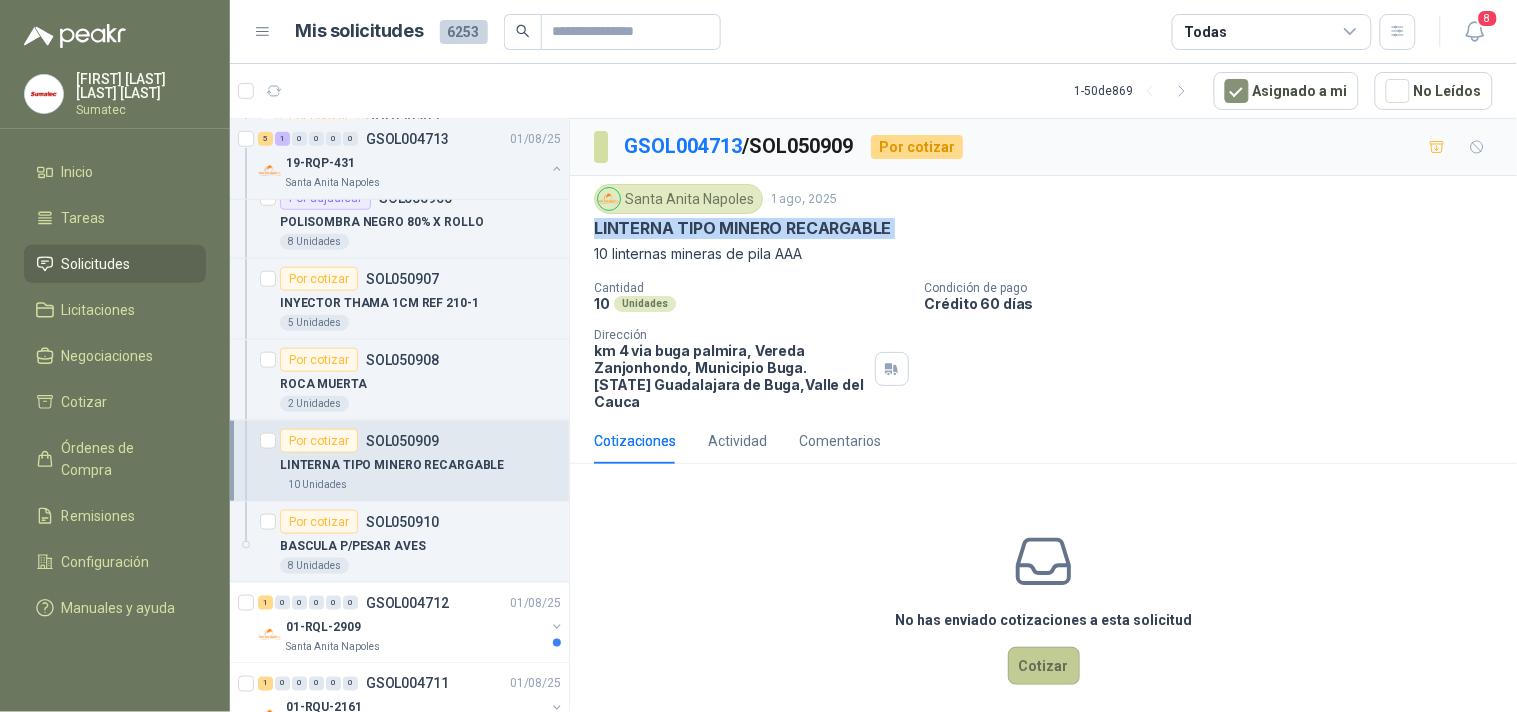 click on "Cotizar" at bounding box center (1044, 666) 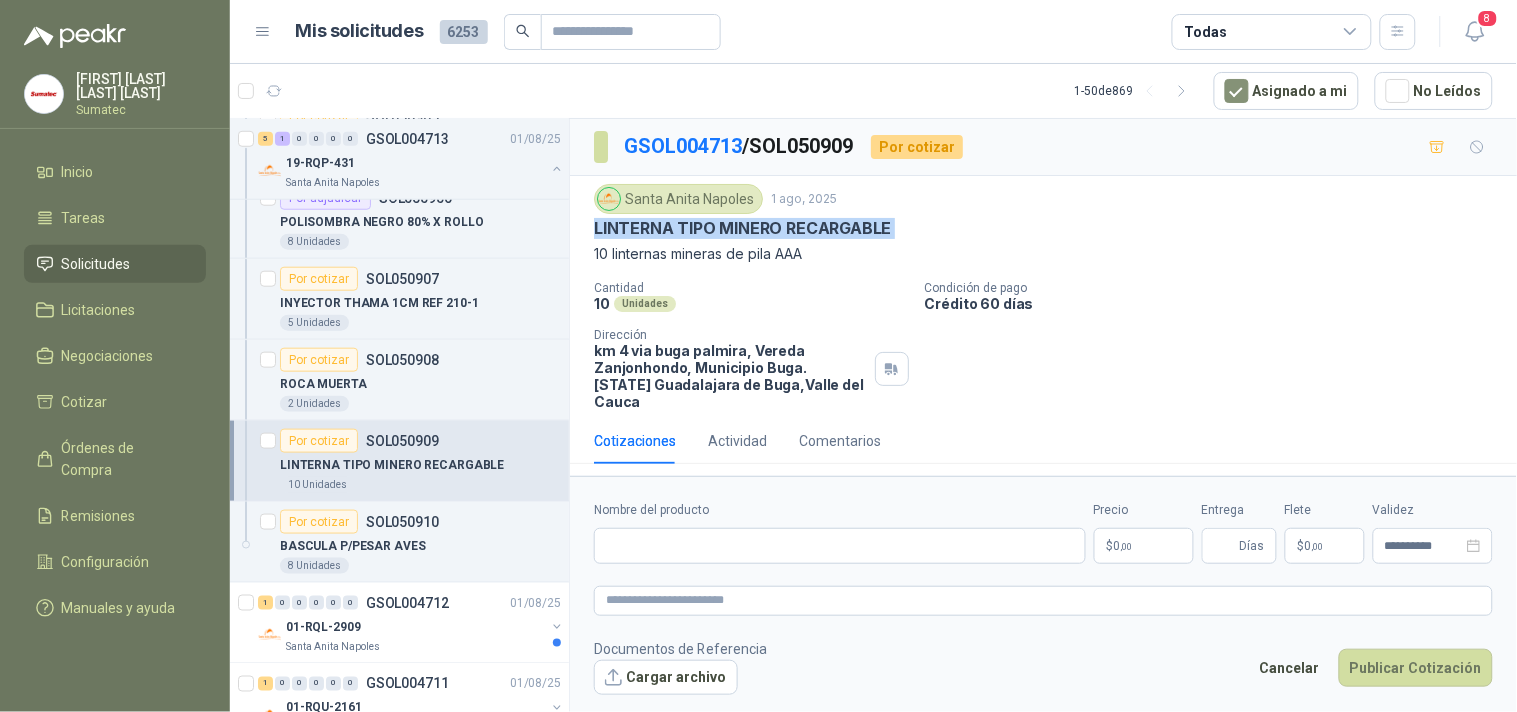 type 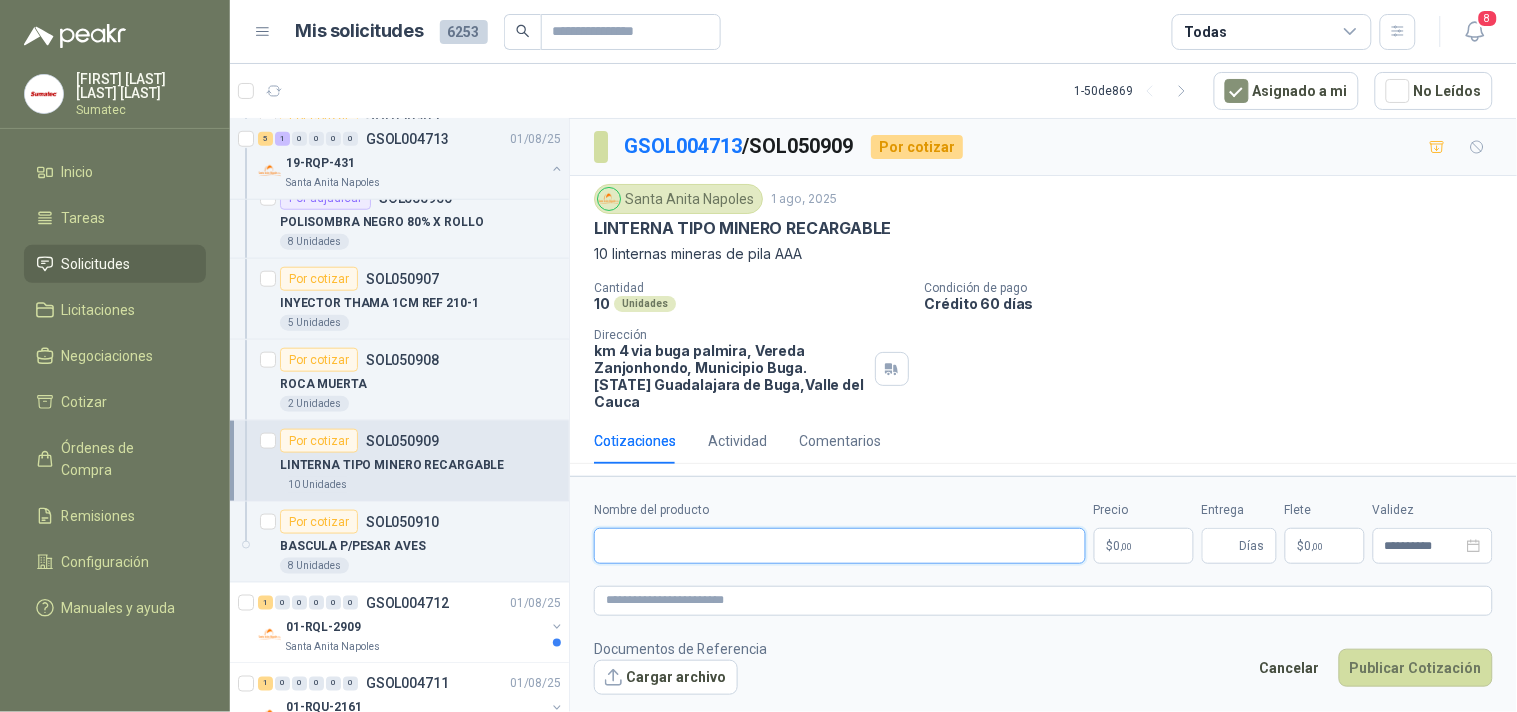 click on "Nombre del producto" at bounding box center (840, 546) 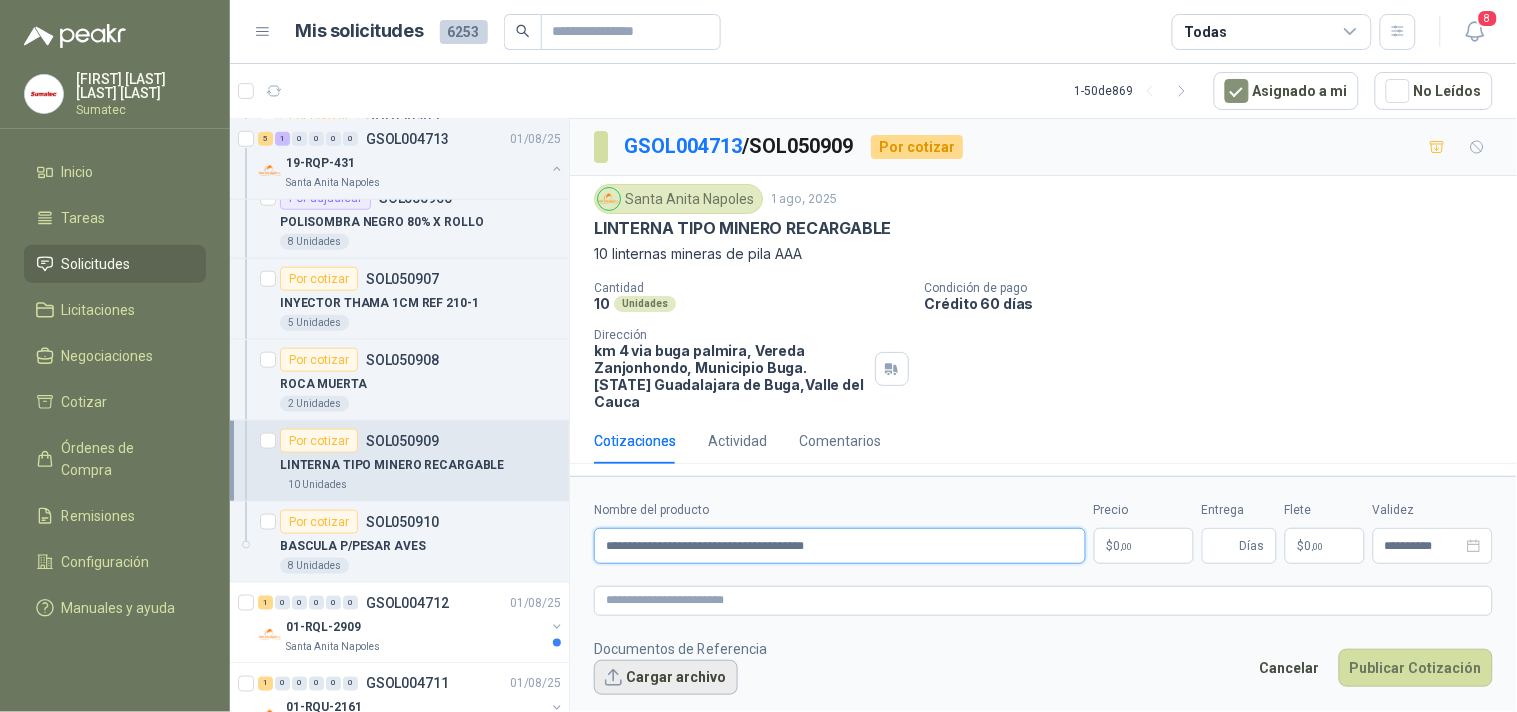 type on "**********" 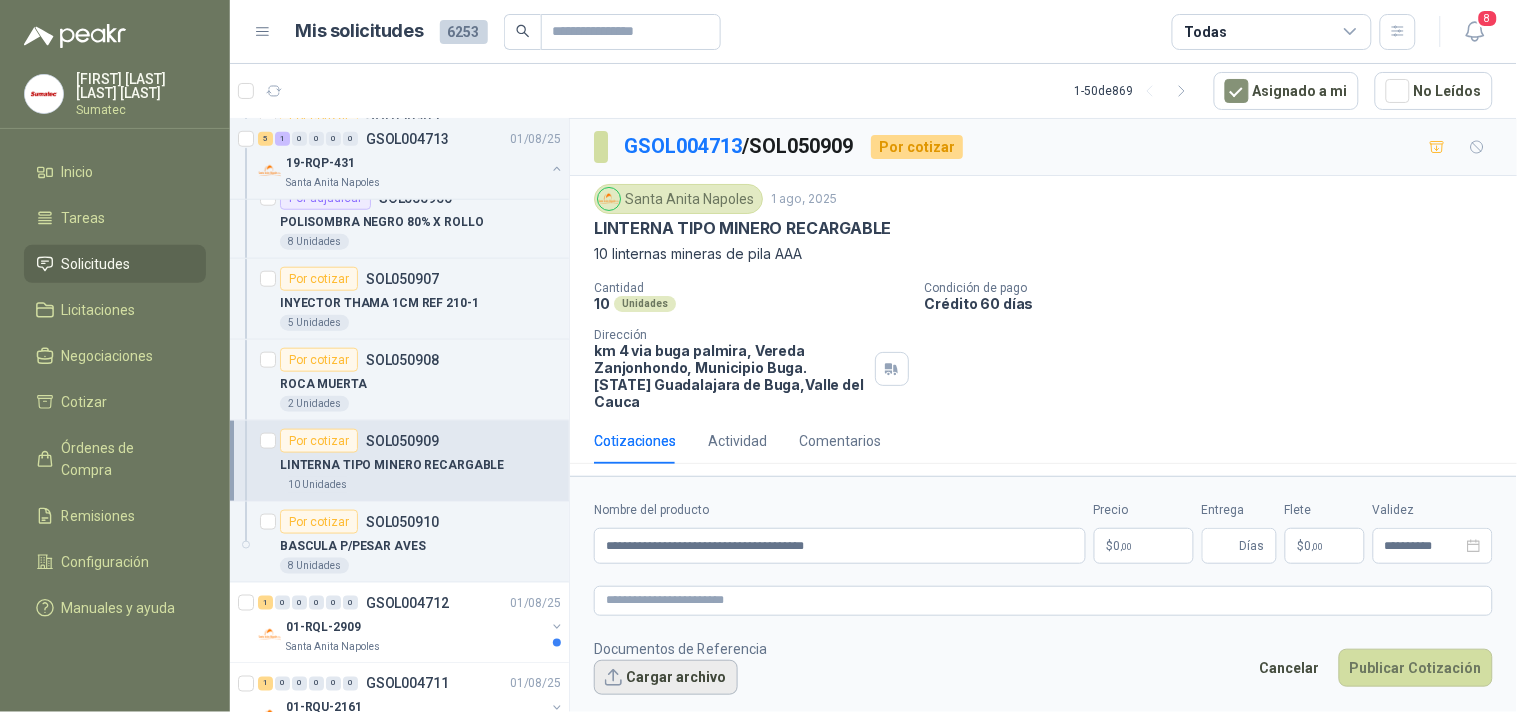 click on "Cargar archivo" at bounding box center [666, 678] 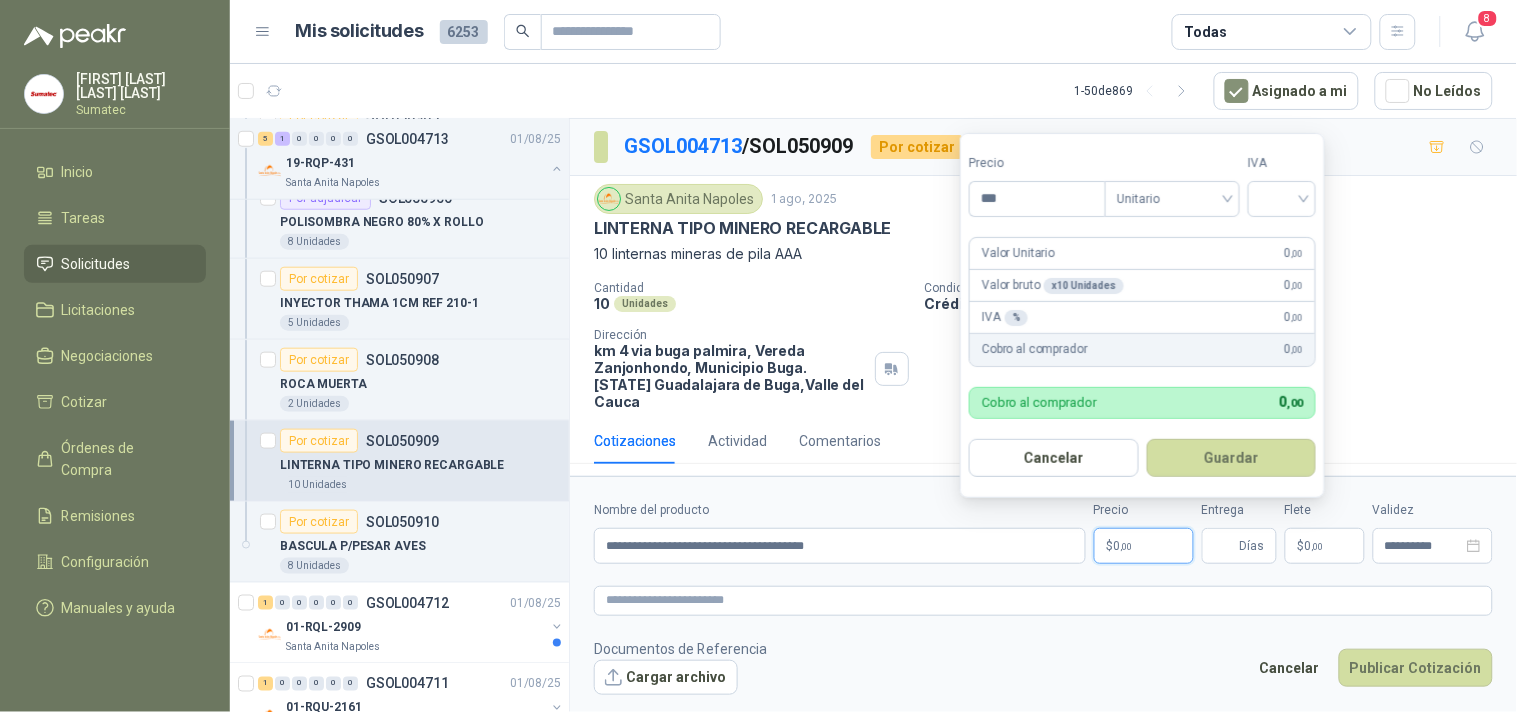 click on "$  0 ,00" at bounding box center (1144, 546) 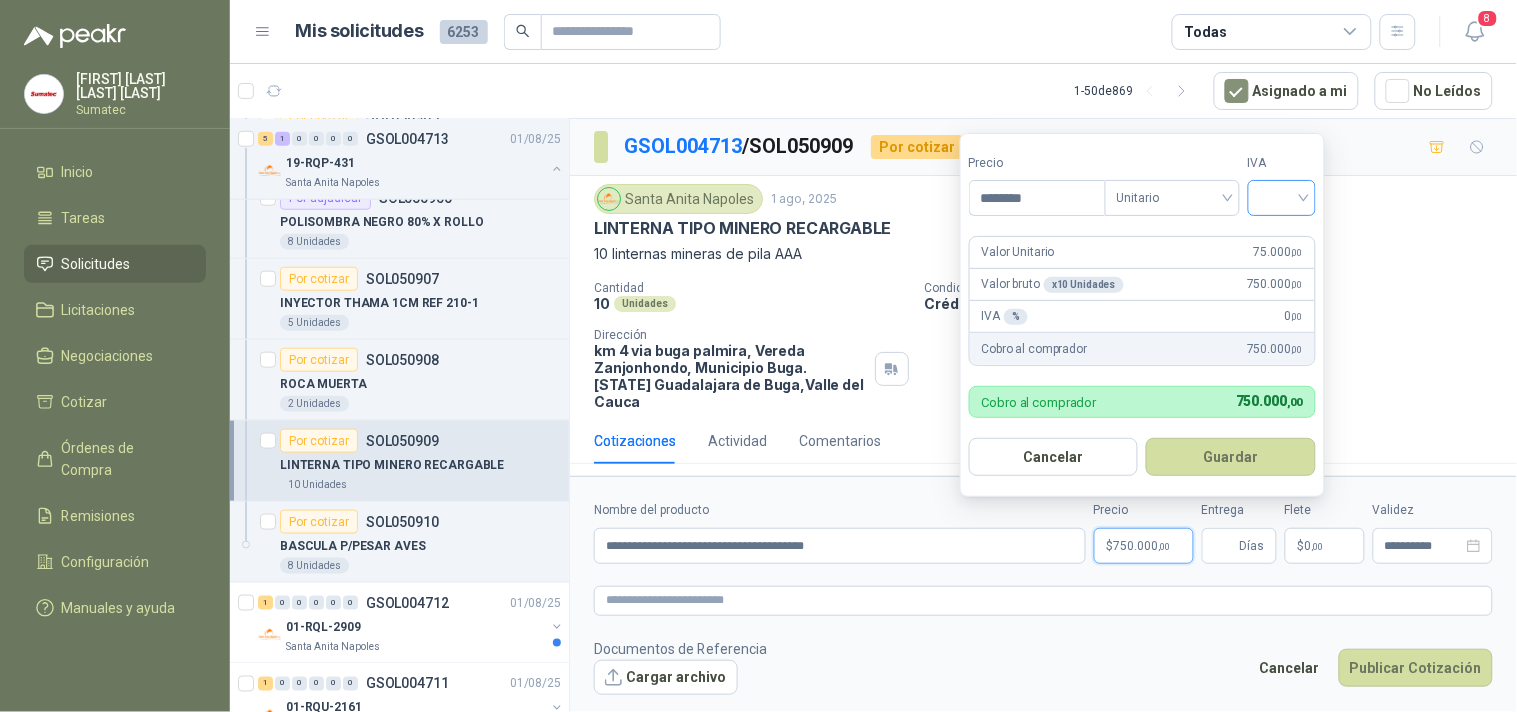 type on "********" 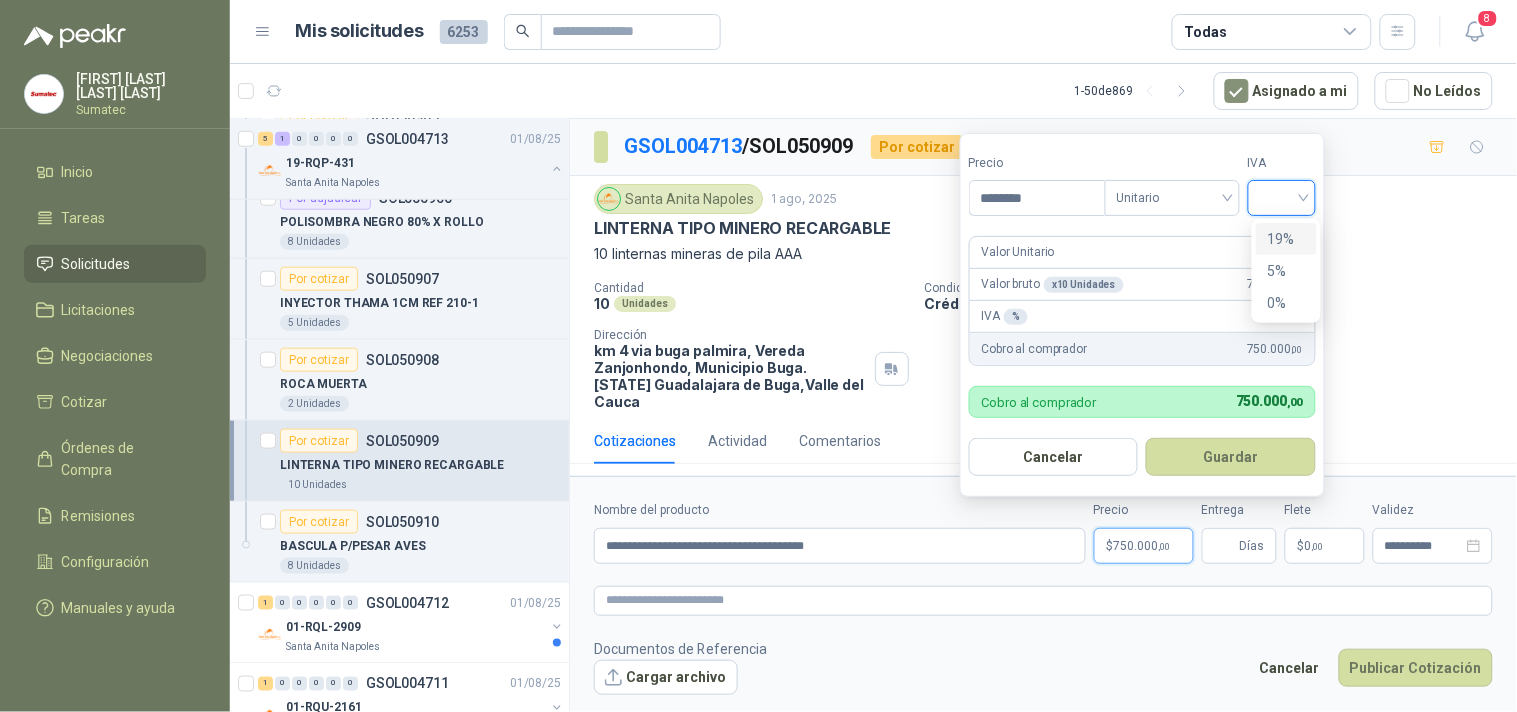 click on "19%" at bounding box center (1286, 239) 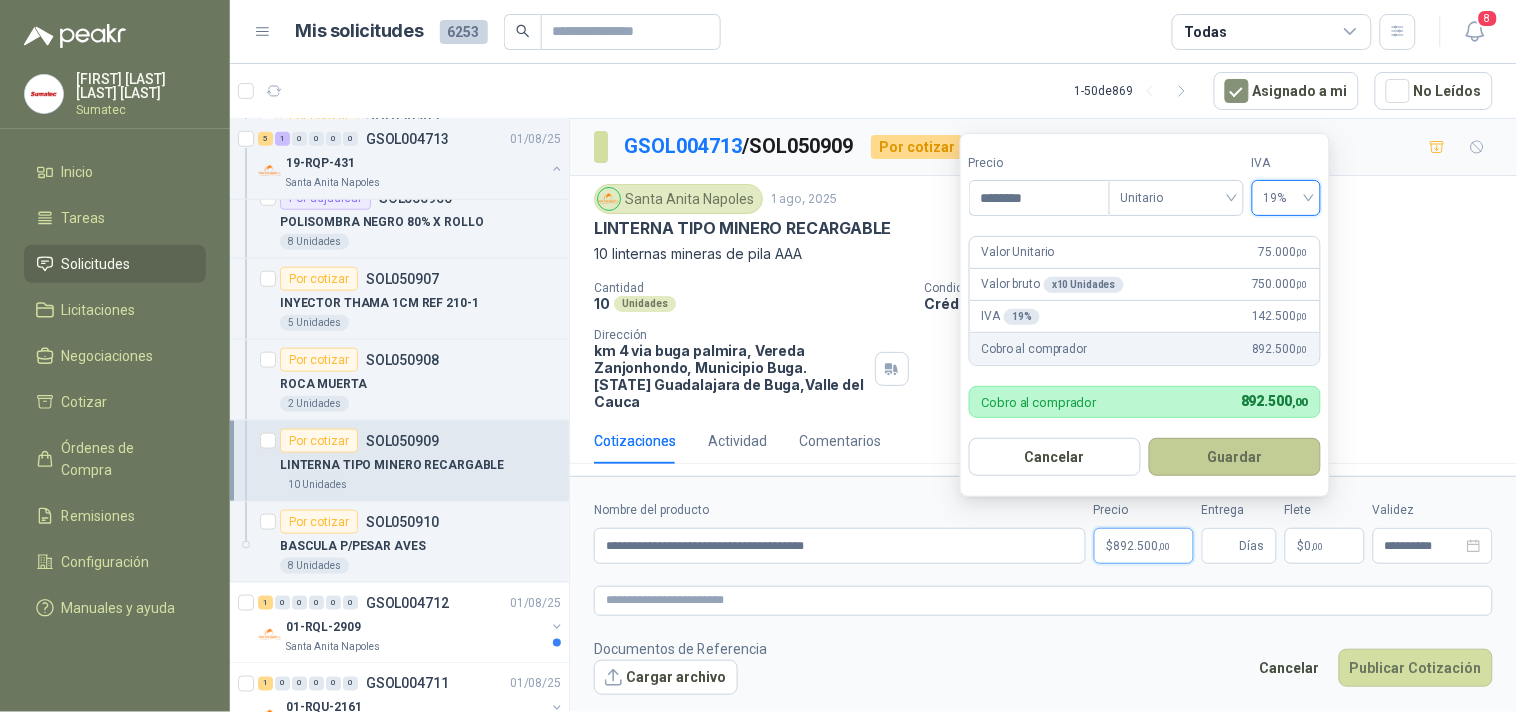 click on "Guardar" at bounding box center [1235, 457] 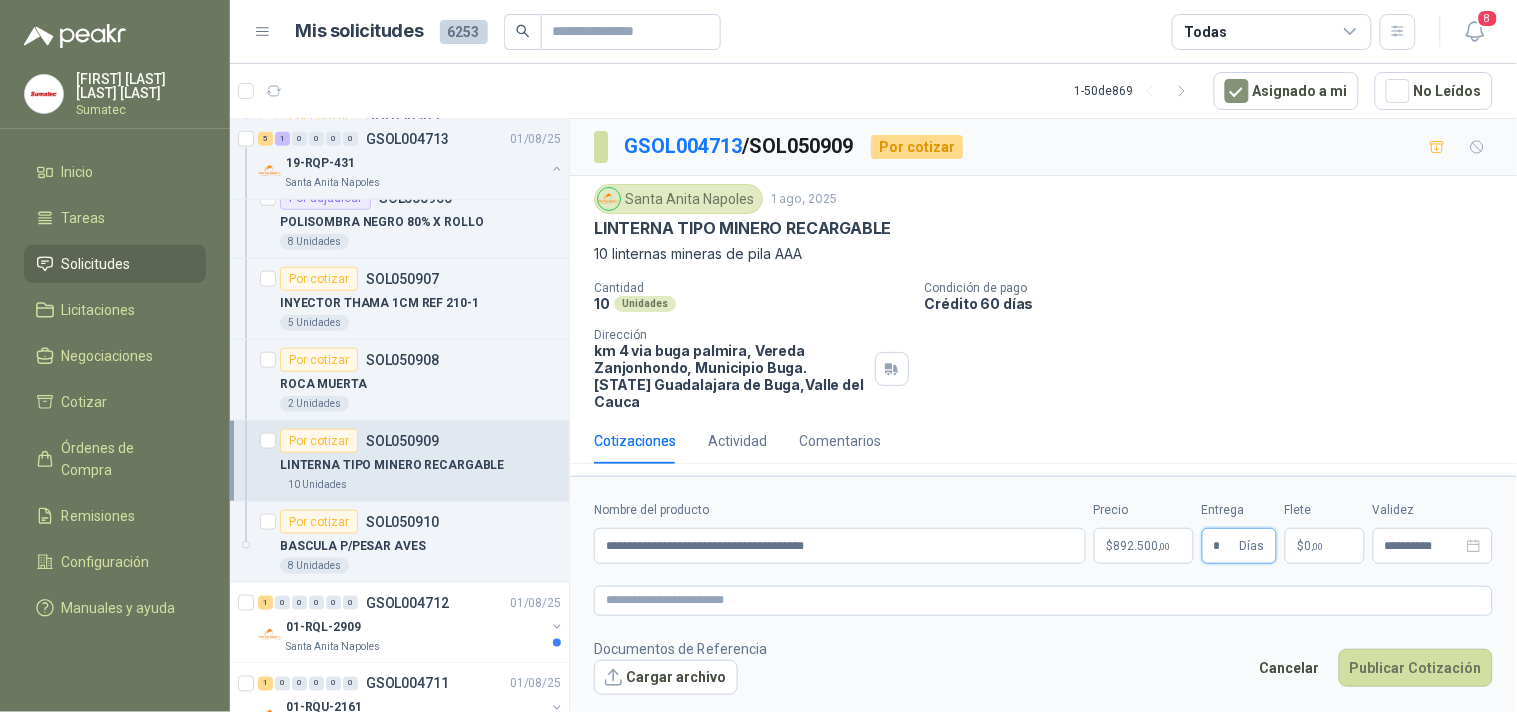 type on "*" 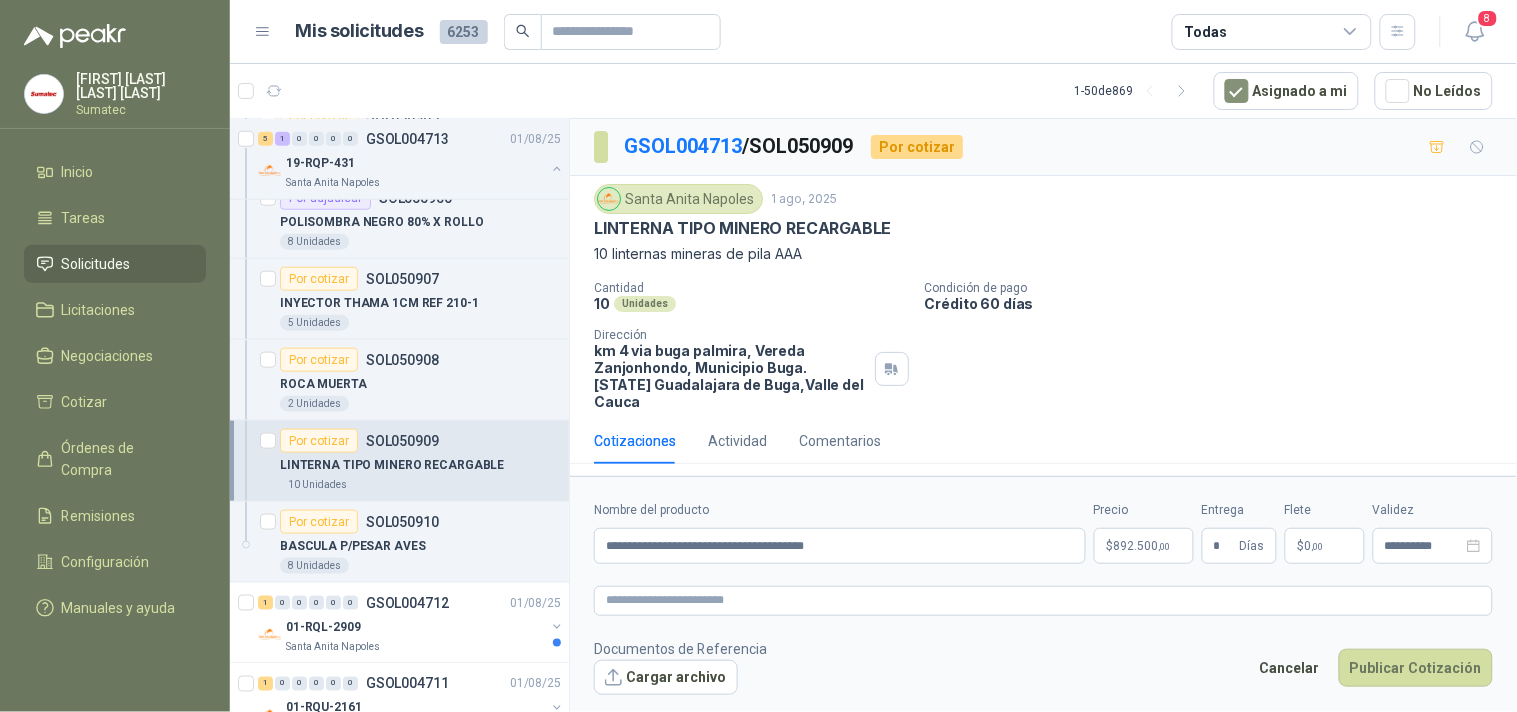 click on "0 ,00" at bounding box center (1314, 546) 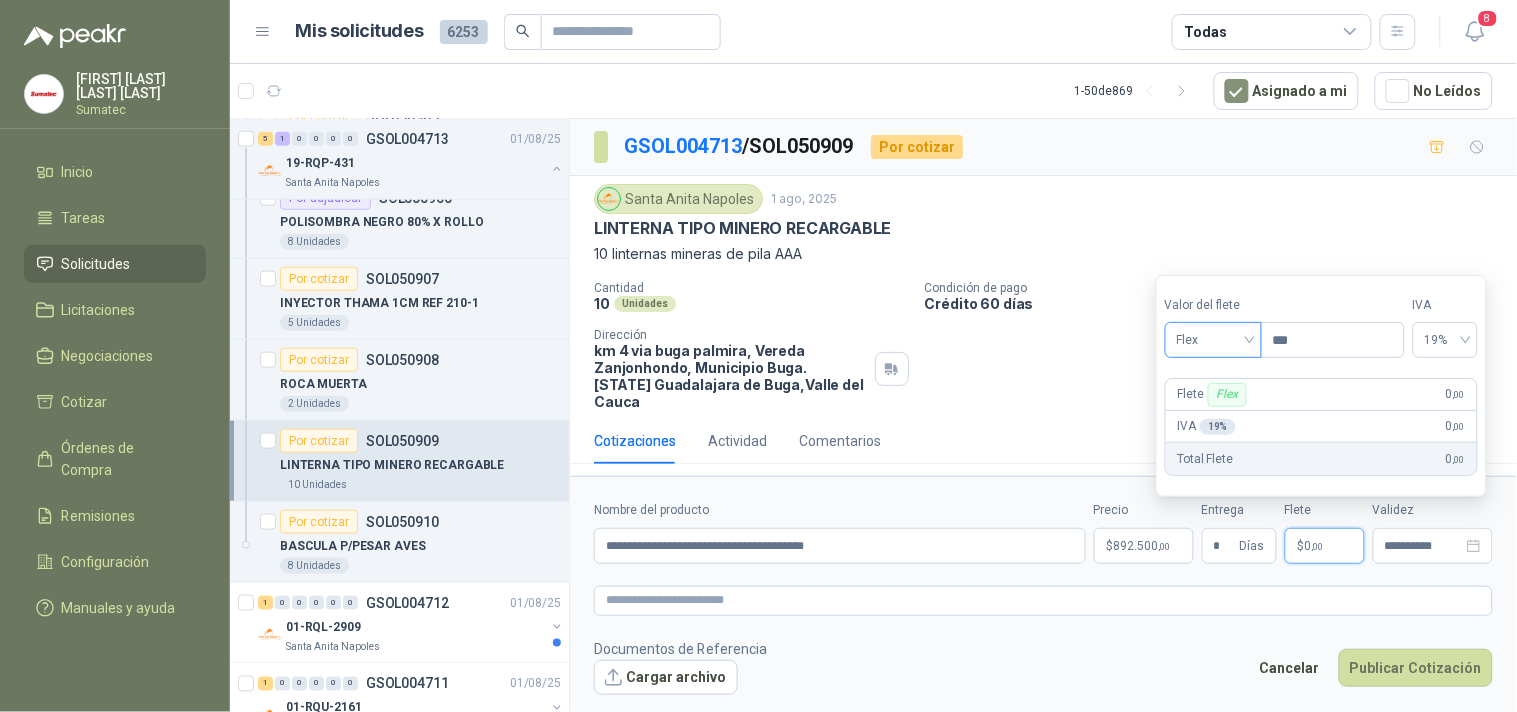 click on "Flex" at bounding box center [1213, 340] 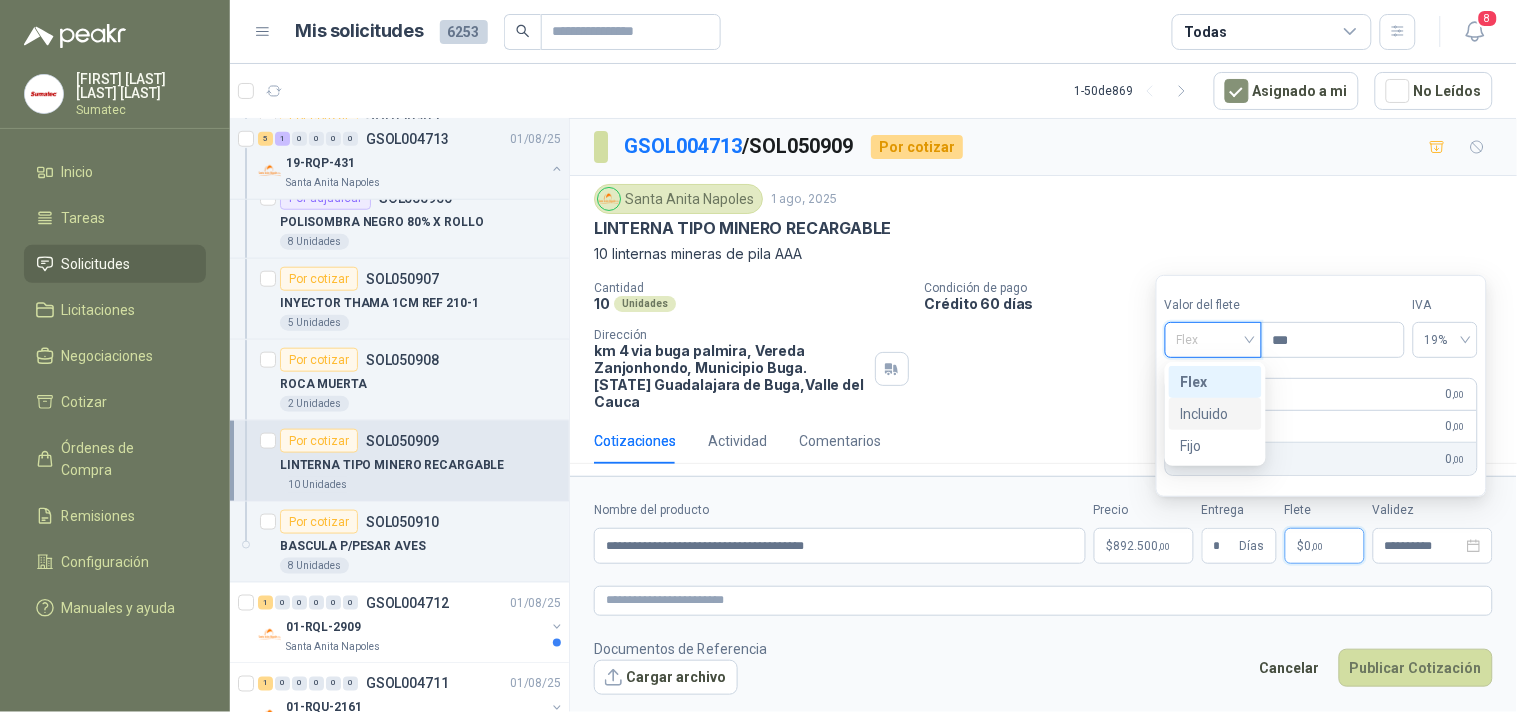 click on "Incluido" at bounding box center [1215, 414] 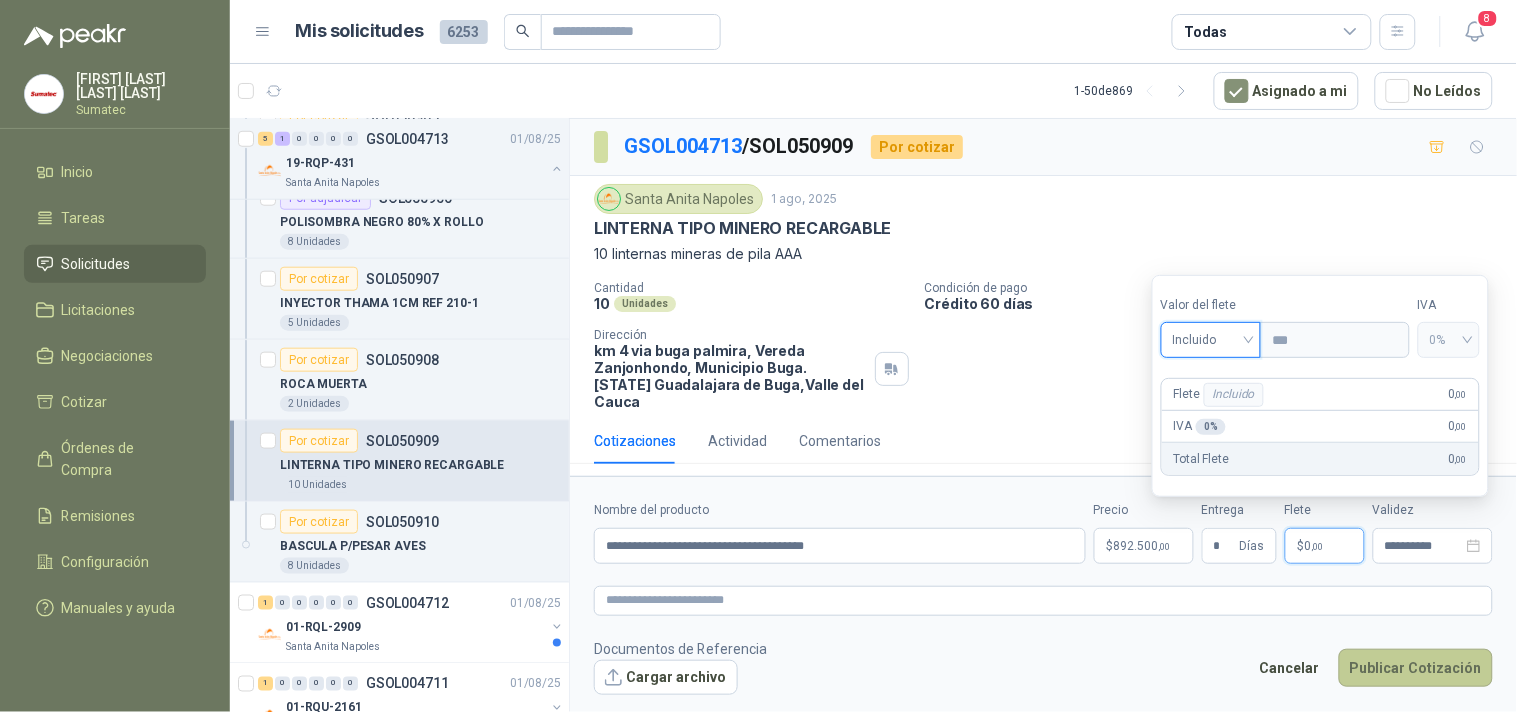 click on "Publicar Cotización" at bounding box center [1416, 668] 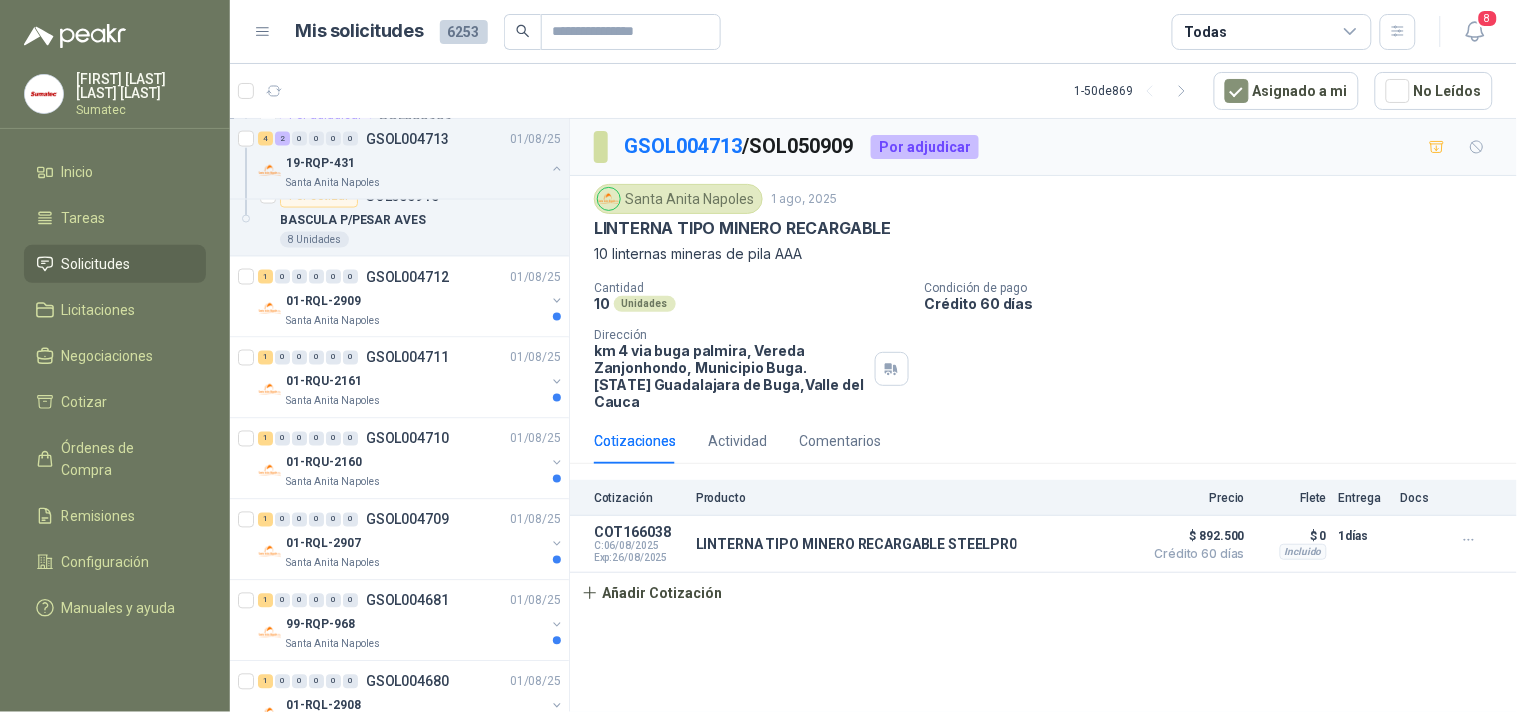 scroll, scrollTop: 2730, scrollLeft: 0, axis: vertical 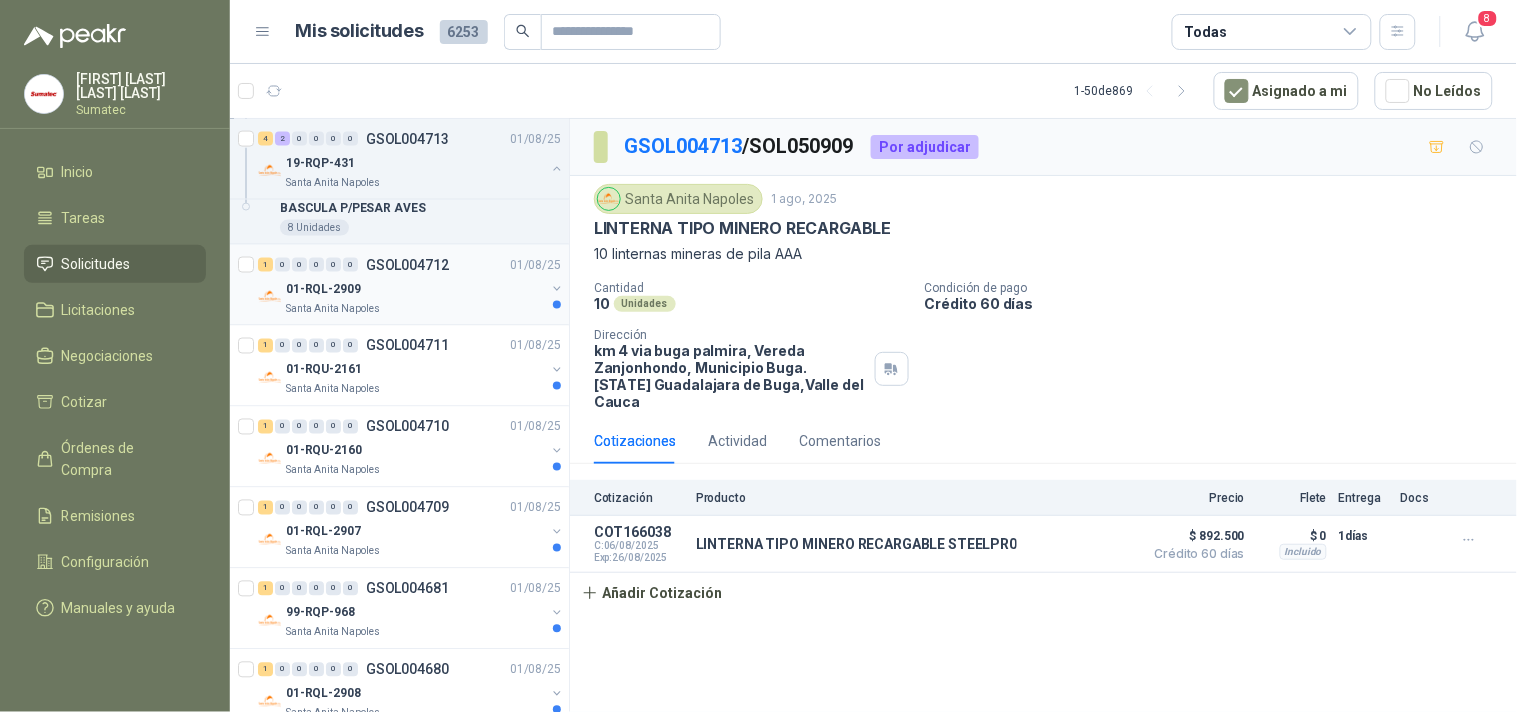 click on "Santa Anita Napoles" at bounding box center [415, 309] 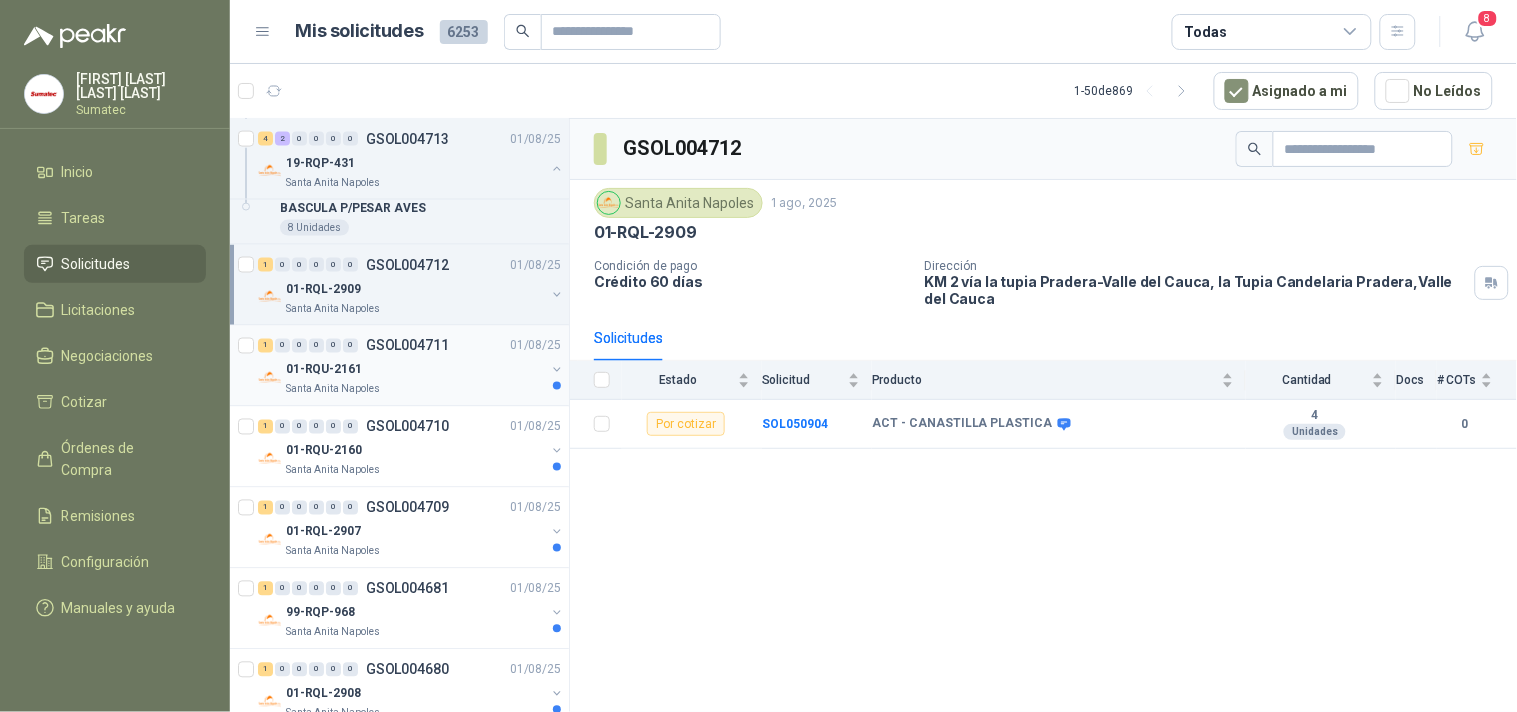 click on "01-RQU-2161" at bounding box center (415, 370) 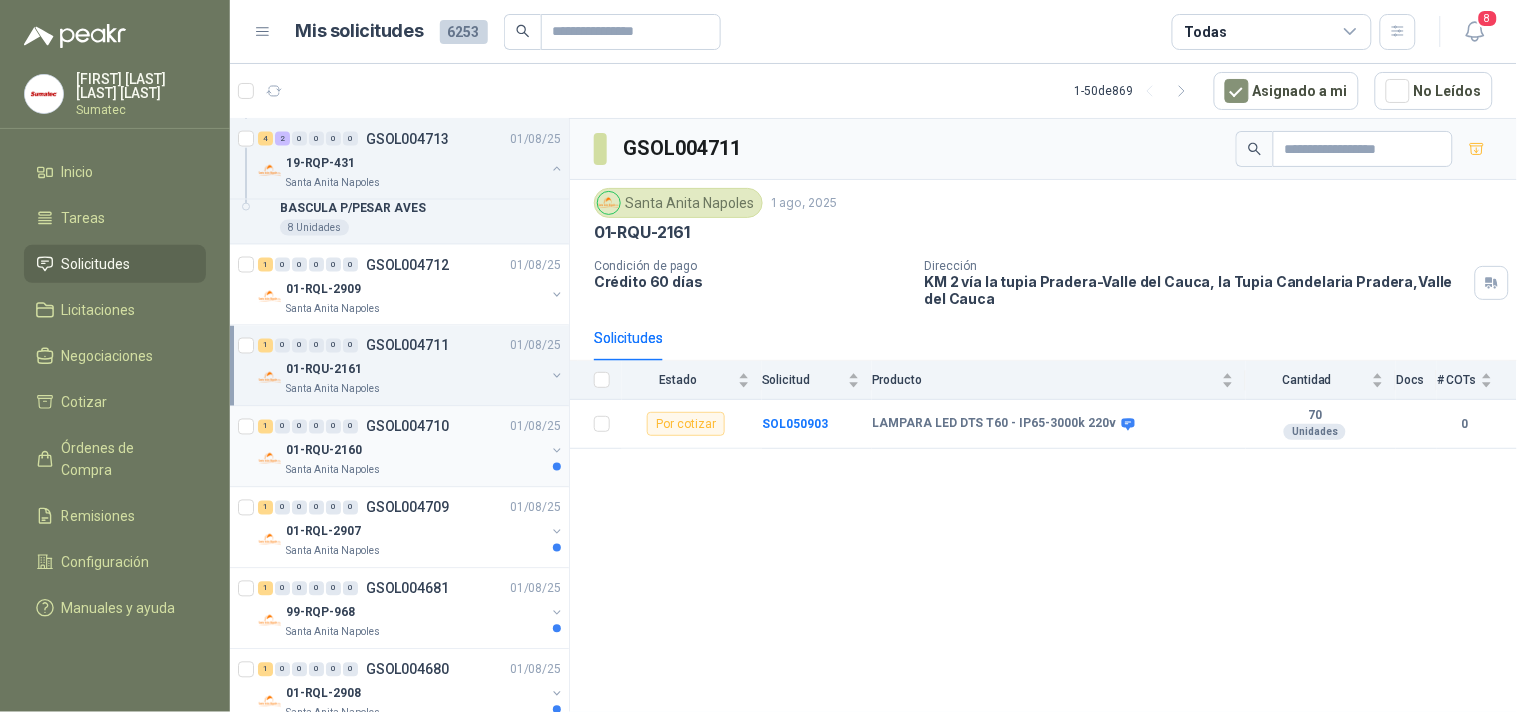 click on "GSOL004710" at bounding box center (407, 427) 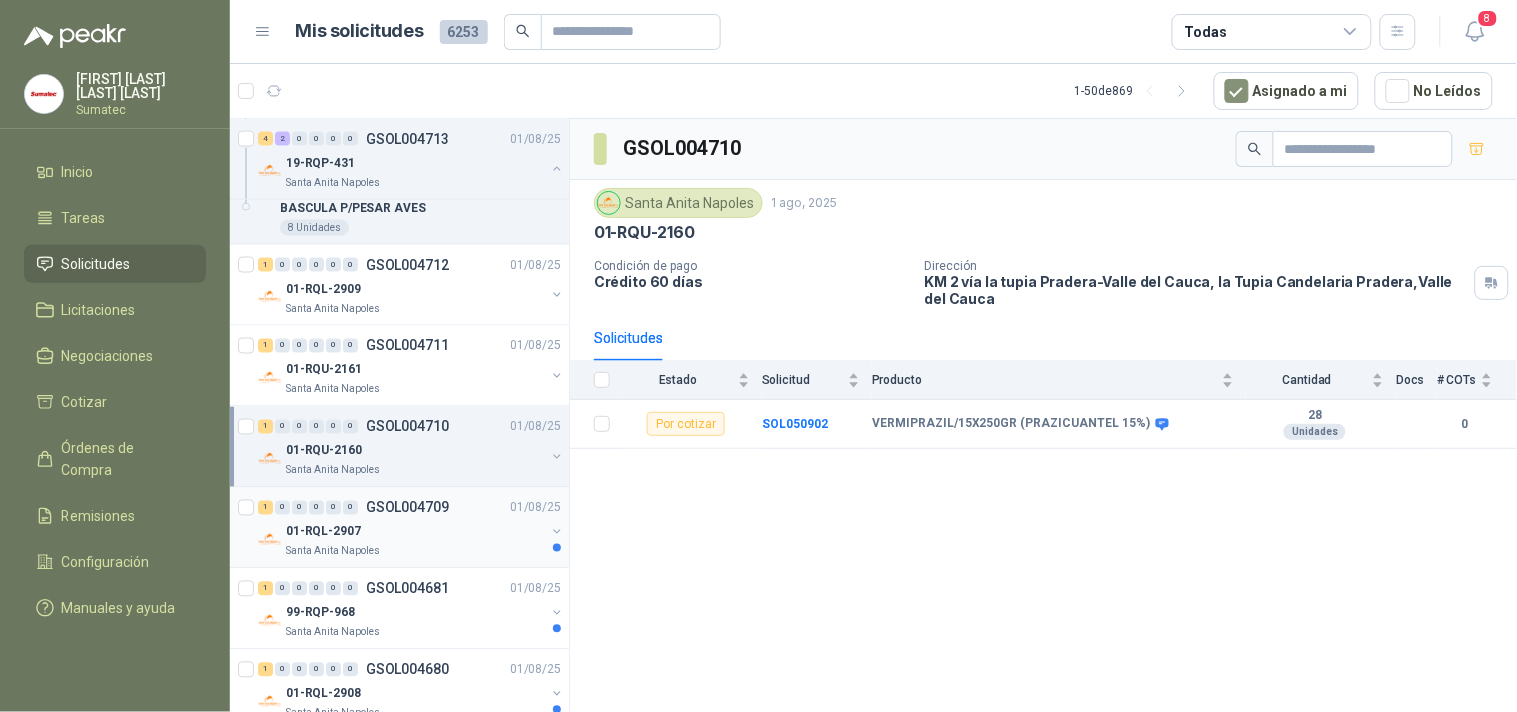 click on "1   0   0   0   0   0   GSOL[NUMBER]" at bounding box center [353, 508] 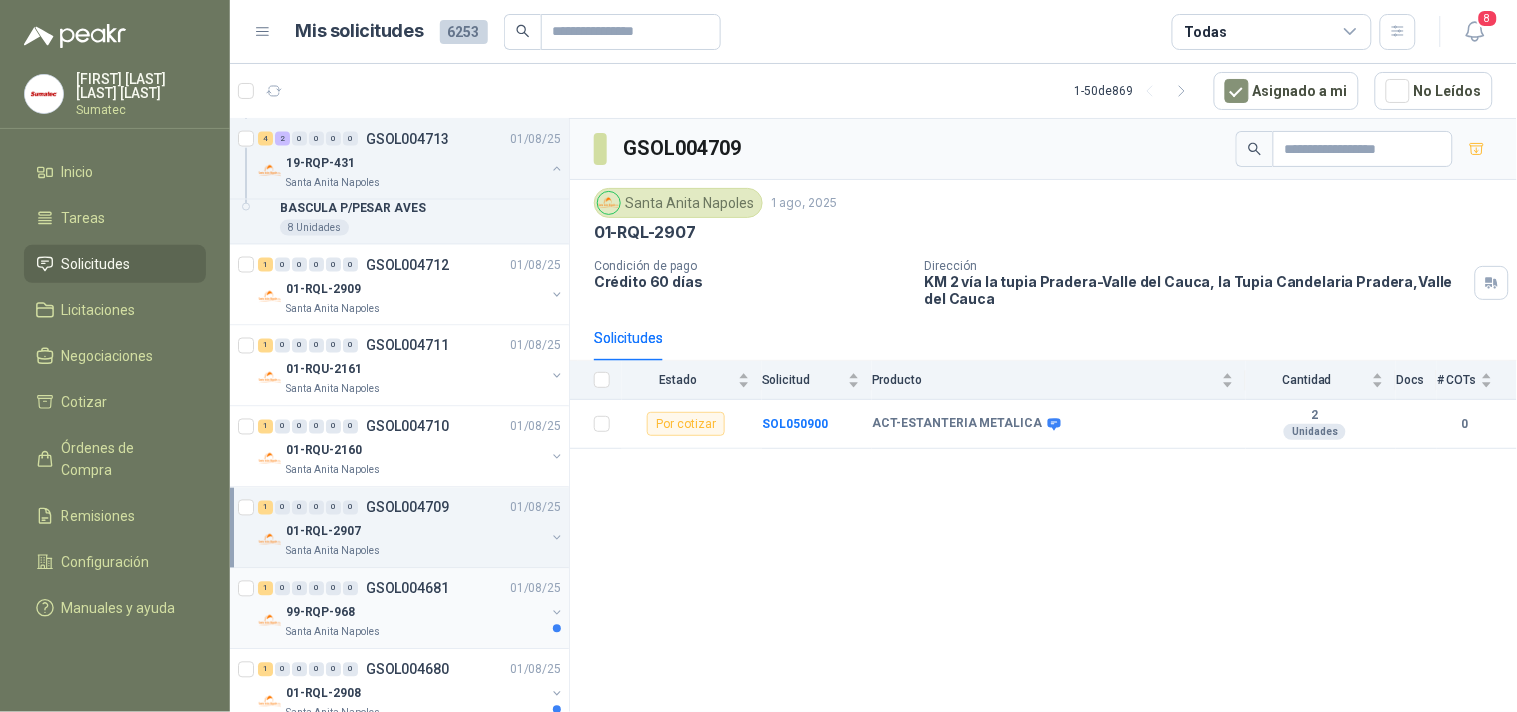 click on "1   0   0   0   0   0   GSOL004681 01/08/25" at bounding box center (411, 589) 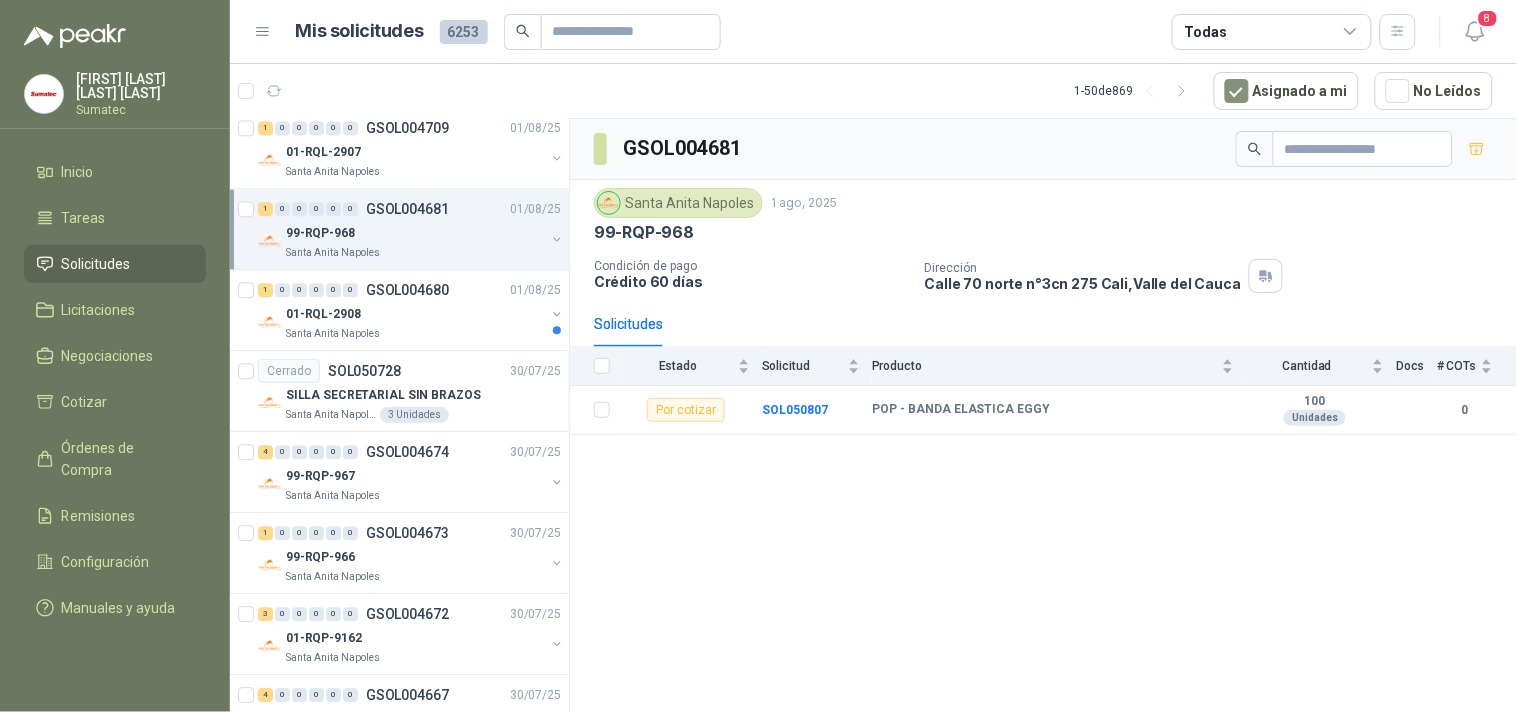 scroll, scrollTop: 3122, scrollLeft: 0, axis: vertical 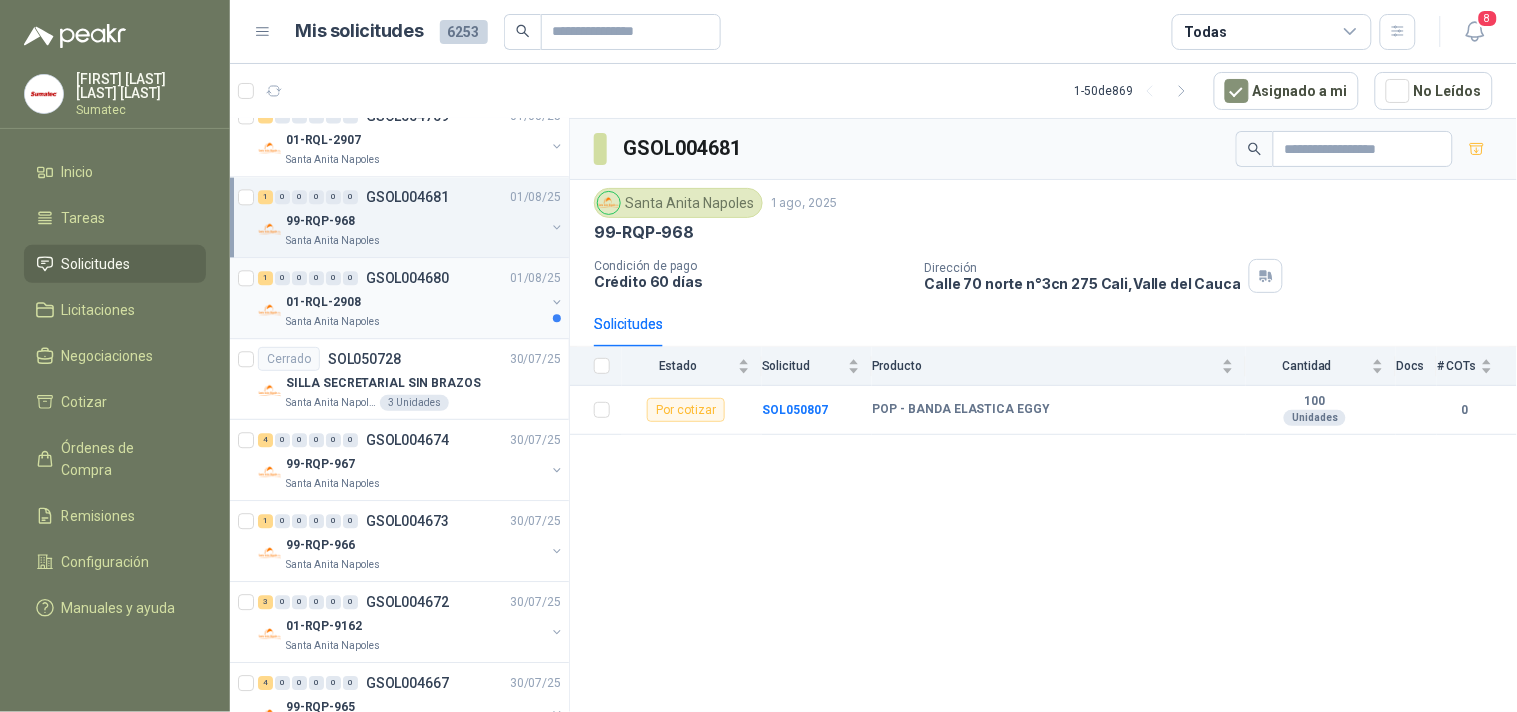 click on "Santa Anita Napoles" at bounding box center (415, 322) 